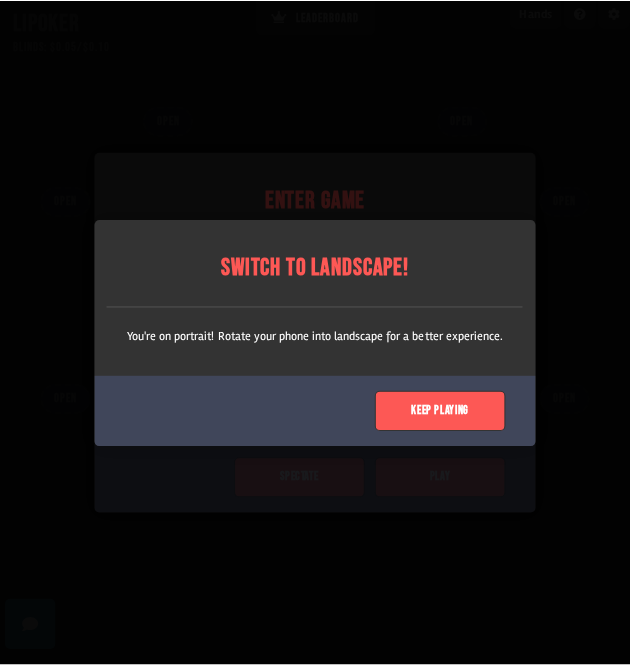 scroll, scrollTop: 0, scrollLeft: 0, axis: both 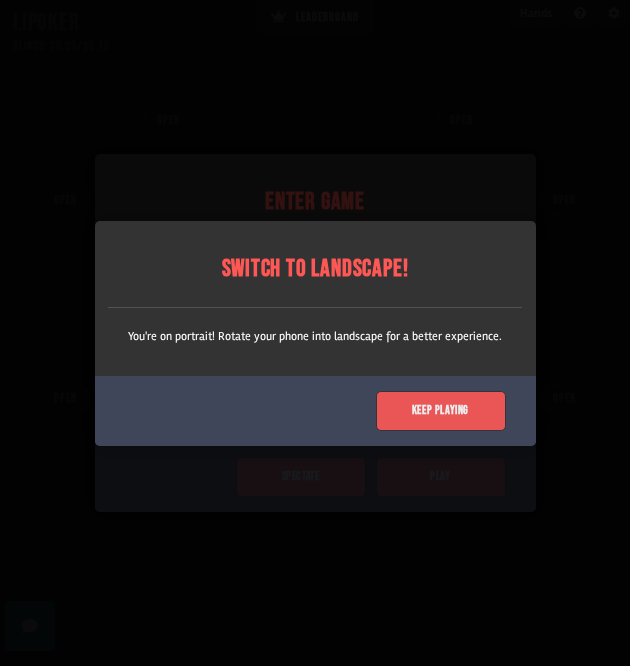 click on "Keep playing" at bounding box center [441, 411] 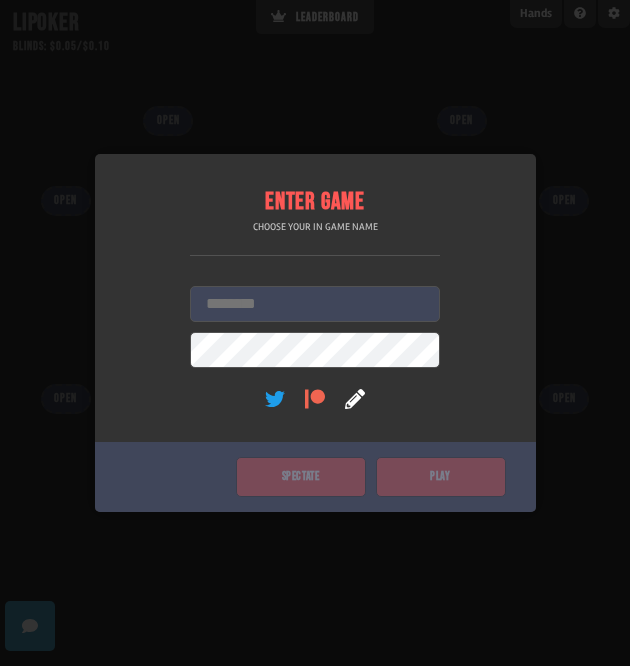 click on "Username" at bounding box center [315, 304] 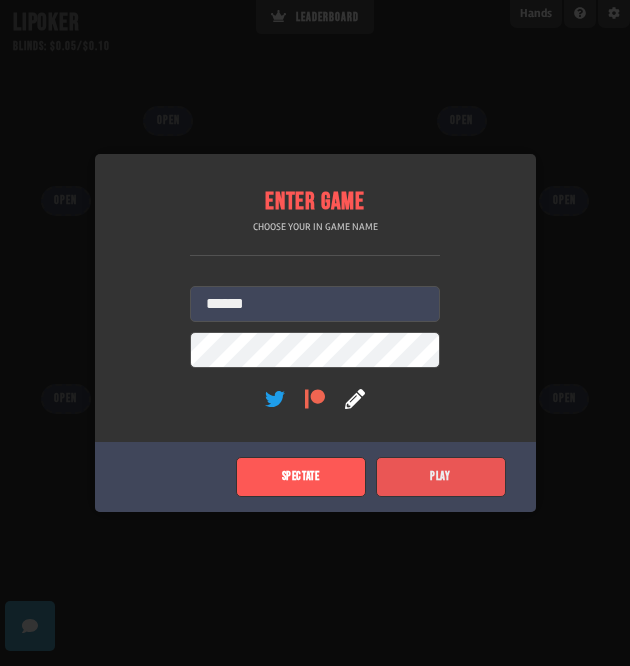 click on "Play" 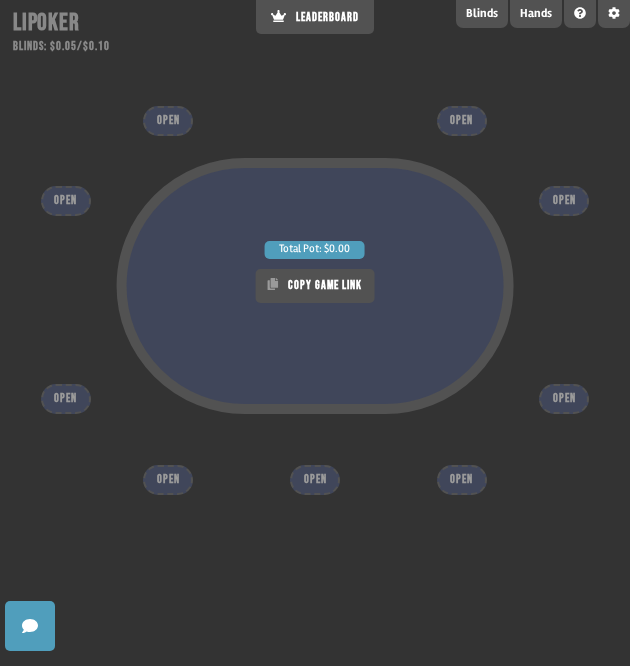 click on "Total Pot: $0.00   COPY GAME LINK" at bounding box center (315, 330) 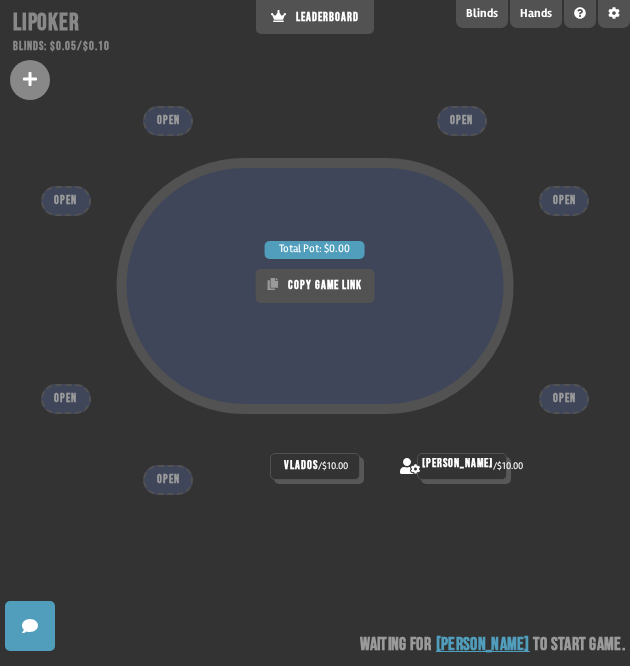 click on "/ $10.00" at bounding box center [333, 466] 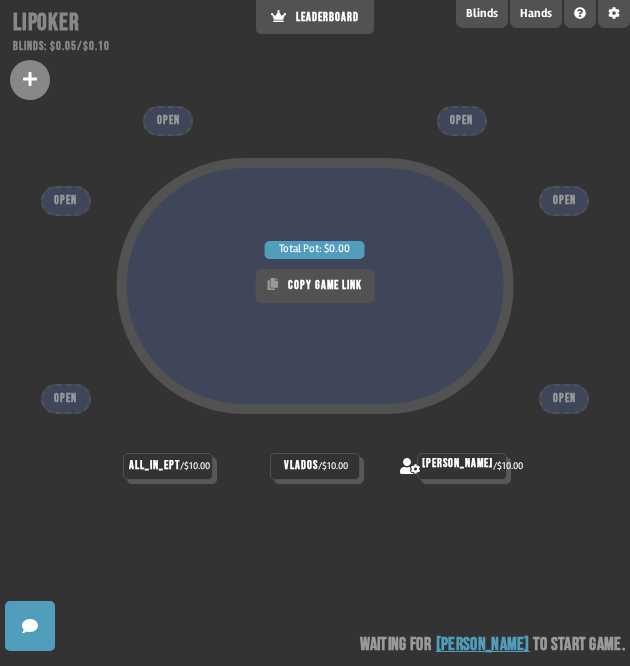 click on "Total Pot: $0.00   COPY GAME LINK" at bounding box center (315, 330) 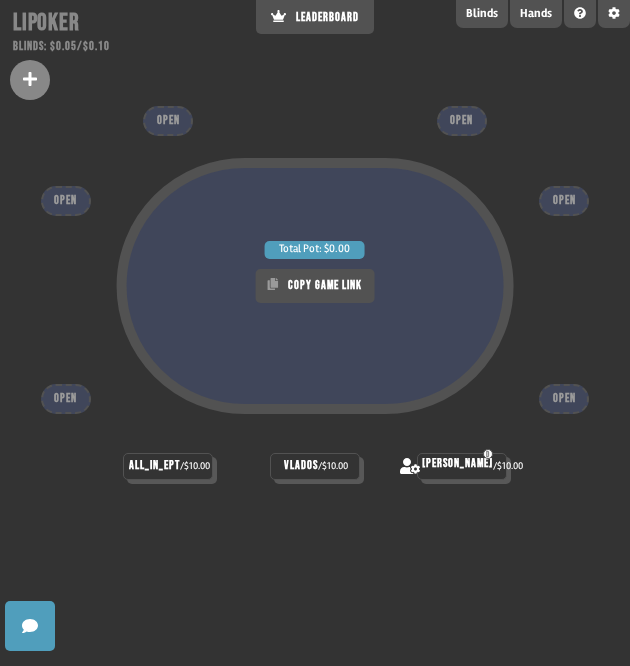 click on "/ $10.00" at bounding box center (333, 466) 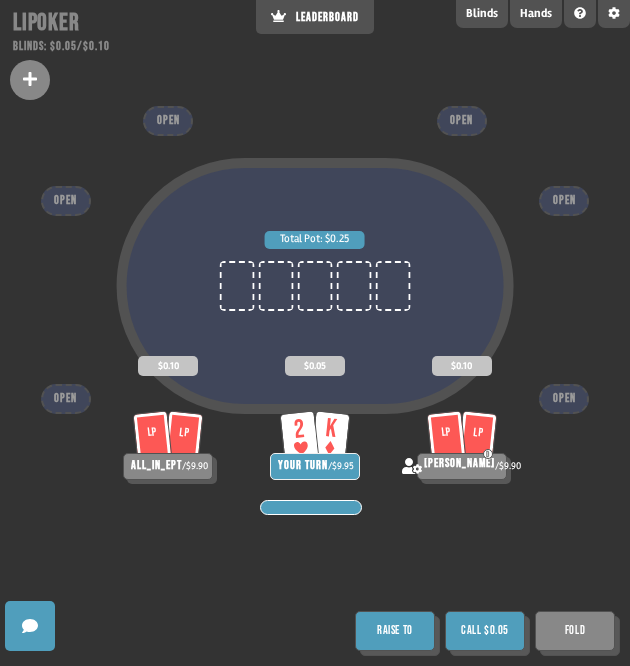 click on "Call $0.05" at bounding box center [485, 631] 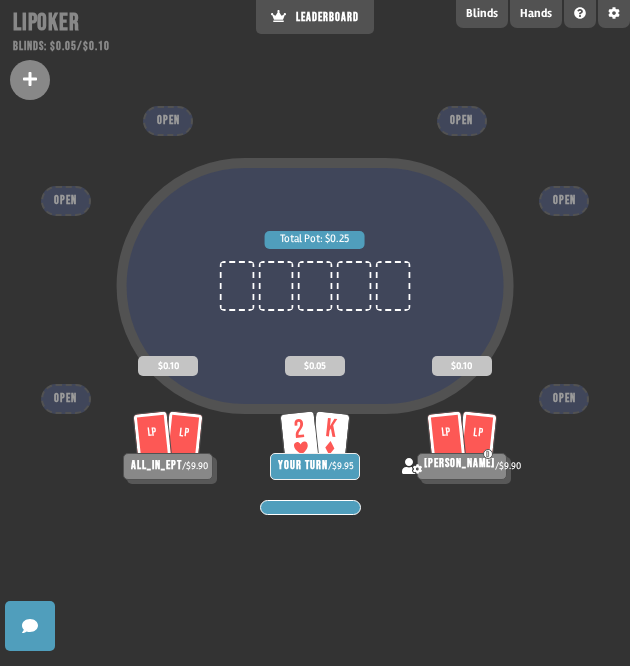 click on "Total Pot: $0.25" at bounding box center (315, 330) 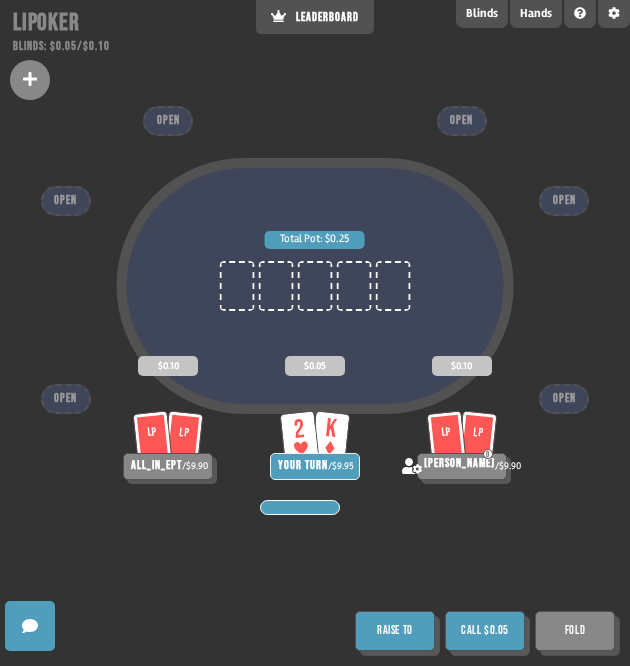 click on "Call $0.05" at bounding box center (485, 631) 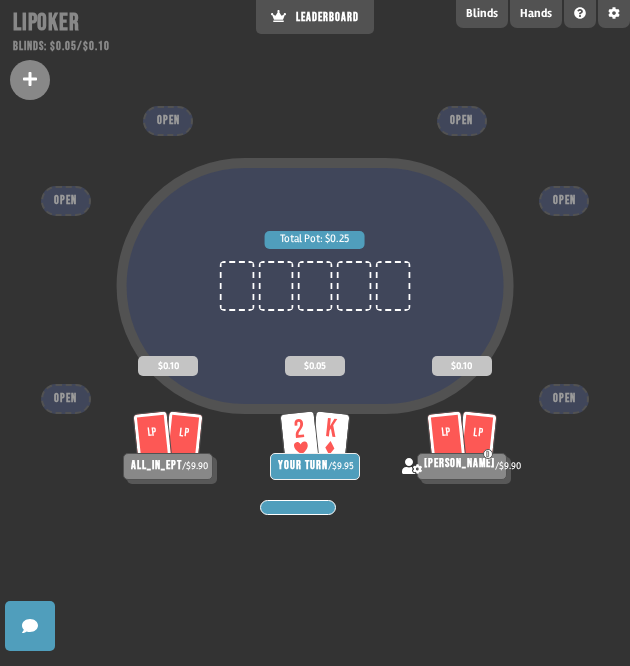 click on "Total Pot: $0.25   LP LP all_in_ept / $9.90  $0.10  2 K YOUR TURN / $9.95  $0.05  LP [PERSON_NAME] / $9.90  $0.10  OPEN OPEN OPEN OPEN OPEN OPEN" at bounding box center (315, 333) 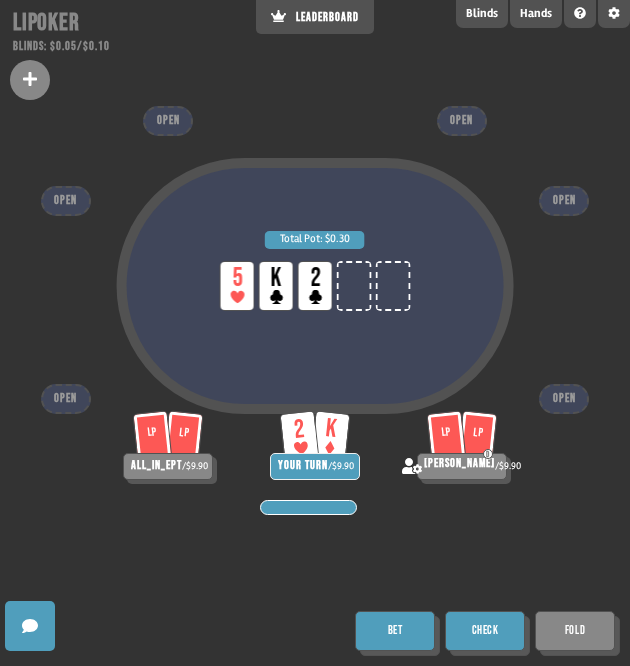 click on "Bet" at bounding box center [395, 631] 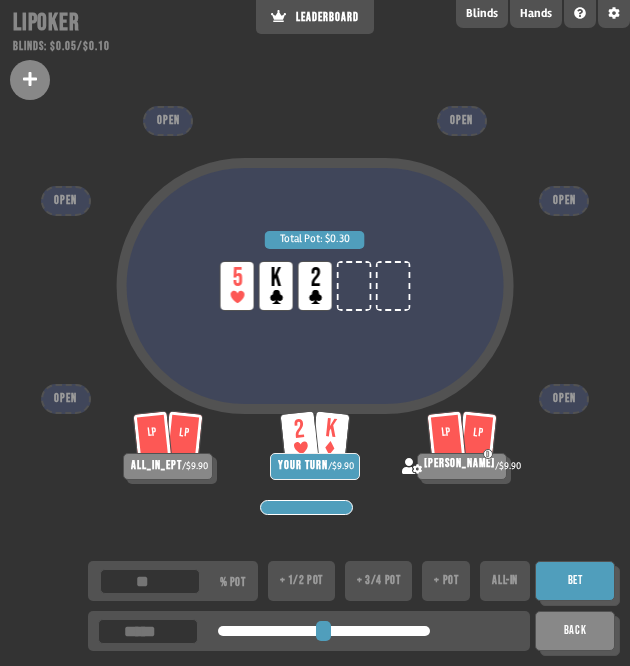 type on "**" 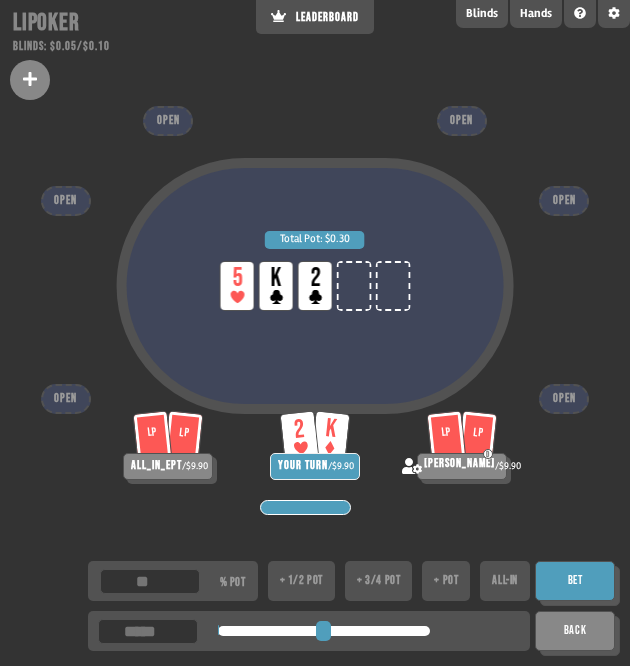 type on "**" 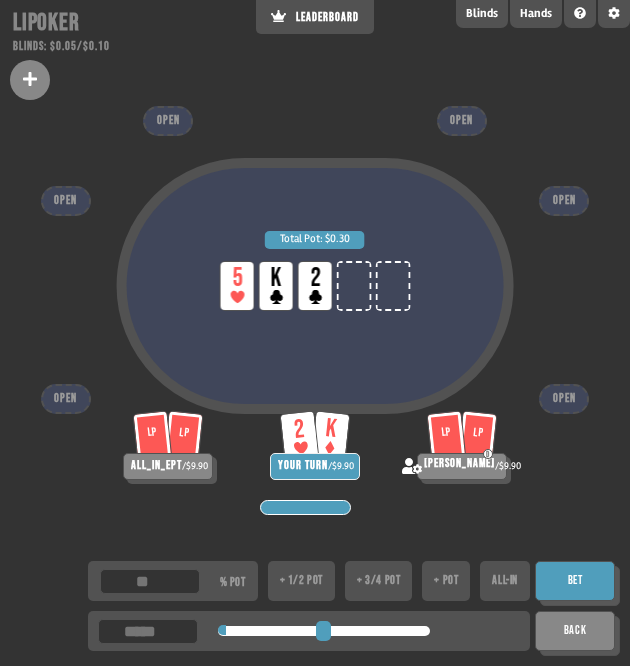 type on "**" 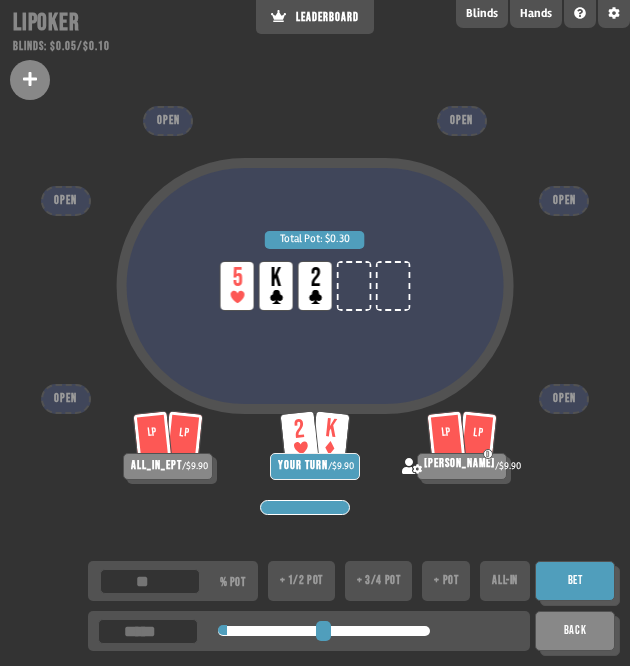 type on "**" 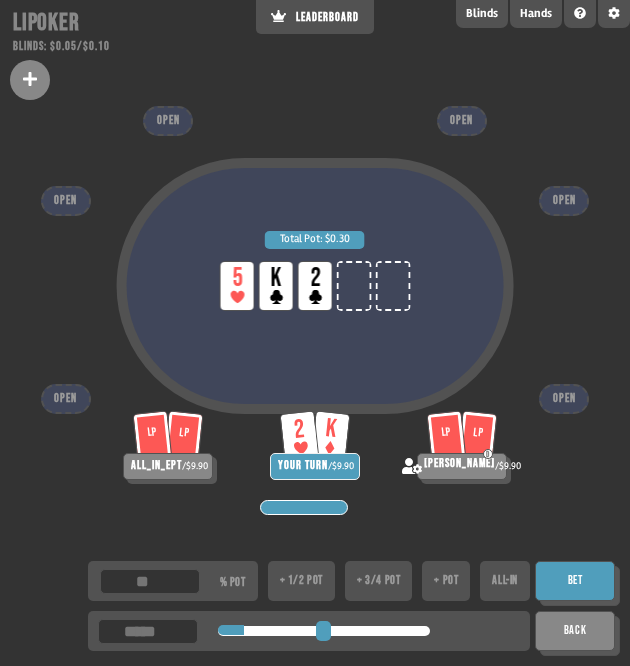 type on "***" 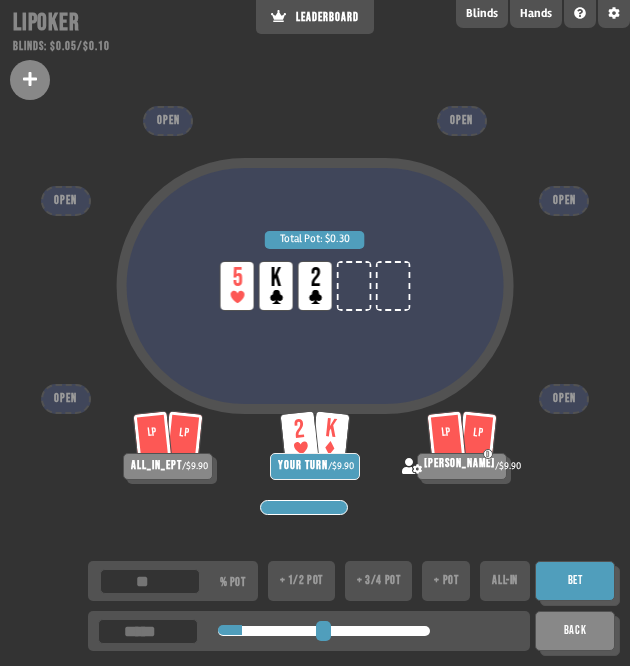 type on "***" 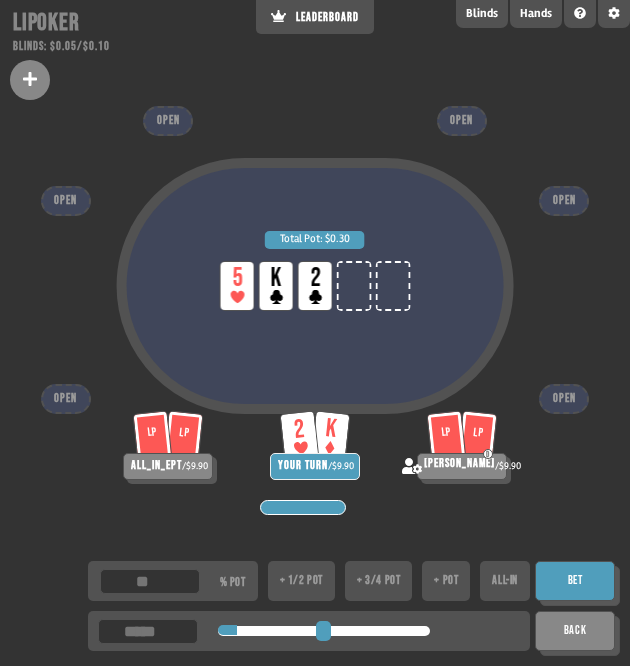 type on "***" 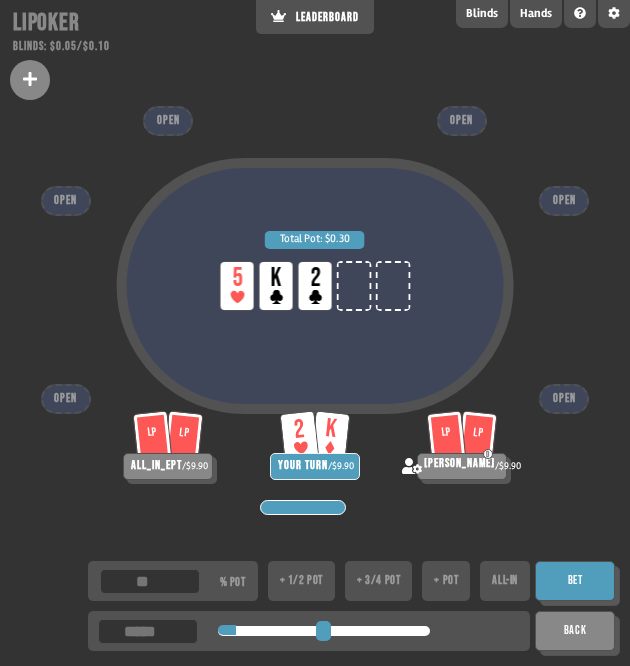 drag, startPoint x: 225, startPoint y: 631, endPoint x: 265, endPoint y: 631, distance: 40 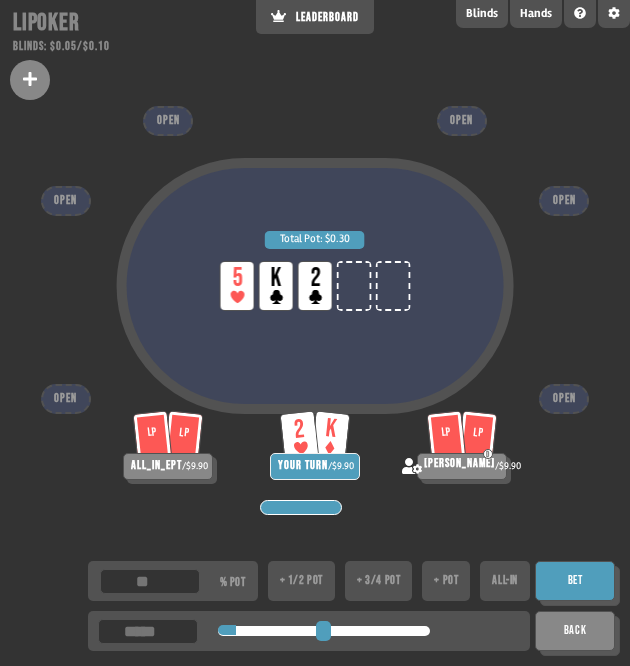 click on "Bet" at bounding box center (575, 581) 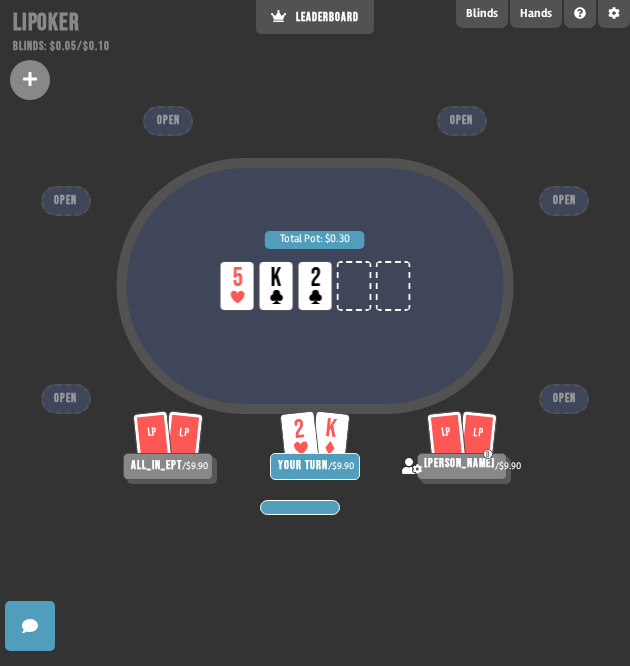 click on "Total Pot: $0.30   LP 5 LP K LP 2 LP LP all_in_ept / $9.90  2 K YOUR TURN / $9.90  LP [PERSON_NAME] / $9.90  OPEN OPEN OPEN OPEN OPEN OPEN" at bounding box center [315, 333] 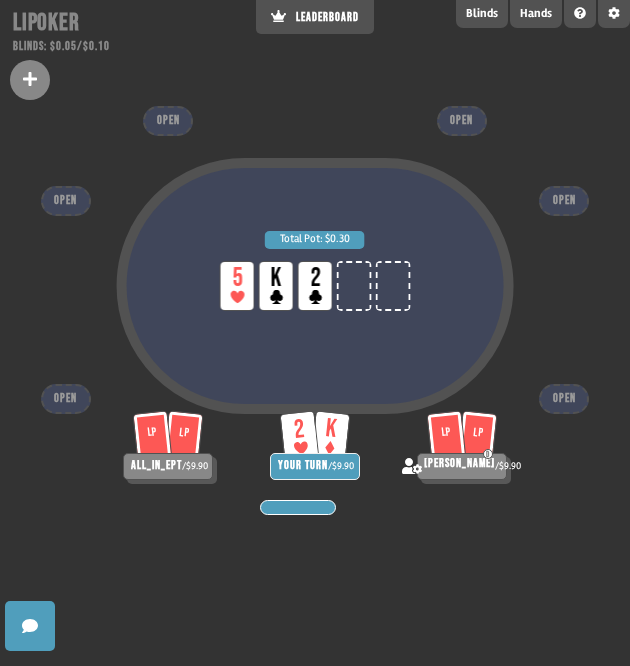 click on "Total Pot: $0.30   LP 5 LP K LP 2 LP LP all_in_ept / $9.90  2 K YOUR TURN / $9.90  LP [PERSON_NAME] / $9.90  OPEN OPEN OPEN OPEN OPEN OPEN" at bounding box center [315, 333] 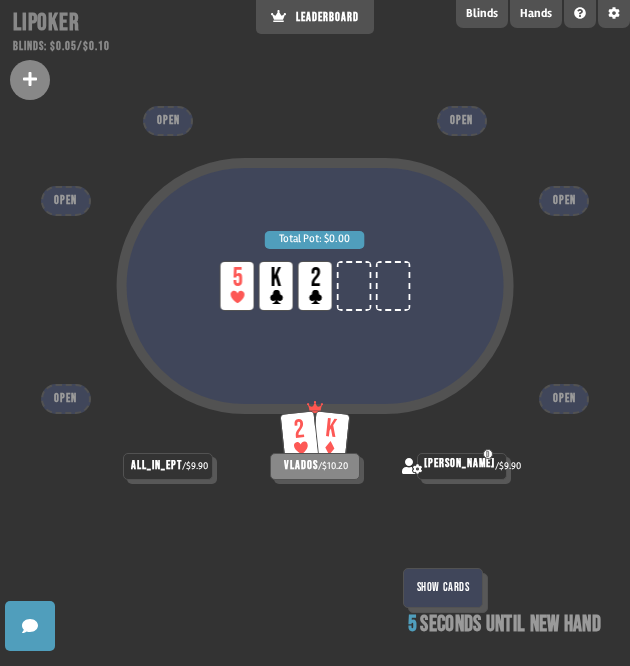 click on "Show Cards" at bounding box center [443, 588] 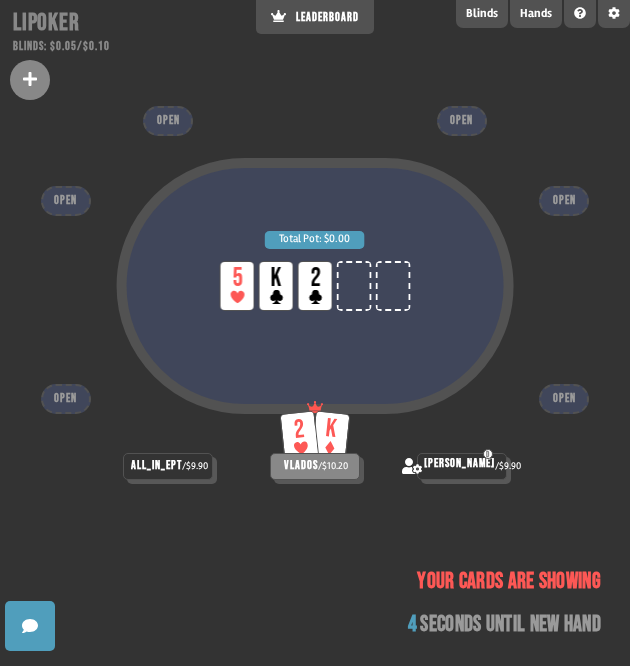 click on "Total Pot: $0.00   LP 5 LP K LP 2" at bounding box center [315, 330] 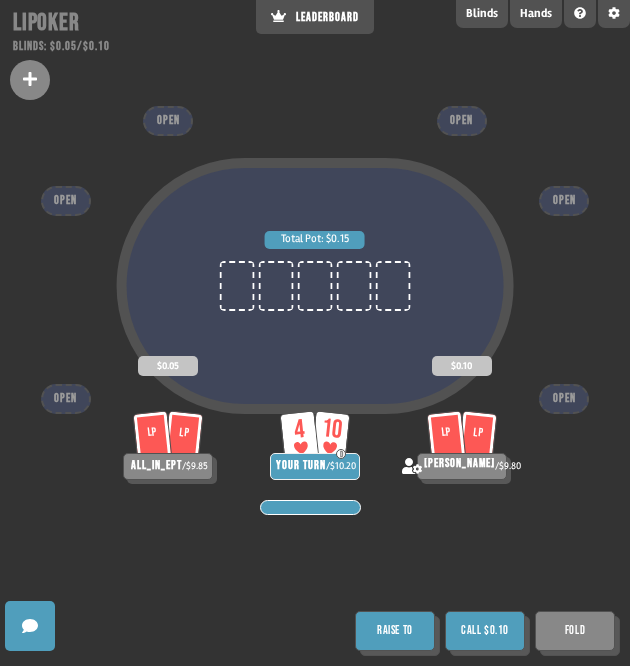 click on "Call $0.10" at bounding box center [485, 631] 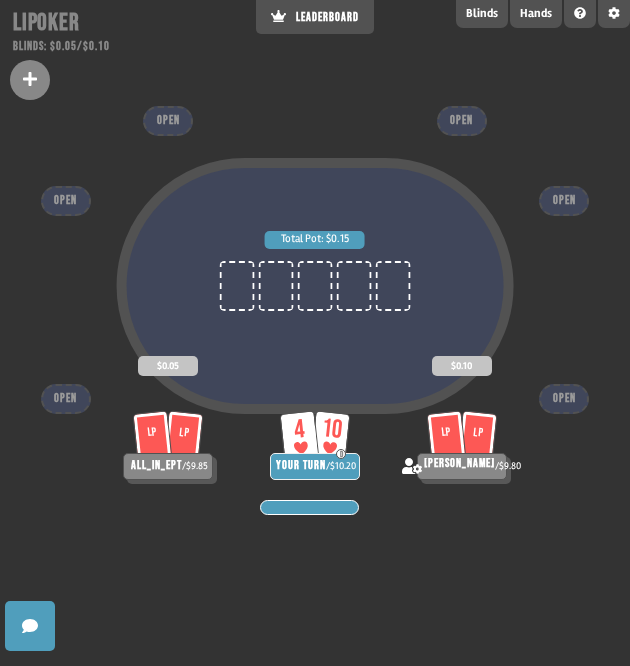 click on "Total Pot: $0.15   LP LP all_in_ept / $9.85  $0.05  4 10 D YOUR TURN / $10.20  LP [PERSON_NAME] / $9.80  $0.10  OPEN OPEN OPEN OPEN OPEN OPEN" at bounding box center [315, 333] 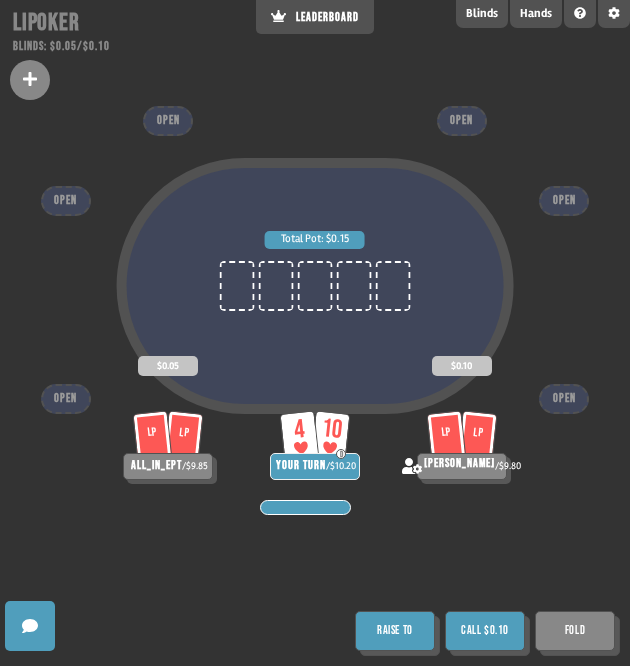 drag, startPoint x: 492, startPoint y: 629, endPoint x: 482, endPoint y: 625, distance: 10.770329 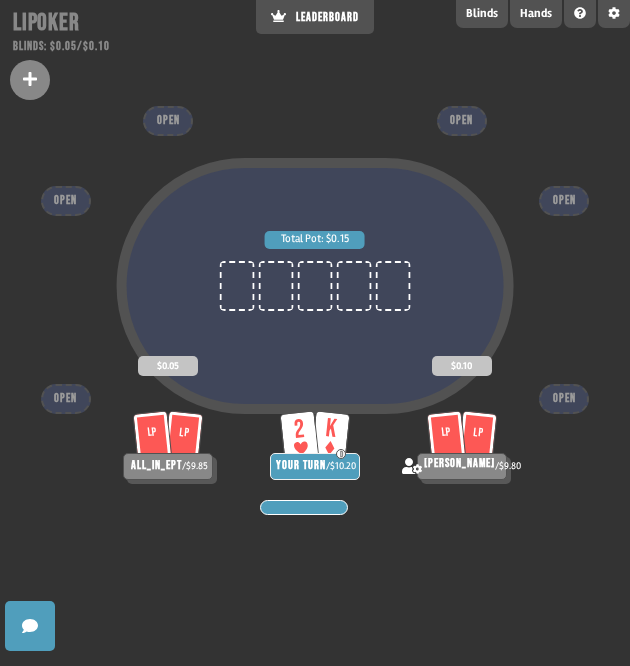 click on "Total Pot: $0.15" at bounding box center (315, 330) 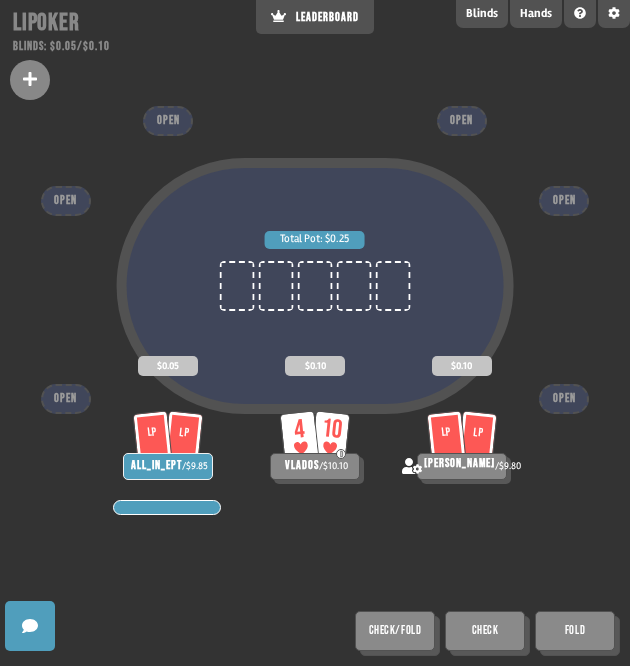 click on "Total Pot: $0.25   LP LP all_in_ept / $9.85  $0.05  4 10 D [PERSON_NAME] / $10.10  $0.10  LP [PERSON_NAME] / $9.80  $0.10  OPEN OPEN OPEN OPEN OPEN OPEN Check/Fold Check Fold" at bounding box center (315, 333) 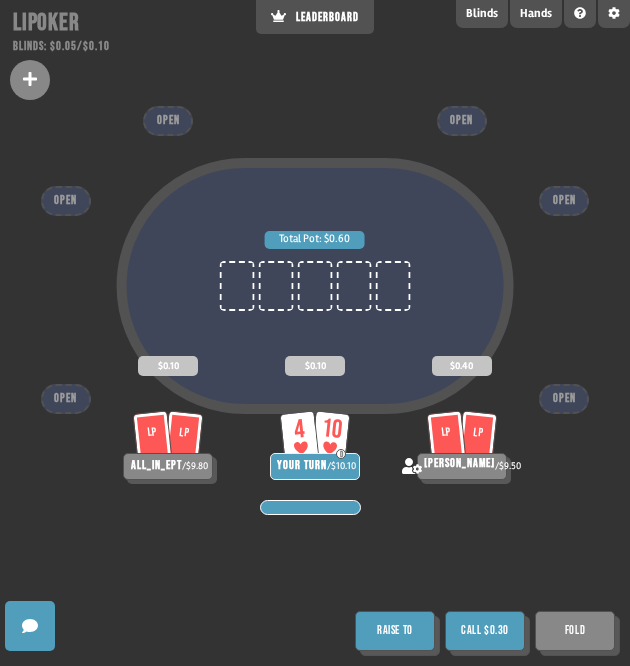 click on "Call $0.30" at bounding box center (485, 631) 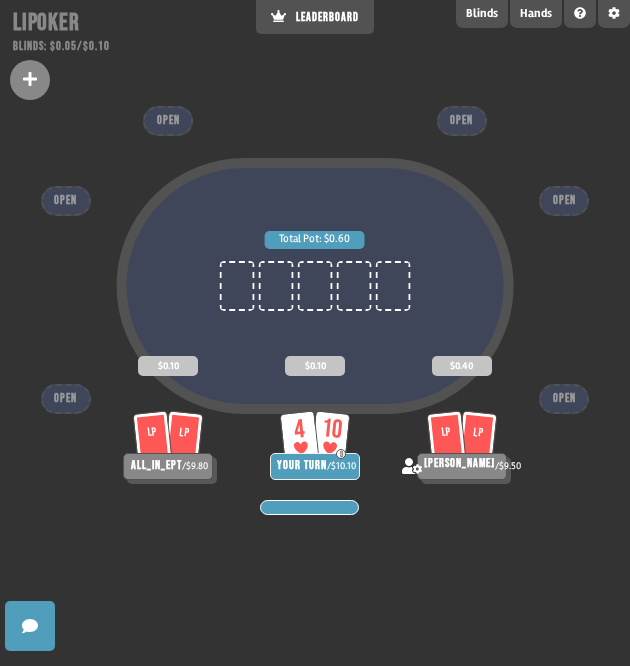 click on "Total Pot: $0.60   LP LP all_in_ept / $9.80  $0.10  4 10 D YOUR TURN / $10.10  $0.10  LP [PERSON_NAME] / $9.50  $0.40  OPEN OPEN OPEN OPEN OPEN OPEN" at bounding box center [315, 333] 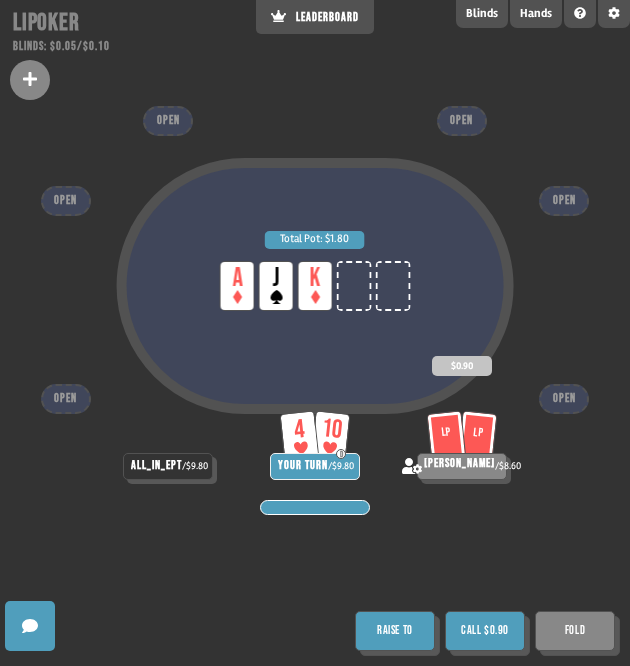 click on "Fold" at bounding box center [575, 631] 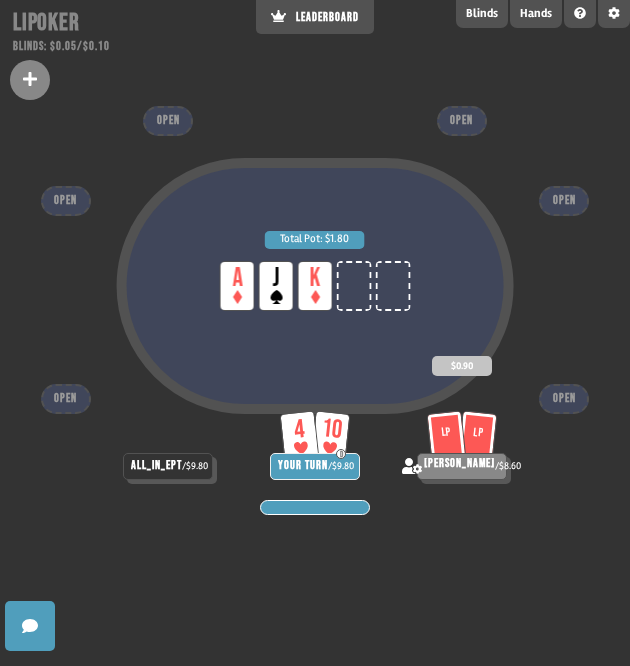 click on "Total Pot: $1.80   LP A LP J LP K all_in_ept / $9.80  4 10 D YOUR TURN / $9.80  LP [PERSON_NAME] / $8.60  $0.90  OPEN OPEN OPEN OPEN OPEN OPEN" at bounding box center (315, 333) 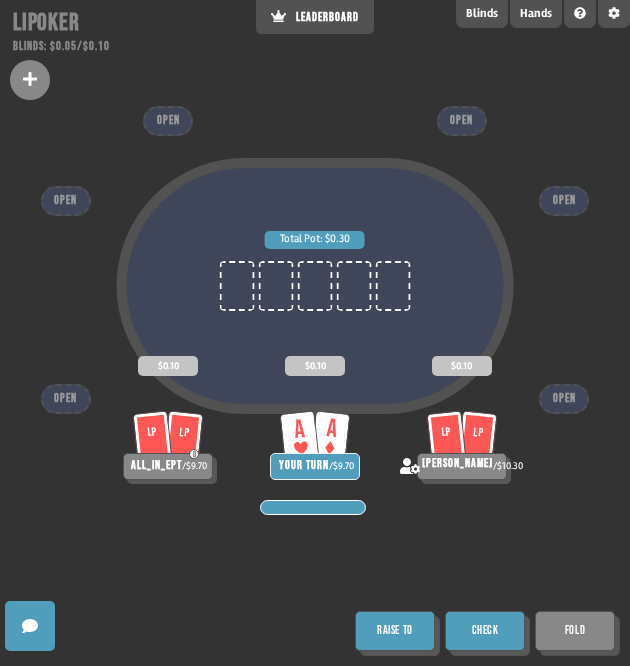 click on "Raise to" at bounding box center (395, 631) 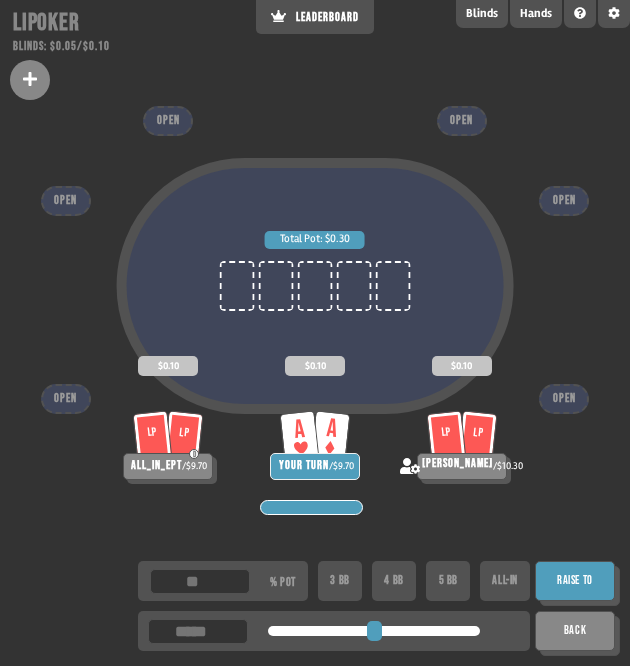 click on "Support us on   Patreon !" at bounding box center (315, 626) 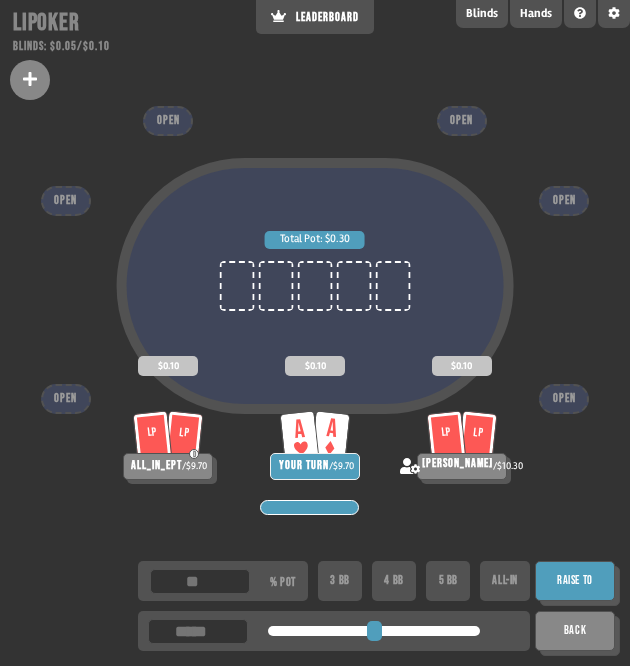 drag, startPoint x: 274, startPoint y: 635, endPoint x: 284, endPoint y: 638, distance: 10.440307 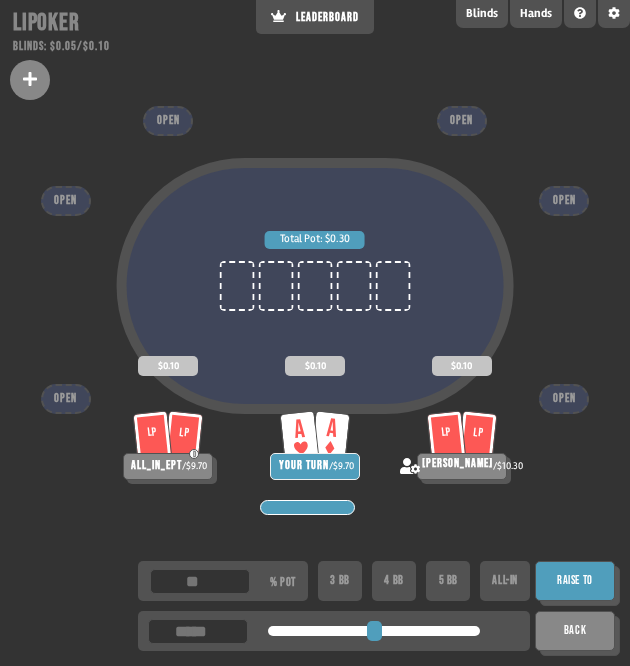click on "Support us on   Patreon !" at bounding box center (315, 626) 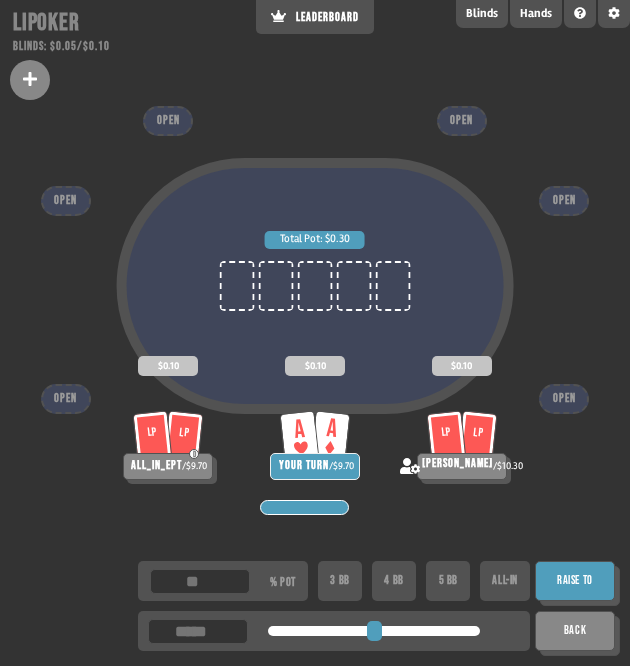 type on "***" 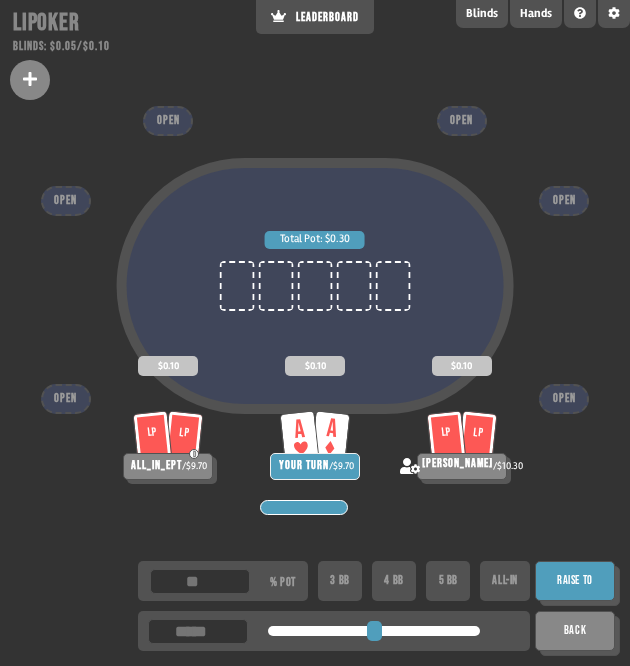 type on "*" 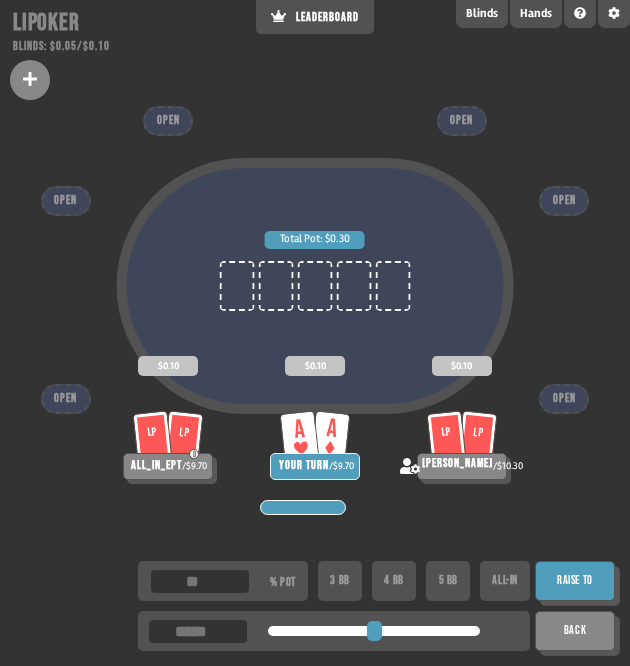 type on "**" 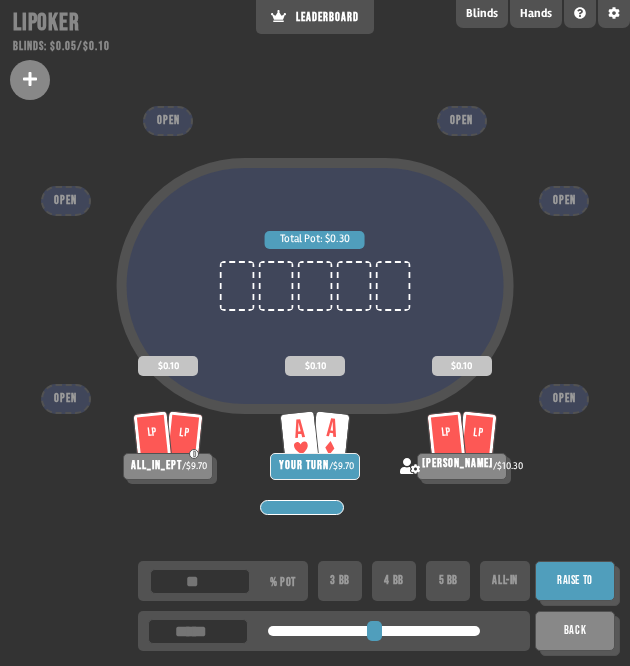 type on "**" 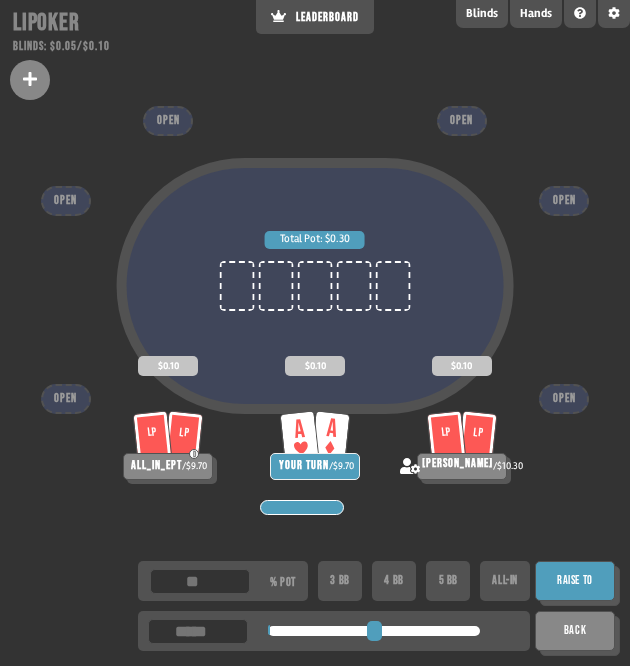 type on "***" 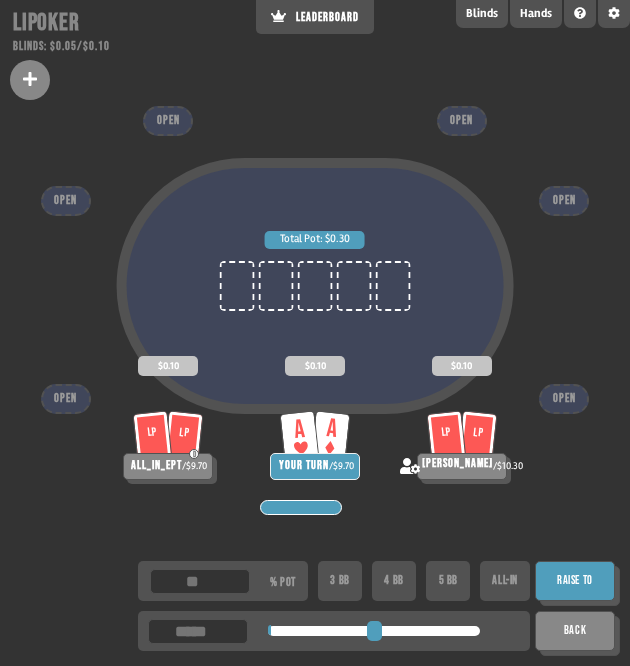 type on "****" 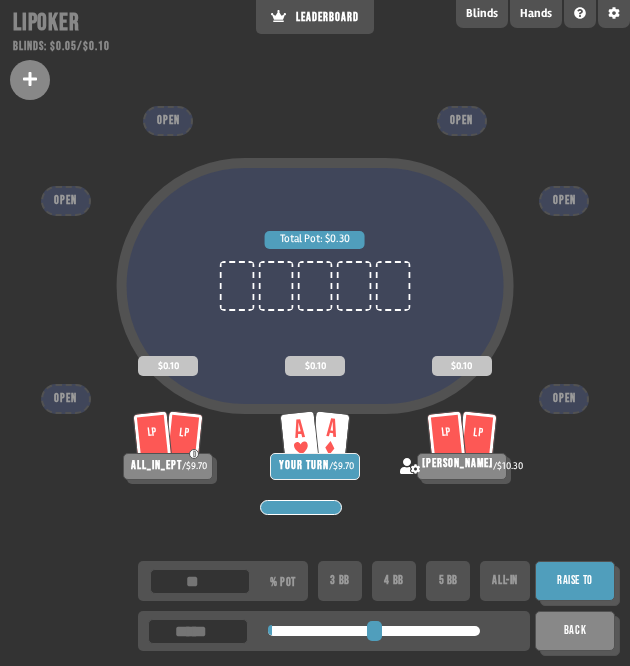 type on "***" 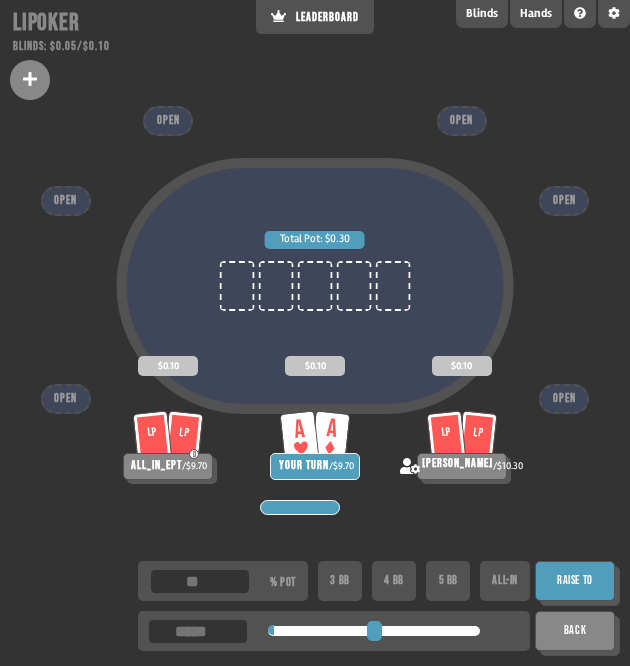 type on "***" 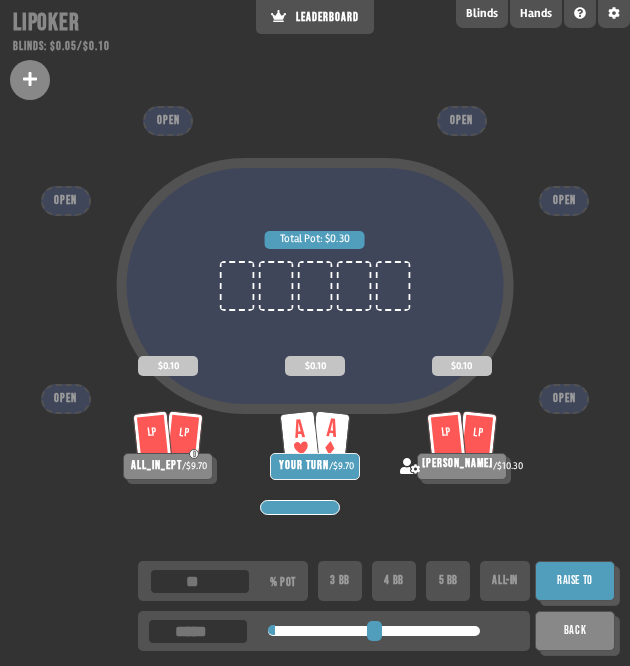 type on "***" 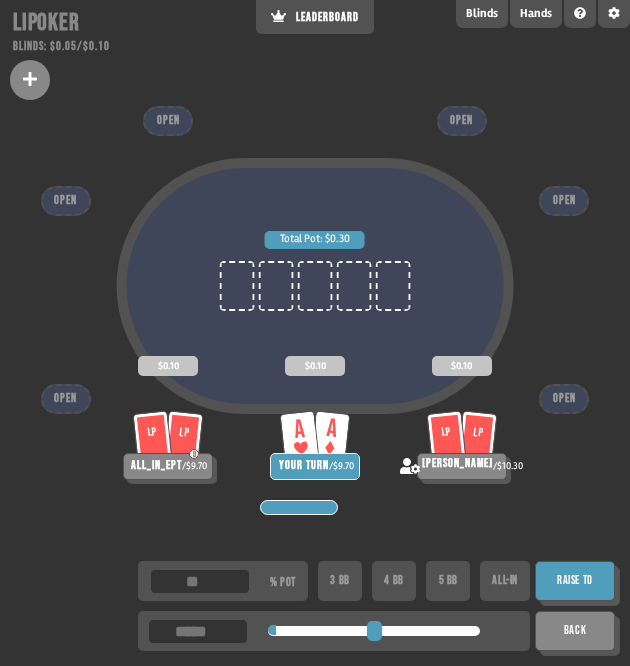 type on "***" 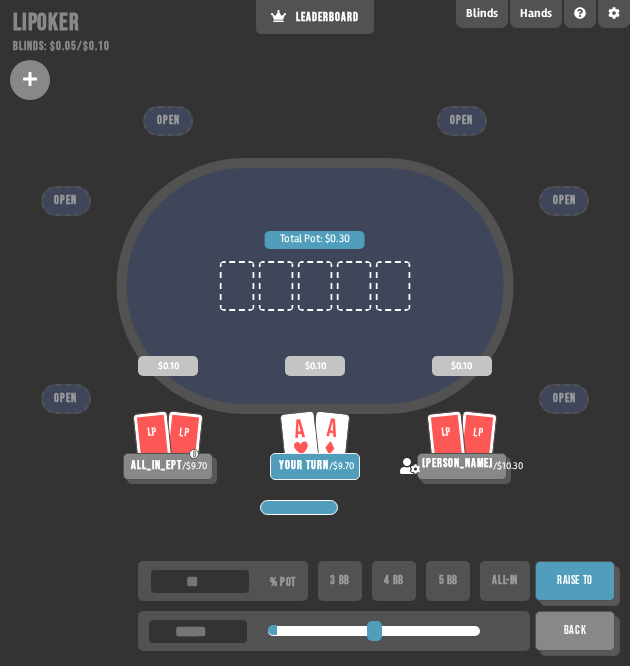 type on "***" 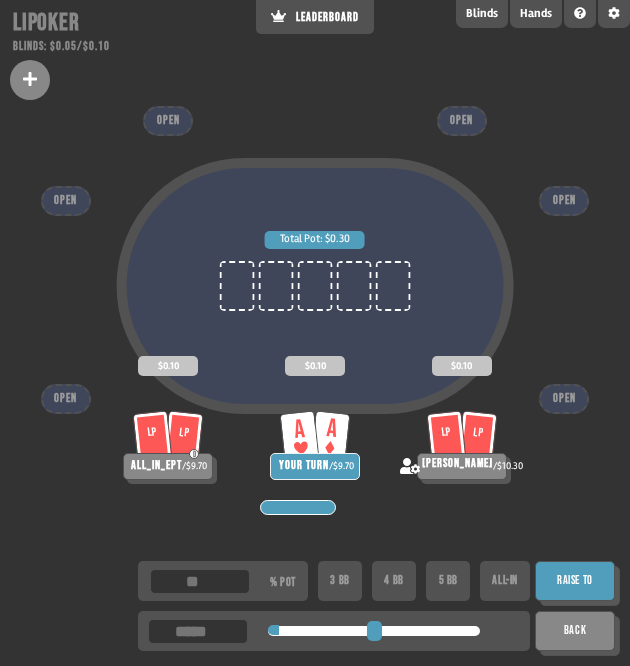 type on "***" 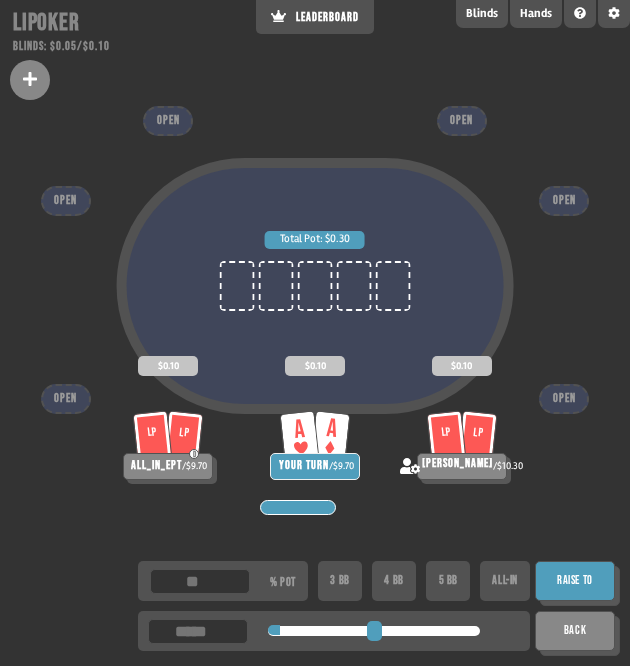 type on "****" 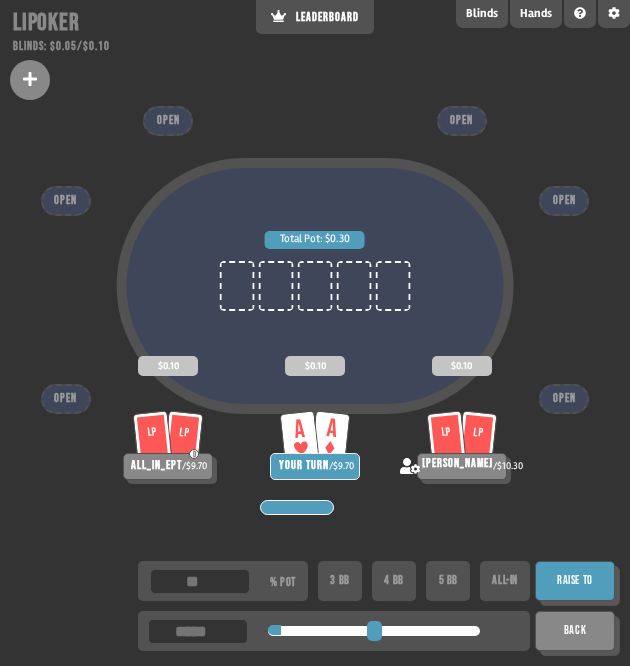 type on "***" 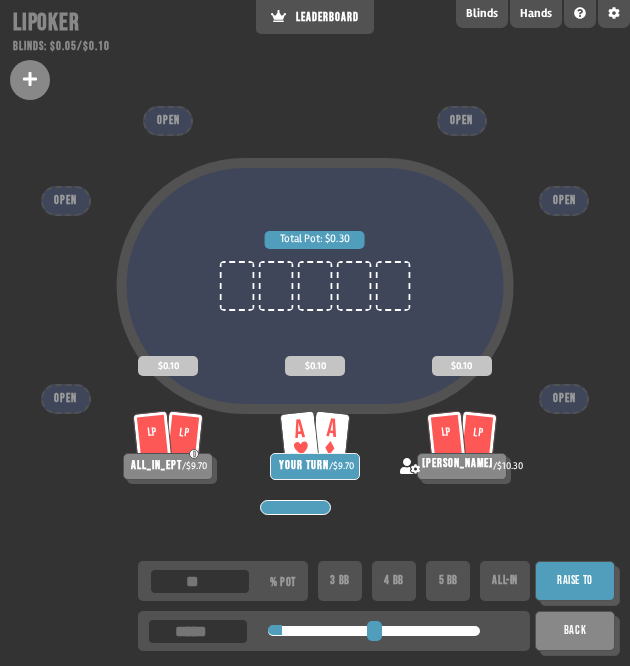 click on "Raise to" at bounding box center [575, 581] 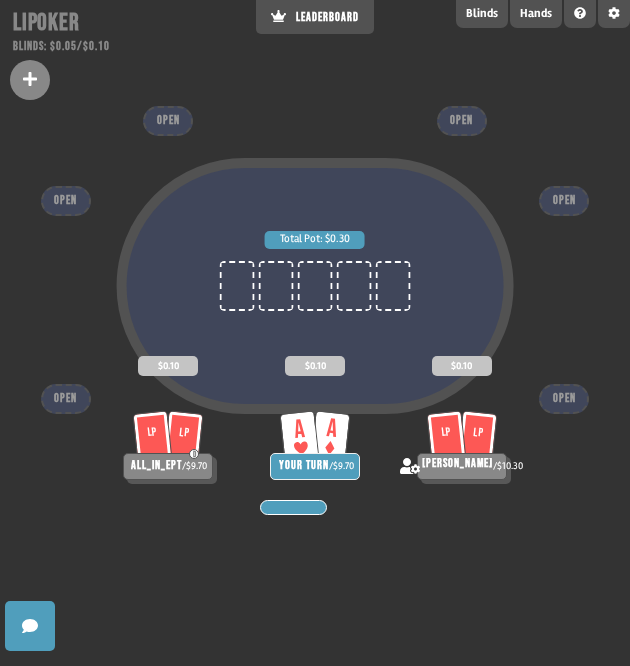 click on "Total Pot: $0.30   LP LP D all_in_ept / $9.70  $0.10  A A YOUR TURN / $9.70  $0.10  LP [PERSON_NAME] / $10.30  $0.10  OPEN OPEN OPEN OPEN OPEN OPEN" at bounding box center (315, 333) 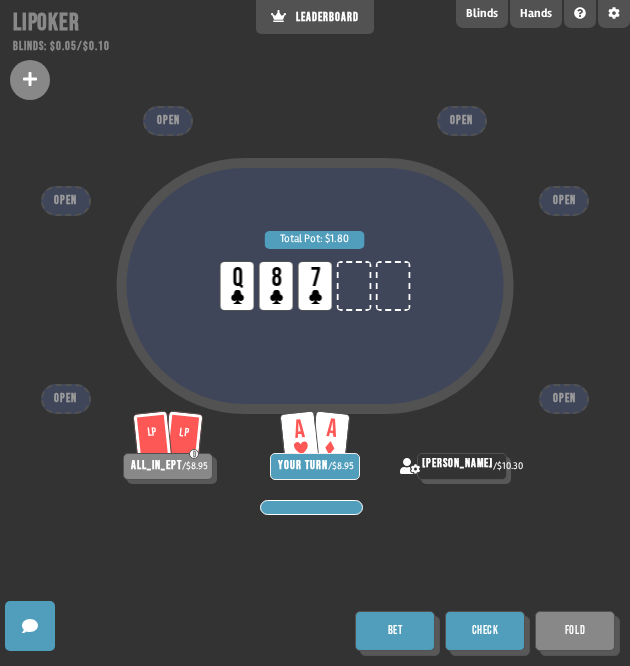 click on "Bet" at bounding box center [395, 631] 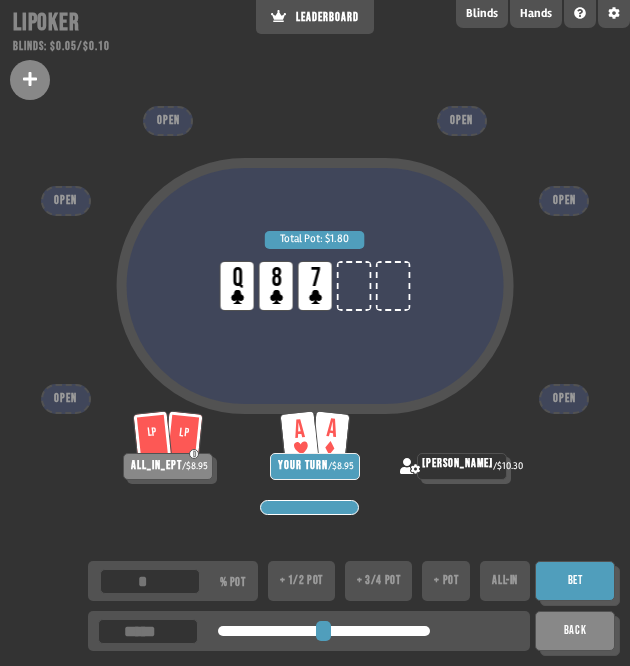 type on "*" 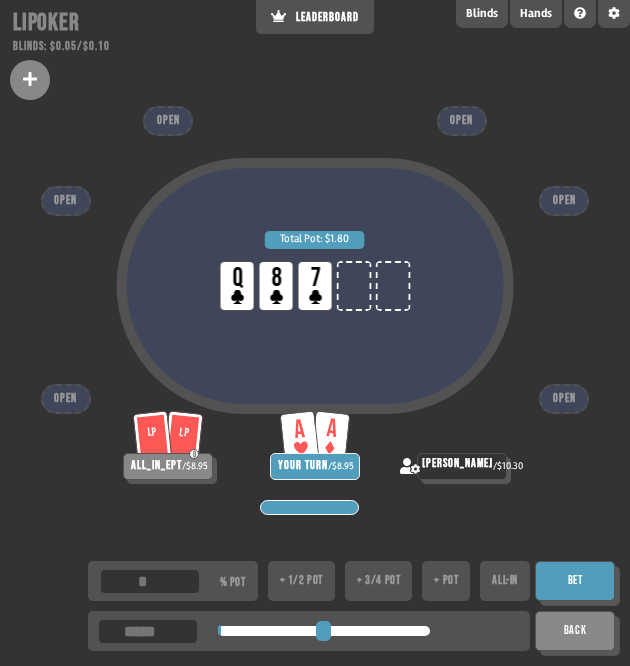 type on "**" 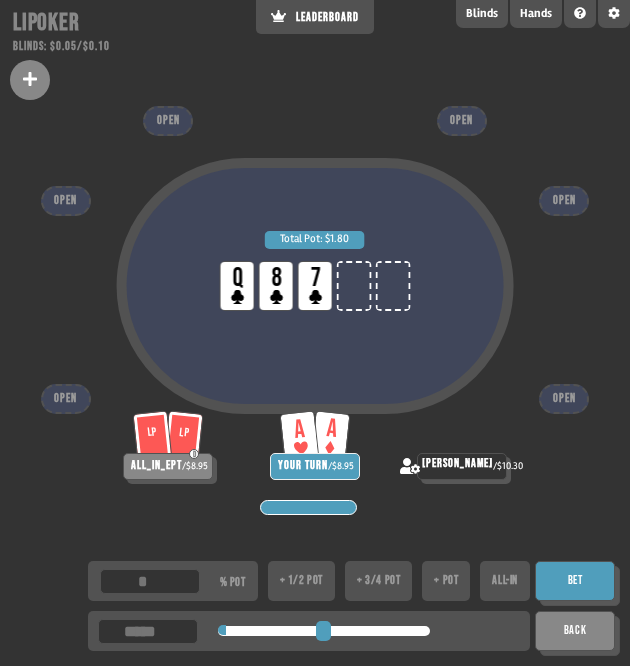 type on "**" 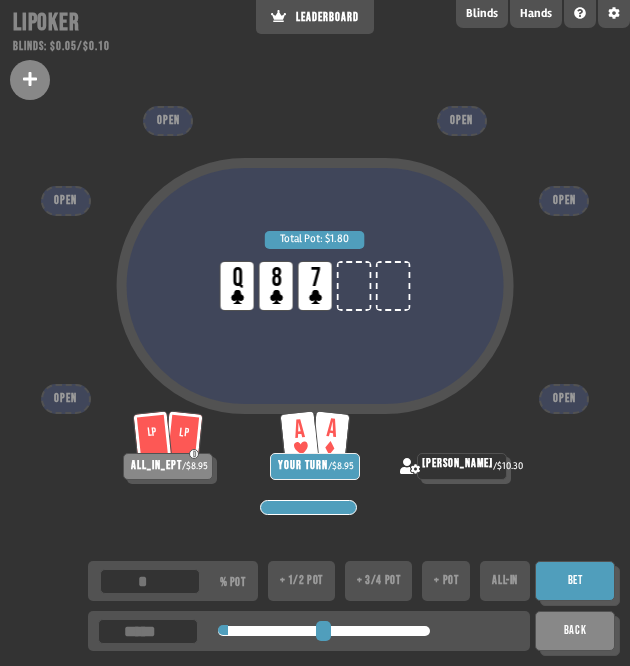 type on "**" 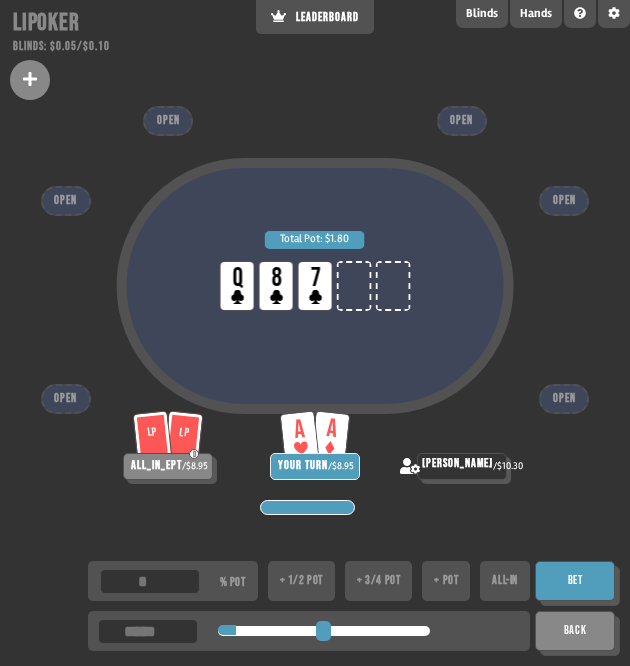 drag, startPoint x: 228, startPoint y: 635, endPoint x: 248, endPoint y: 629, distance: 20.880613 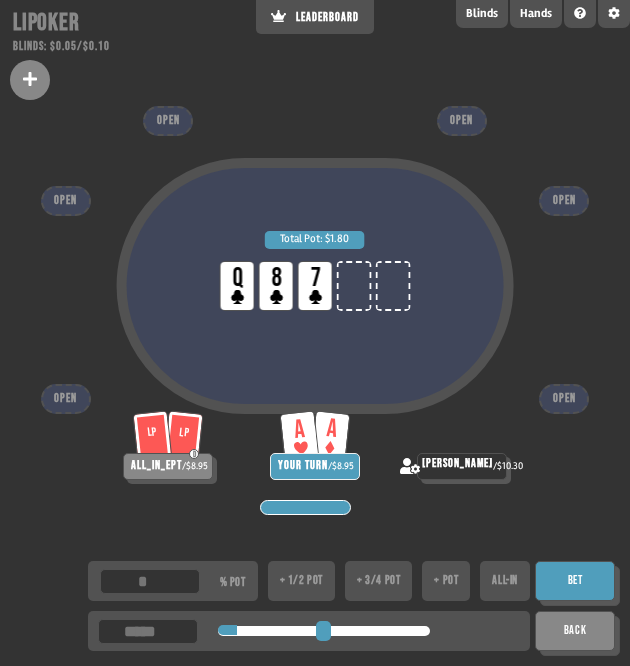 click on "Bet" at bounding box center (575, 581) 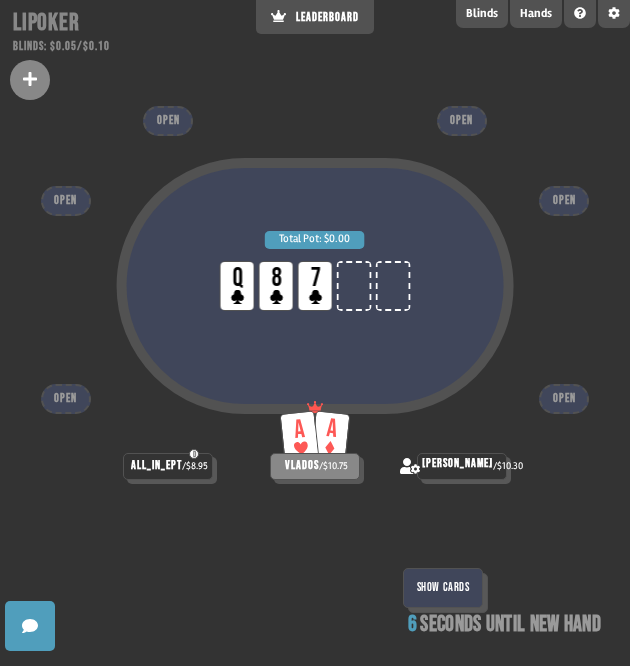click on "Show Cards" at bounding box center (443, 588) 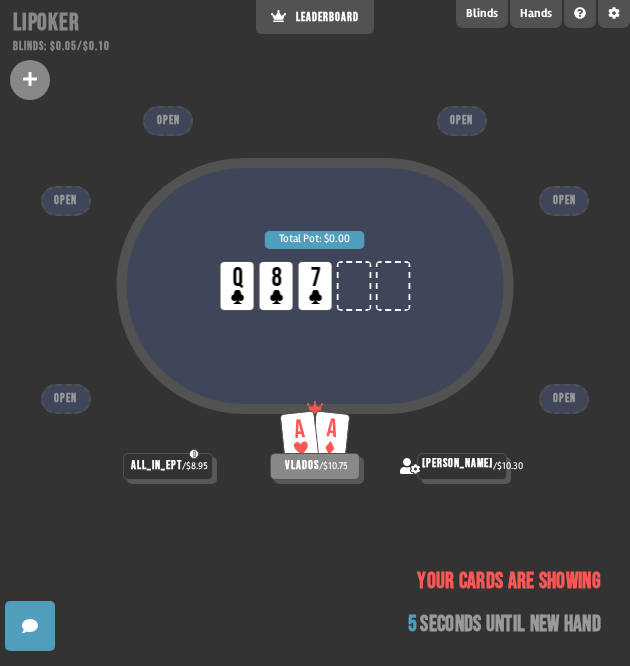 click on "Total Pot: $0.00   LP Q LP 8 LP 7" at bounding box center (315, 330) 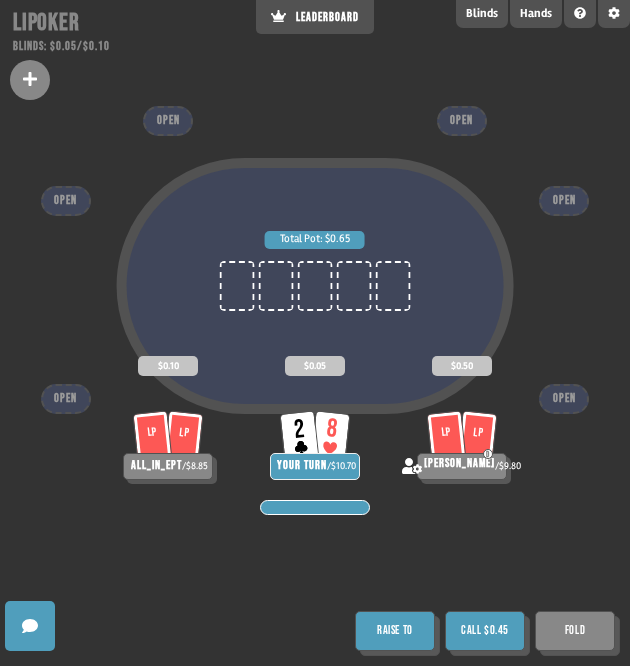 click on "Fold" at bounding box center [575, 631] 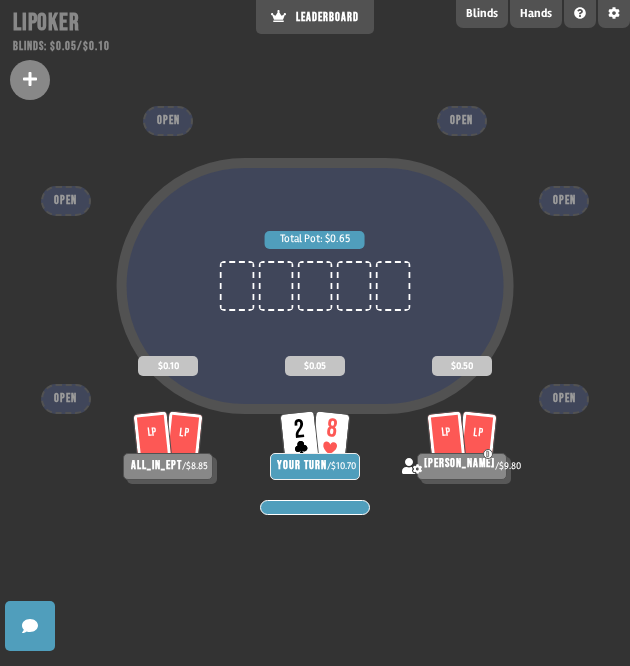 click on "Total Pot: $0.65   LP LP all_in_ept / $8.85  $0.10  2 8 YOUR TURN / $10.70  $0.05  LP [PERSON_NAME] / $9.80  $0.50  OPEN OPEN OPEN OPEN OPEN OPEN" at bounding box center [315, 333] 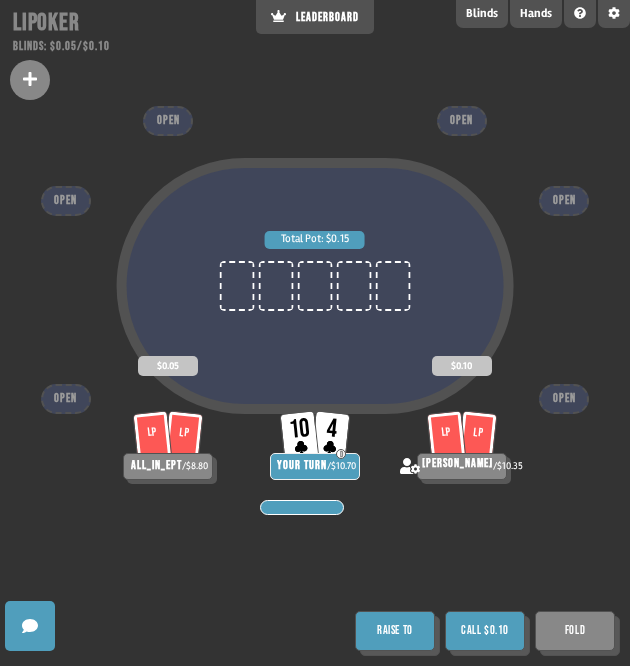 click on "Call $0.10" at bounding box center [485, 631] 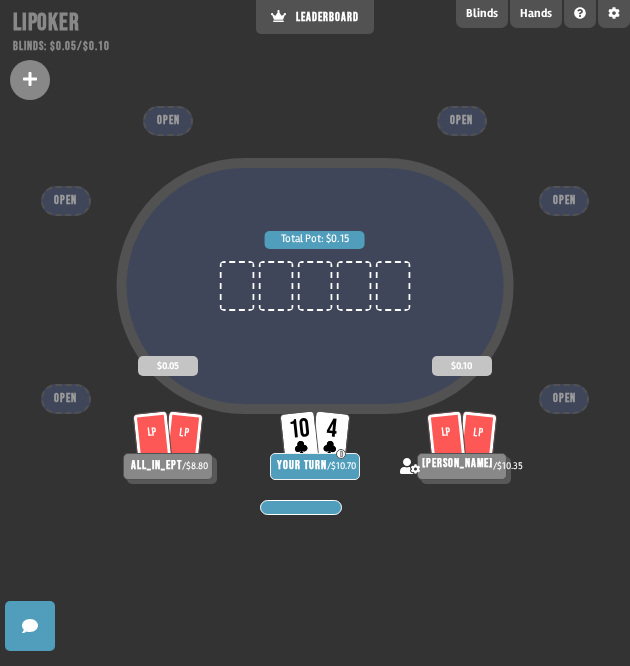 click on "Total Pot: $0.15" at bounding box center [315, 330] 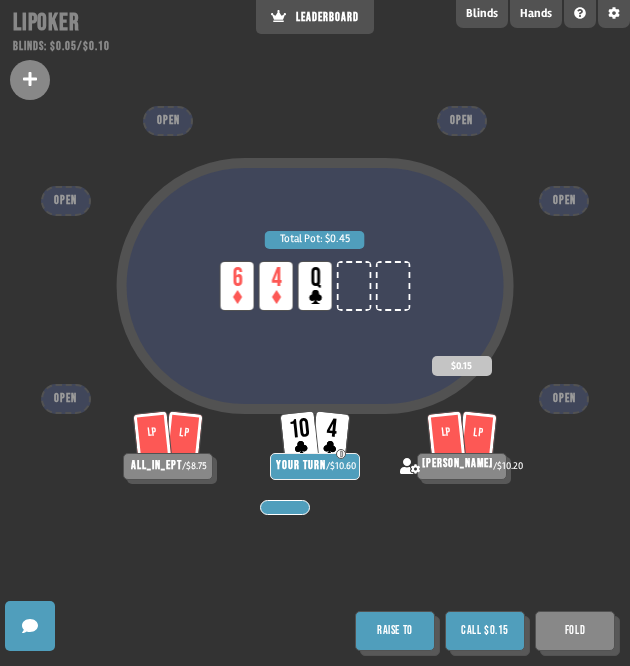 drag, startPoint x: 562, startPoint y: 635, endPoint x: 591, endPoint y: 557, distance: 83.21658 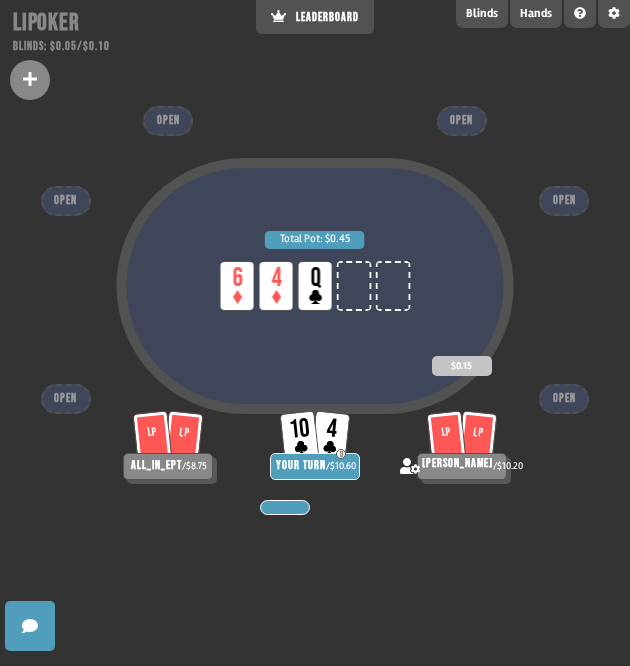 click on "Total Pot: $0.45   LP 6 LP 4 LP Q LP LP all_in_ept / $8.75  10 4 D YOUR TURN / $10.60  LP [PERSON_NAME] / $10.20  $0.15  OPEN OPEN OPEN OPEN OPEN OPEN" at bounding box center (315, 333) 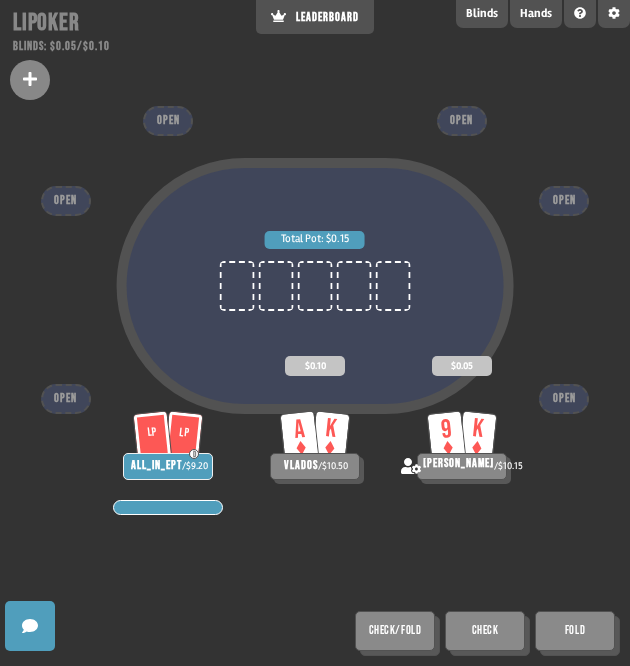 click on "Total Pot: $0.15   LP LP D all_in_ept / $9.20  A K vlados / $10.50  $0.10  9 K anton / $10.15  $0.05  OPEN OPEN OPEN OPEN OPEN OPEN Check/Fold Check Fold" at bounding box center [315, 333] 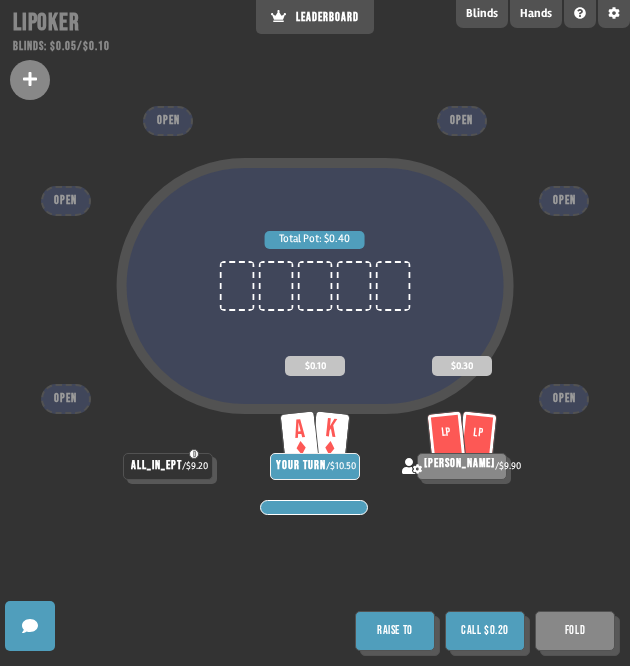 click on "Raise to" at bounding box center (395, 631) 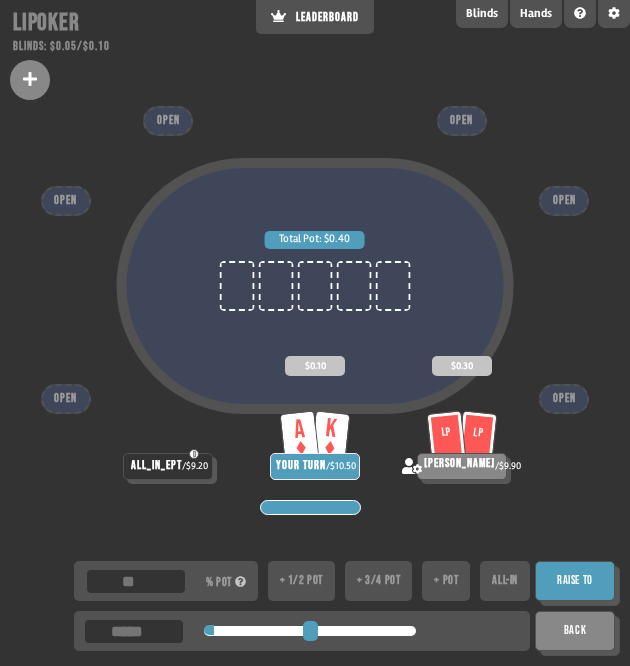 click at bounding box center (310, 631) 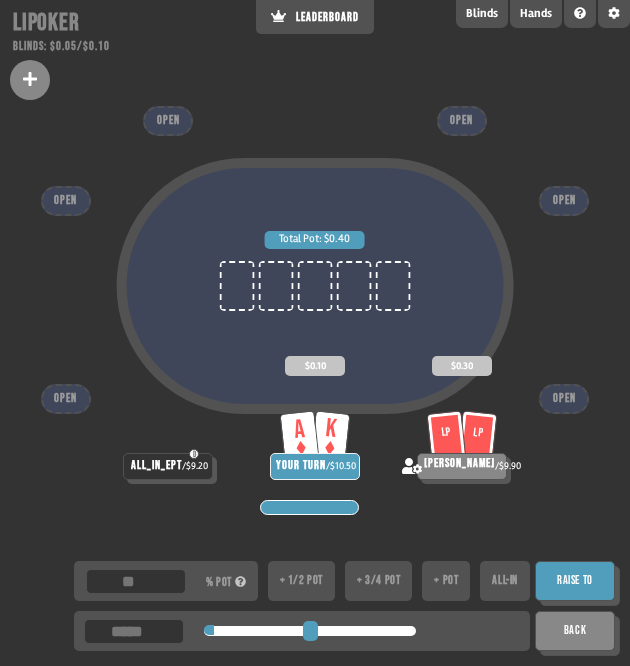 click on "Raise to" at bounding box center [575, 581] 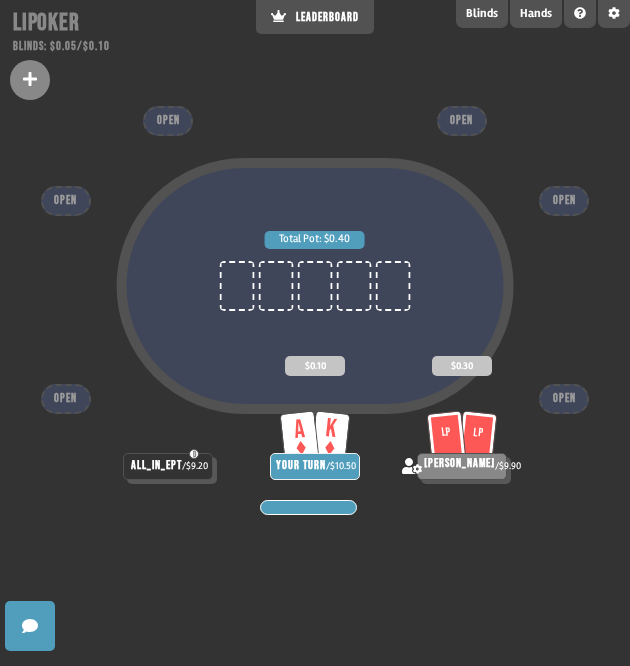 click on "Total Pot: $0.40   D all_in_ept / $9.20  A K YOUR TURN / $10.50  $0.10  LP [PERSON_NAME] / $9.90  $0.30  OPEN OPEN OPEN OPEN OPEN OPEN" at bounding box center [315, 333] 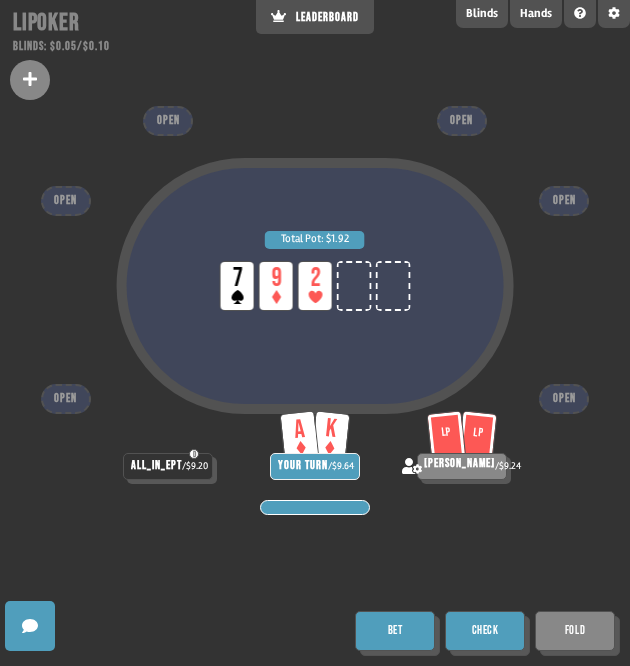 click on "Bet" at bounding box center [395, 631] 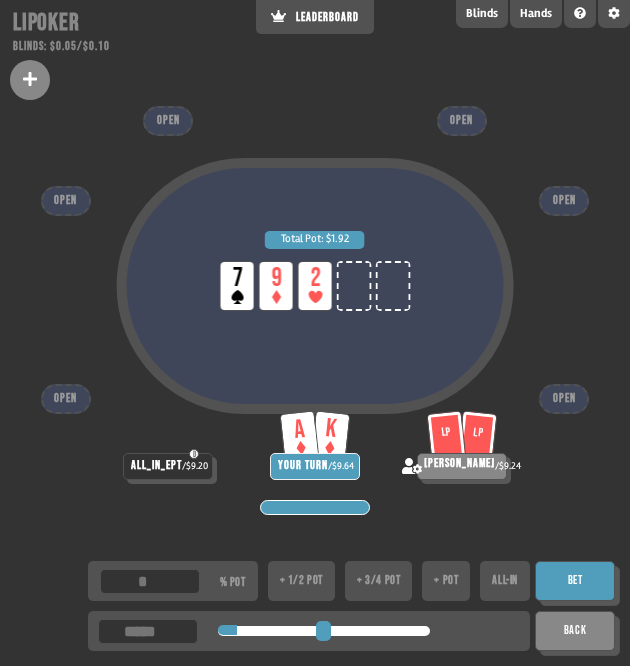 click at bounding box center [324, 631] 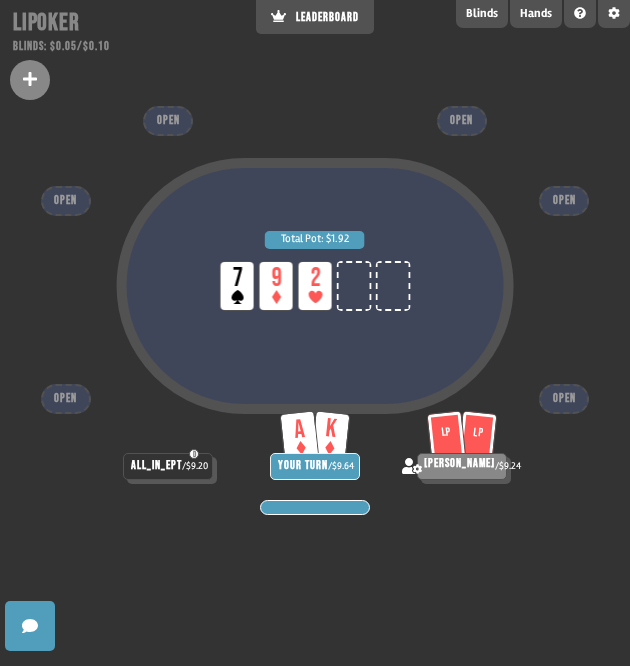 click on "Total Pot: $1.92   LP 7 LP 9 LP 2 D all_in_ept / $9.20  A K YOUR TURN / $9.64  LP [PERSON_NAME] / $9.24  OPEN OPEN OPEN OPEN OPEN OPEN" at bounding box center [315, 333] 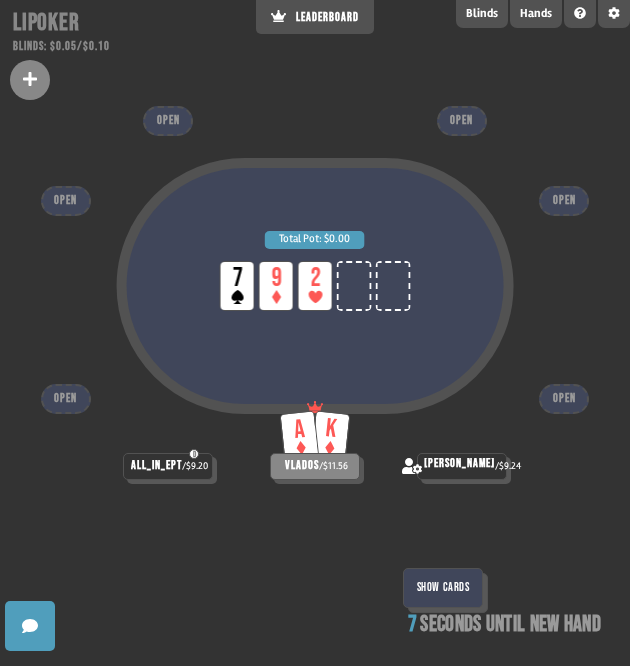 click on "Show Cards" at bounding box center [443, 588] 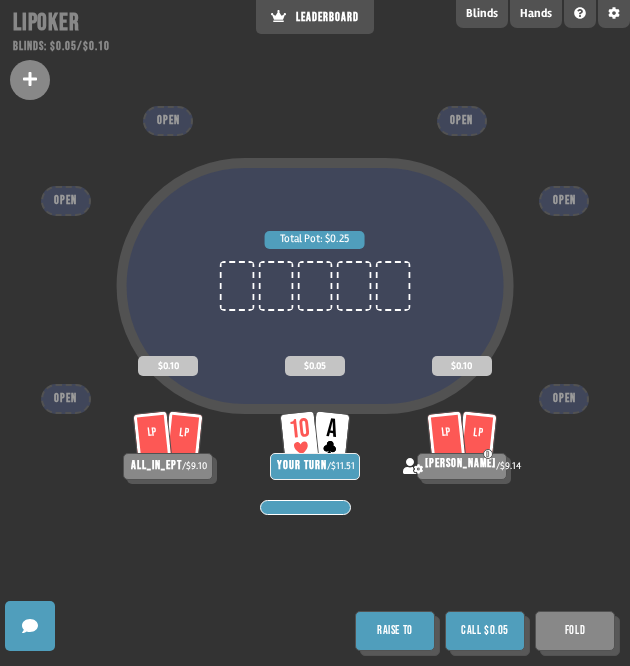 click on "Raise to" at bounding box center [395, 631] 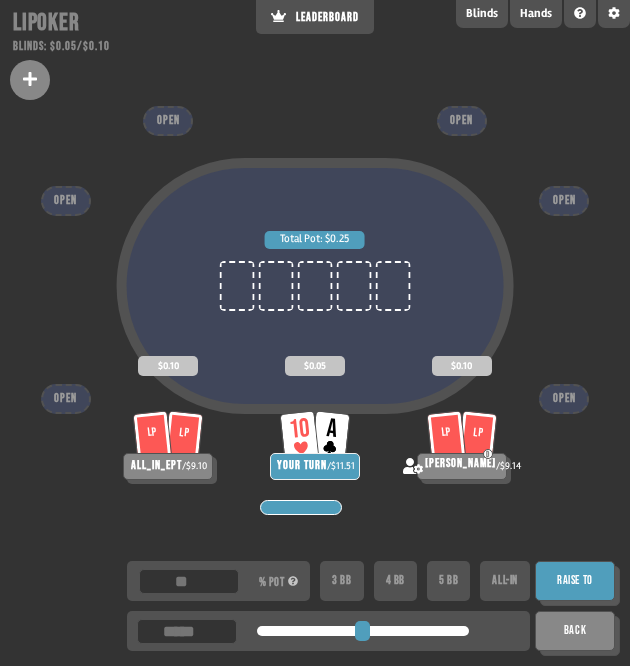 click on "Raise to" at bounding box center (575, 581) 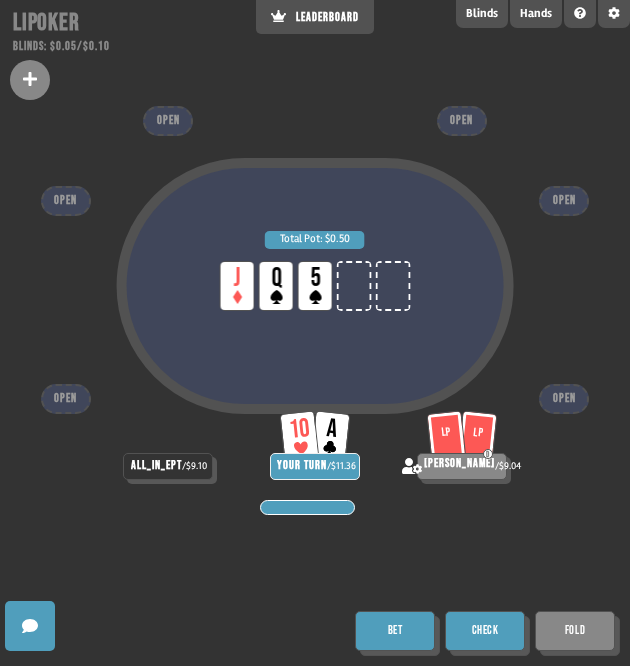 click on "Bet" at bounding box center (395, 631) 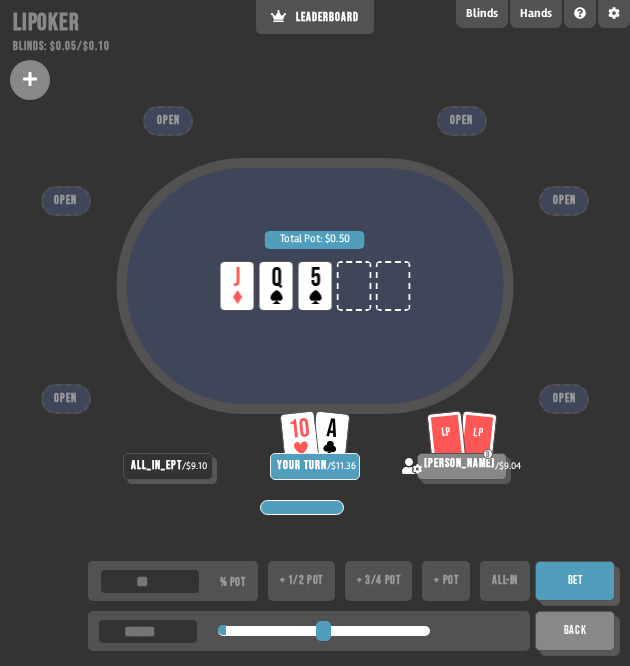 click at bounding box center (324, 631) 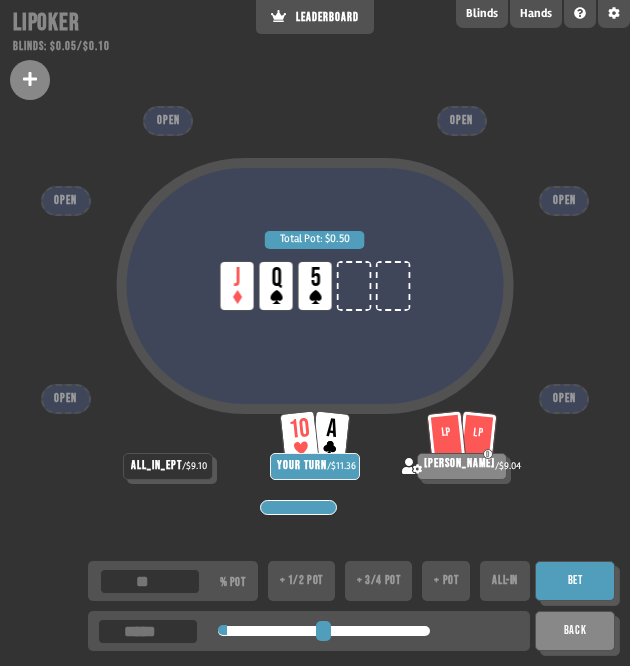 click on "Bet" at bounding box center [575, 581] 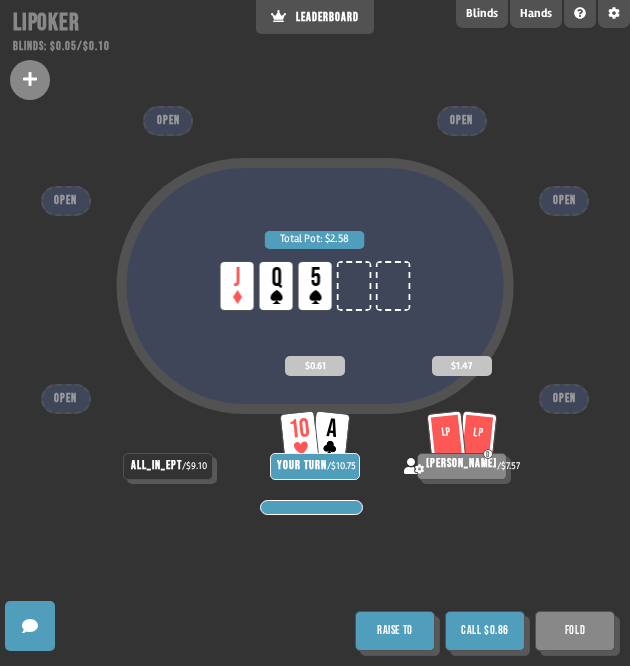 drag, startPoint x: 486, startPoint y: 633, endPoint x: 524, endPoint y: 542, distance: 98.61542 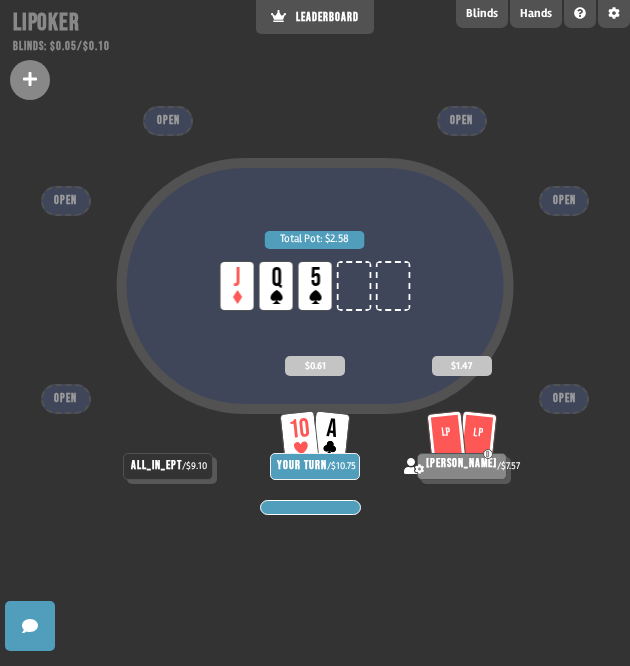 click on "Total Pot: $2.58   LP J LP Q LP 5 all_in_ept / $9.10  10 A YOUR TURN / $10.75  $0.61  LP [PERSON_NAME] / $7.57  $1.47  OPEN OPEN OPEN OPEN OPEN OPEN" at bounding box center [315, 333] 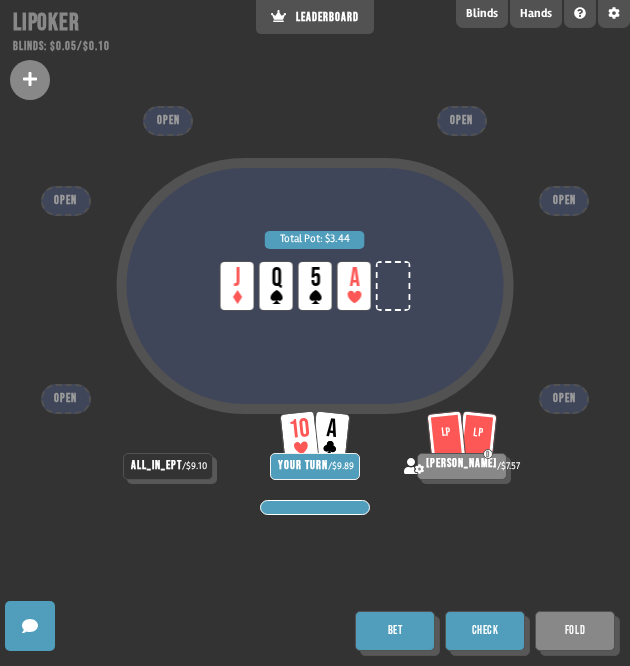 click on "Bet" at bounding box center (395, 631) 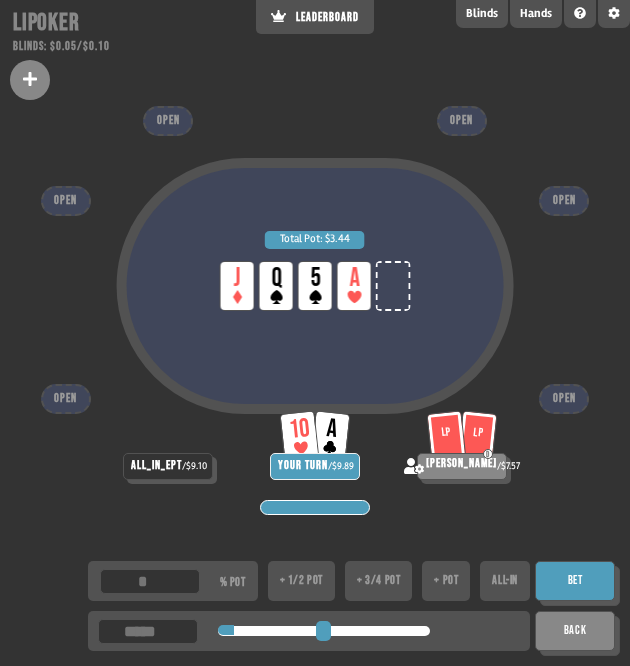 drag, startPoint x: 227, startPoint y: 631, endPoint x: 242, endPoint y: 637, distance: 16.155495 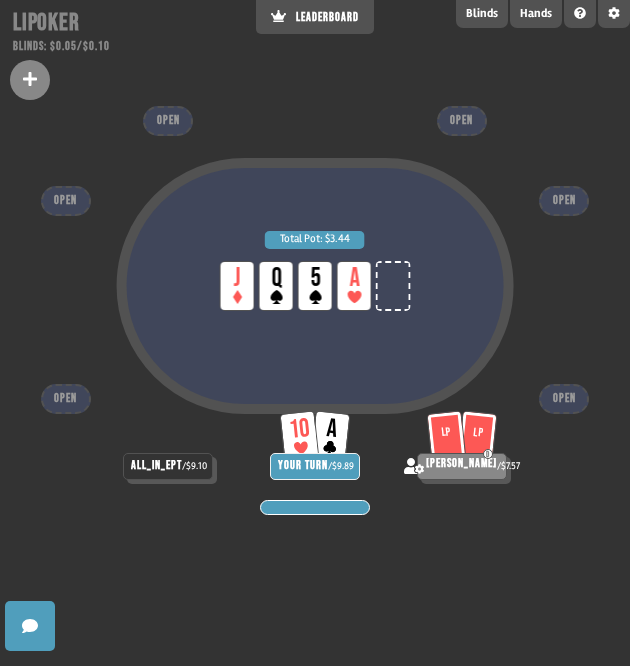 click on "Total Pot: $3.44   LP J LP Q LP 5 LP A all_in_ept / $9.10  10 A YOUR TURN / $9.89  LP [PERSON_NAME] / $7.57  OPEN OPEN OPEN OPEN OPEN OPEN" at bounding box center (315, 333) 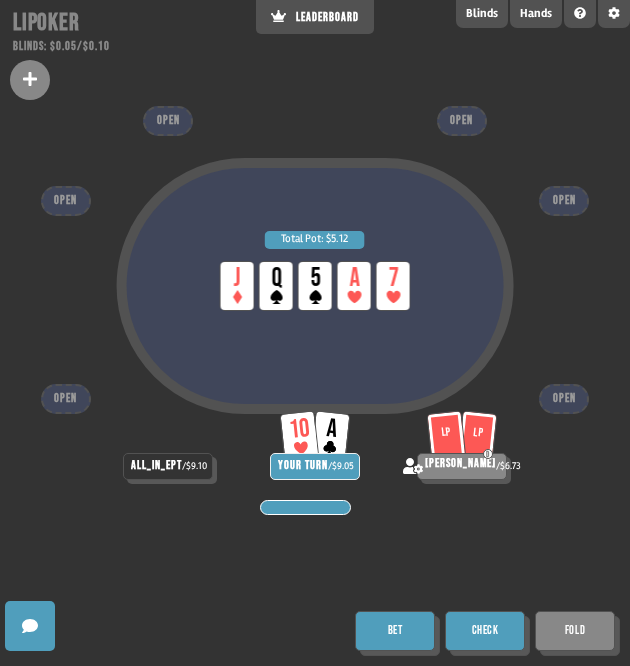 click on "Bet" at bounding box center (395, 631) 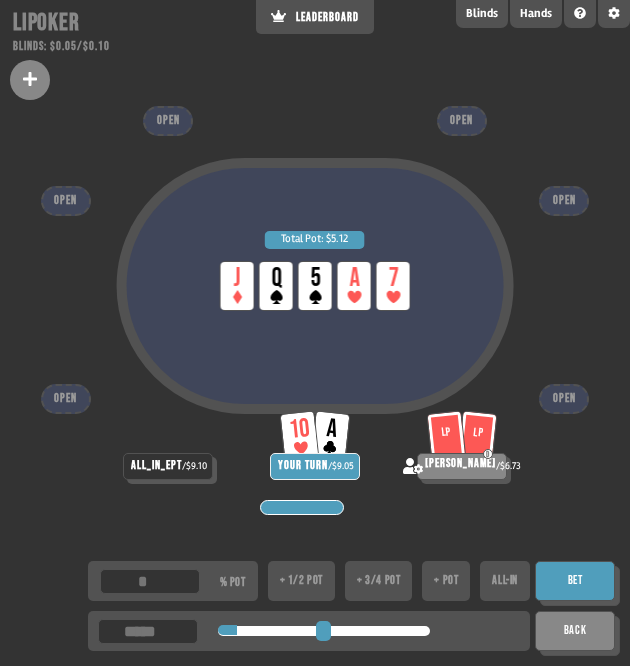 drag, startPoint x: 229, startPoint y: 635, endPoint x: 246, endPoint y: 639, distance: 17.464249 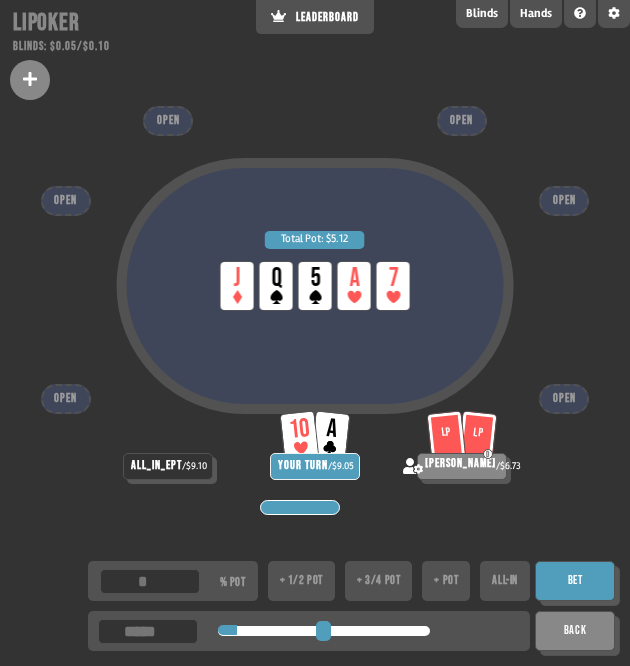 click on "Bet" at bounding box center (575, 581) 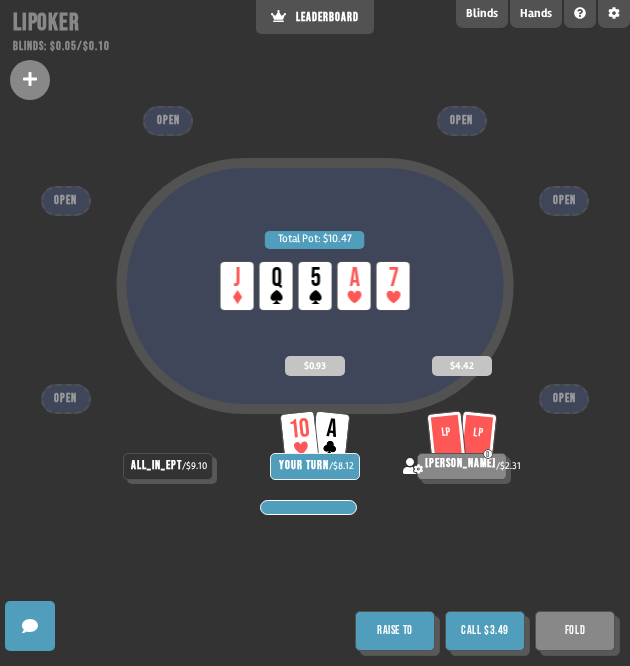 click on "Call $3.49" at bounding box center [485, 631] 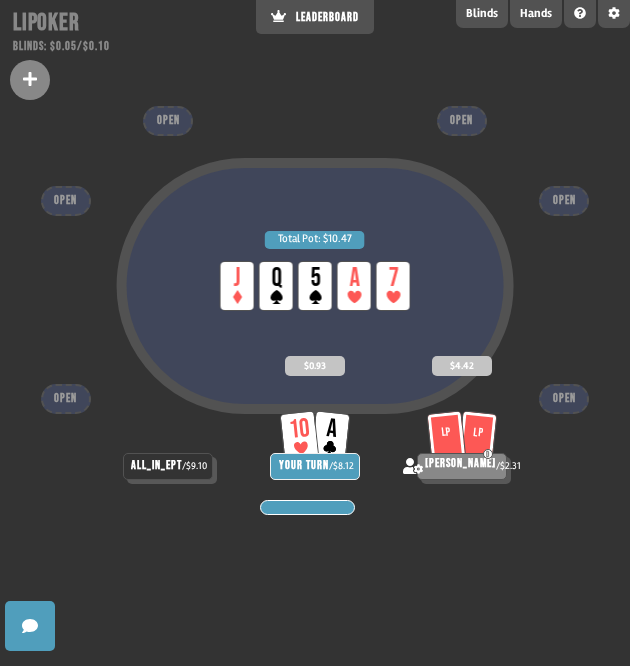 drag, startPoint x: 580, startPoint y: 547, endPoint x: 580, endPoint y: 529, distance: 18 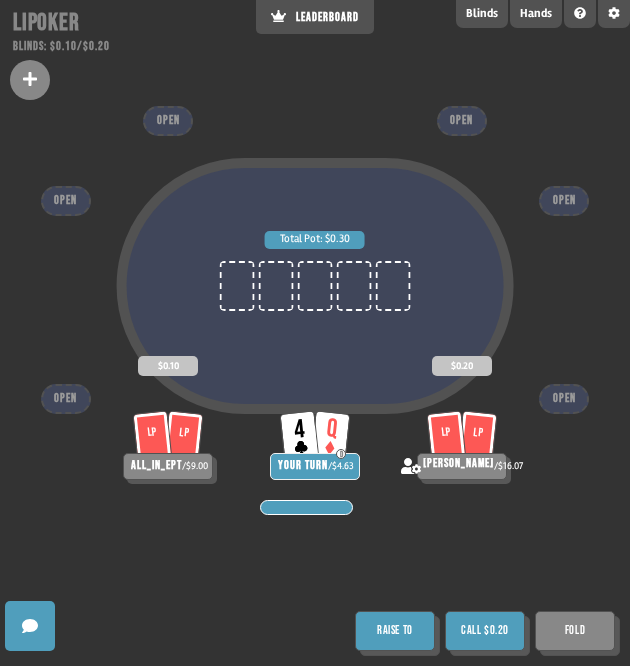 click on "Fold" at bounding box center [575, 631] 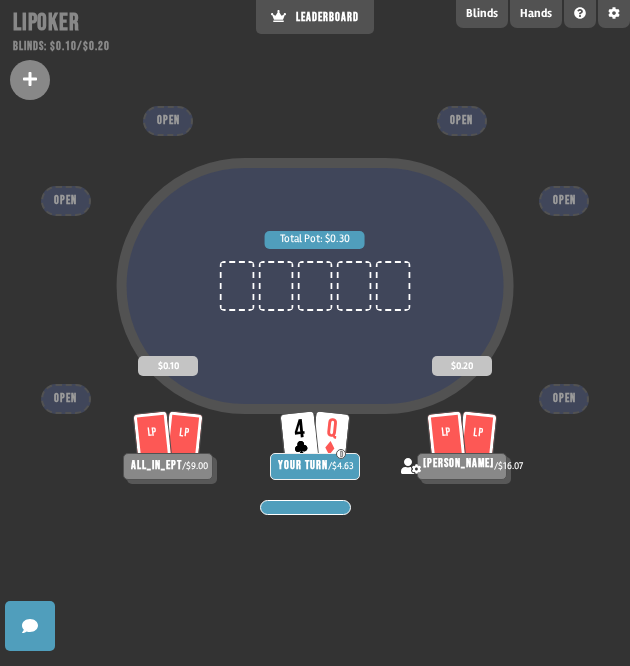 click on "Total Pot: $0.30" at bounding box center (315, 330) 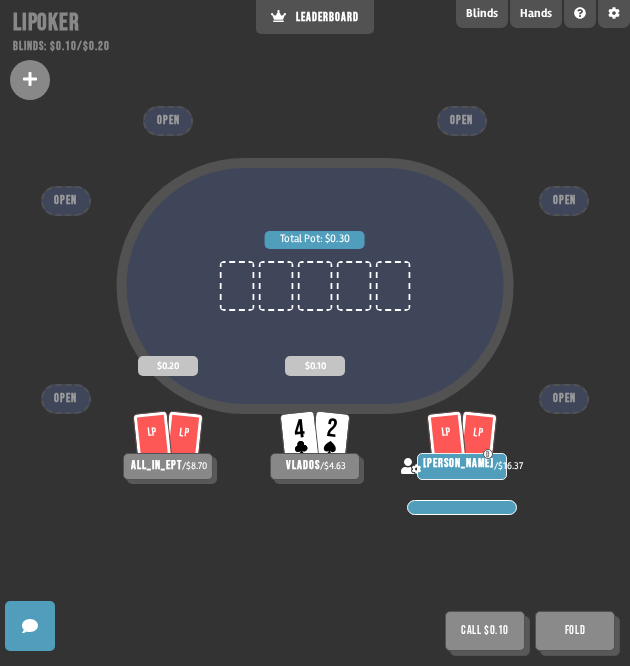 click on "Total Pot: $0.30" at bounding box center (315, 330) 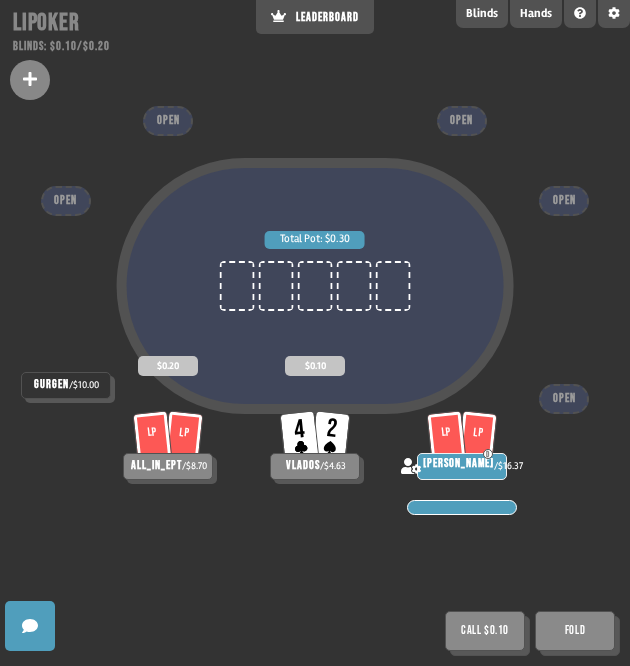 click on "Total Pot: $0.30" at bounding box center [315, 330] 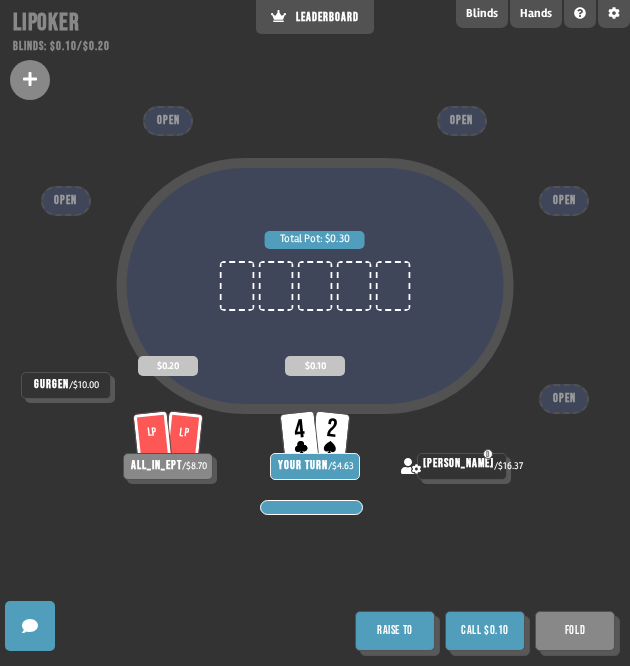 click on "Fold" at bounding box center [575, 631] 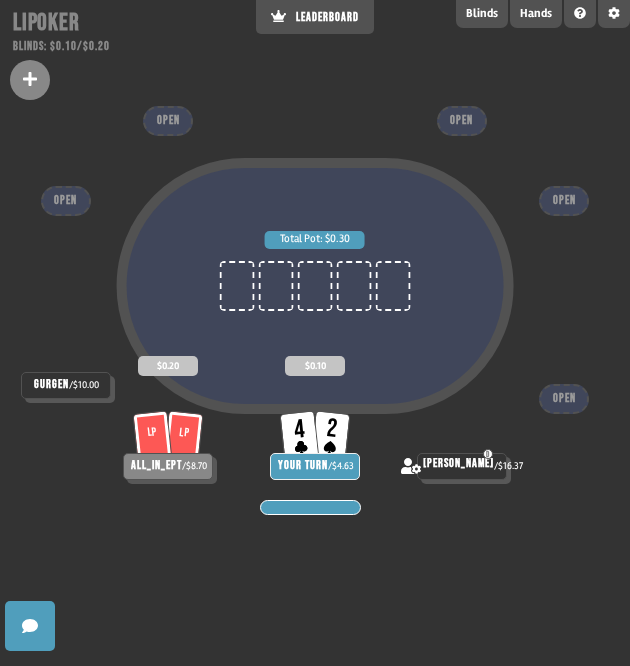 click on "Total Pot: $0.30   gurgen / $10.00  LP LP all_in_ept / $8.70  $0.20  4 2 YOUR TURN / $4.63  $0.10  D [PERSON_NAME] / $16.37  OPEN OPEN OPEN OPEN OPEN" at bounding box center (315, 333) 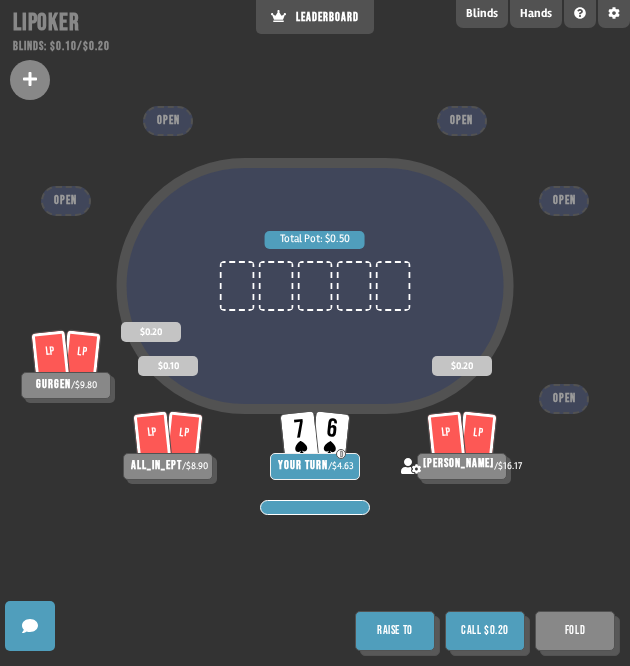 click on "Call $0.20" at bounding box center [485, 631] 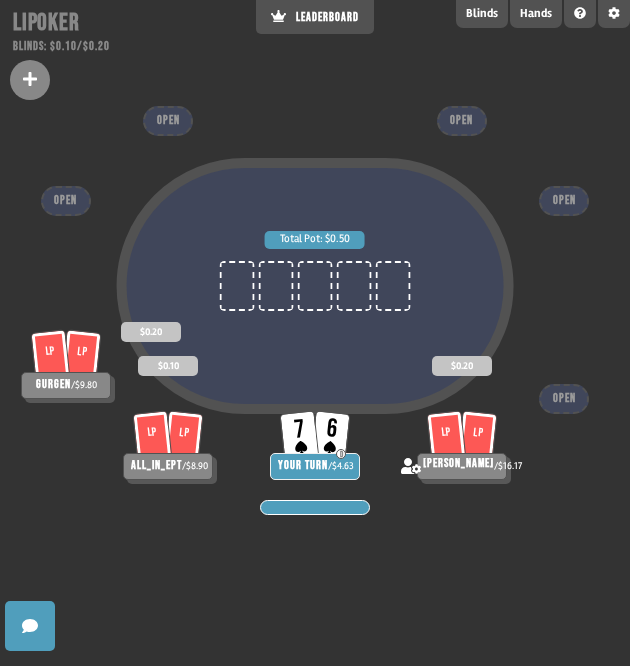 click on "Total Pot: $0.50" at bounding box center (315, 330) 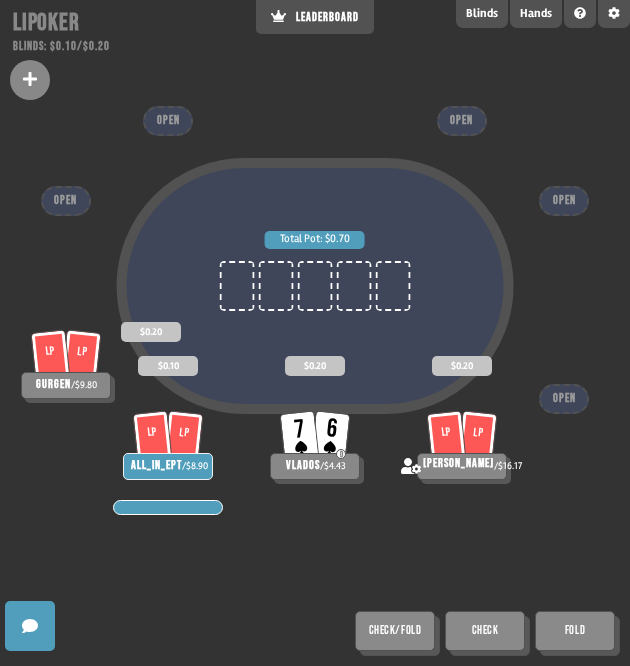 click on "Check" at bounding box center (485, 631) 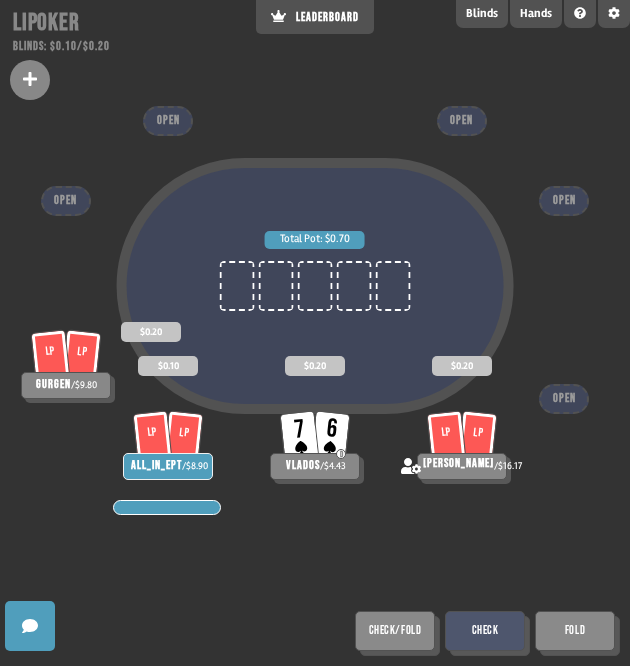 click on "Check" at bounding box center (485, 631) 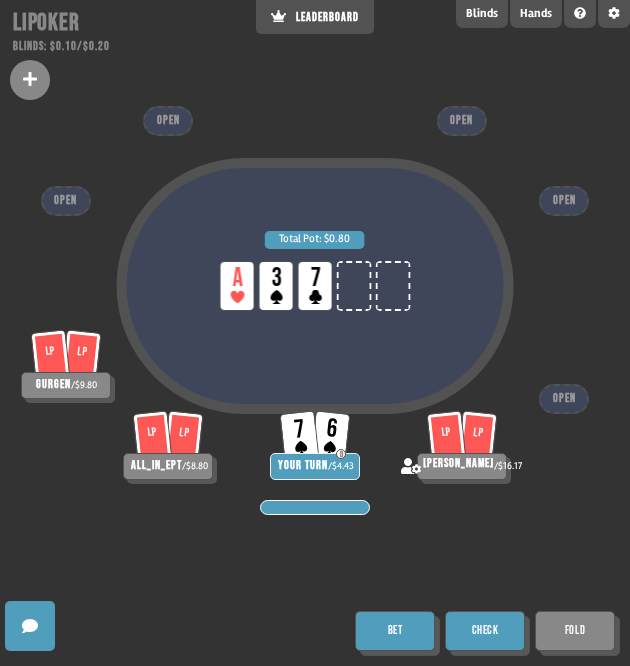 click on "Check" at bounding box center [485, 631] 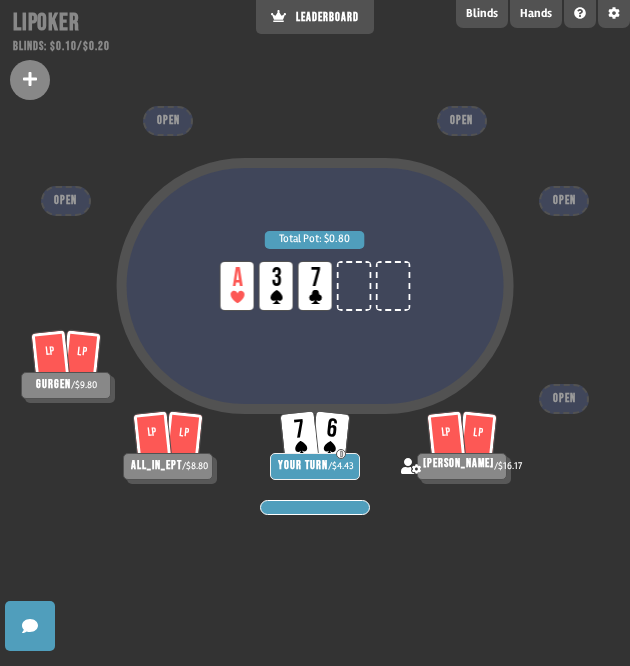 click on "Total Pot: $0.80   LP A LP 3 LP 7 LP LP gurgen / $9.80  LP LP all_in_ept / $8.80  7 6 D YOUR TURN / $4.43  LP [PERSON_NAME] / $16.17  OPEN OPEN OPEN OPEN OPEN" at bounding box center [315, 333] 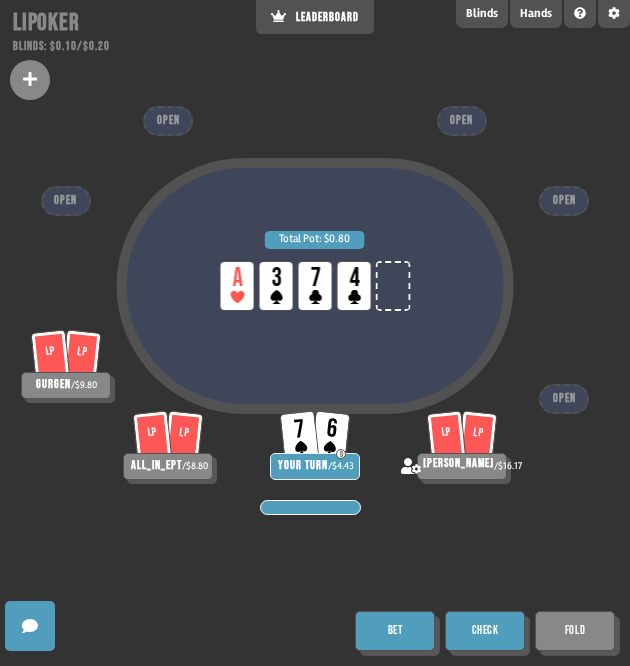click on "Check" at bounding box center (485, 631) 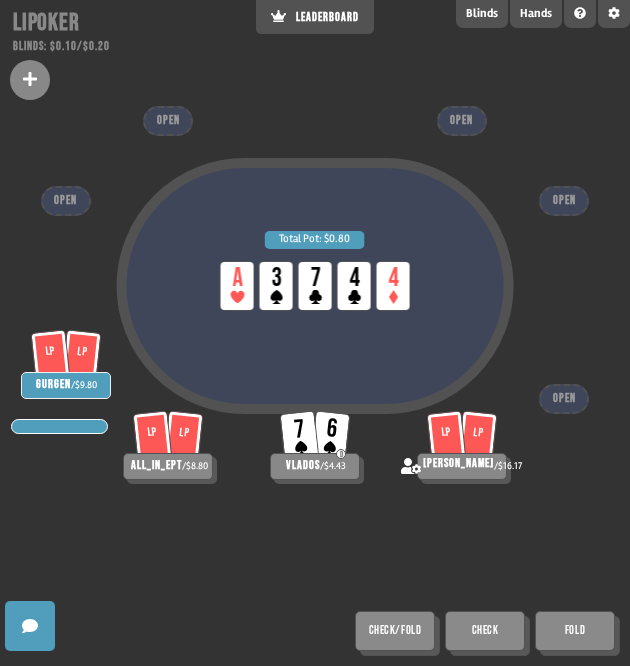 click on "Total Pot: $0.80   LP A LP 3 LP 7 LP 4 LP 4 LP LP gurgen / $9.80  LP LP all_in_ept / $8.80  7 6 D [PERSON_NAME] / $4.43  LP [PERSON_NAME] / $16.17  OPEN OPEN OPEN OPEN OPEN Check/Fold Check Fold" at bounding box center [315, 333] 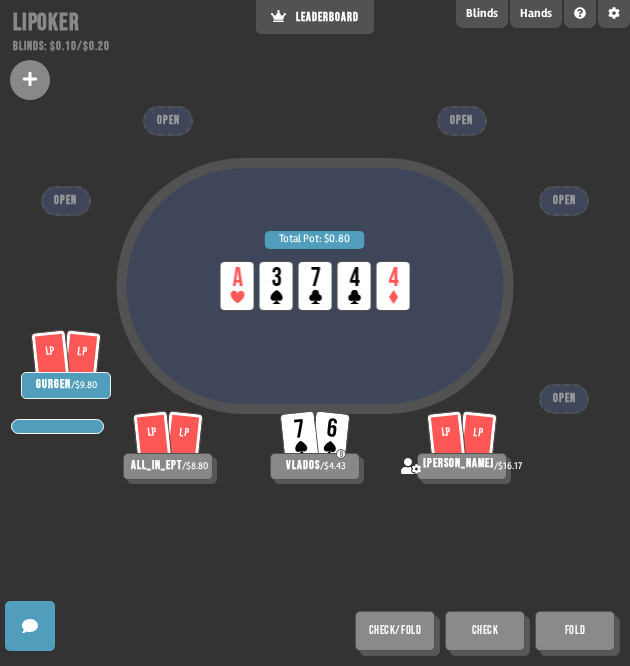click on "Total Pot: $0.80   LP A LP 3 LP 7 LP 4 LP 4 LP LP gurgen / $9.80  LP LP all_in_ept / $8.80  7 6 D [PERSON_NAME] / $4.43  LP [PERSON_NAME] / $16.17  OPEN OPEN OPEN OPEN OPEN Check/Fold Check Fold" at bounding box center [315, 333] 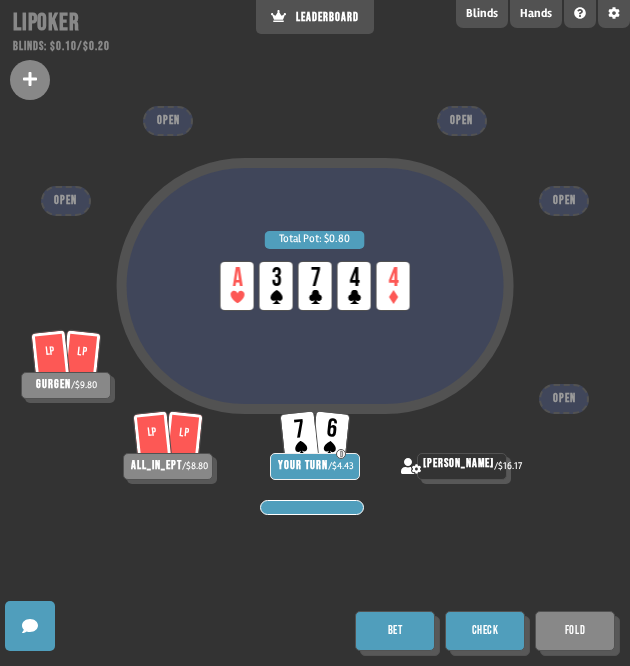 drag, startPoint x: 506, startPoint y: 635, endPoint x: 532, endPoint y: 591, distance: 51.10773 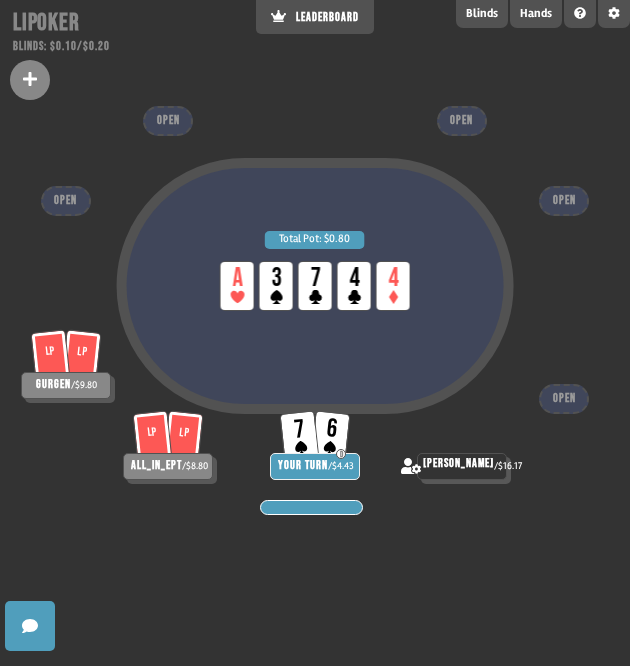 click on "Total Pot: $0.80   LP A LP 3 LP 7 LP 4 LP 4 LP LP gurgen / $9.80  LP LP all_in_ept / $8.80  7 6 D YOUR TURN / $4.43  [PERSON_NAME] / $16.17  OPEN OPEN OPEN OPEN OPEN" at bounding box center [315, 333] 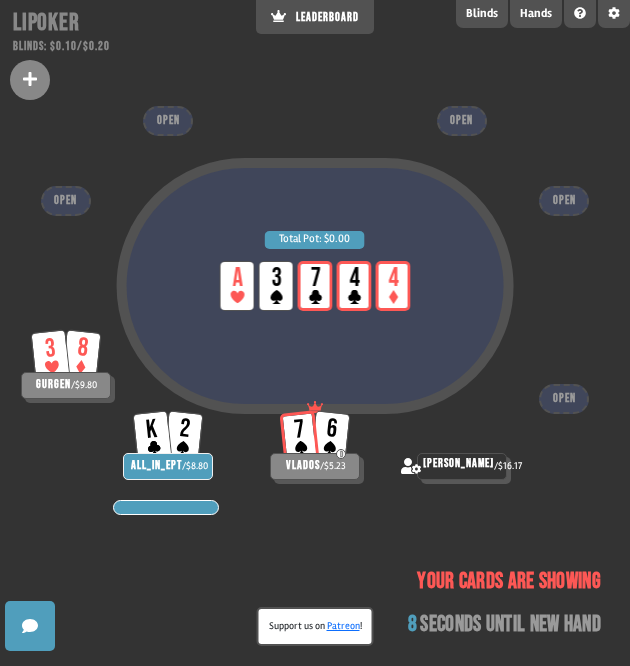 click on "Total Pot: $0.00   LP A LP 3 LP 7 LP 4 LP 4 3 8 gurgen / $9.80  K 2 all_in_ept / $8.80  7 6 D [PERSON_NAME] / $5.23  [PERSON_NAME] / $16.17  OPEN OPEN OPEN OPEN OPEN Your cards are showing 8  seconds until new hand" at bounding box center (315, 333) 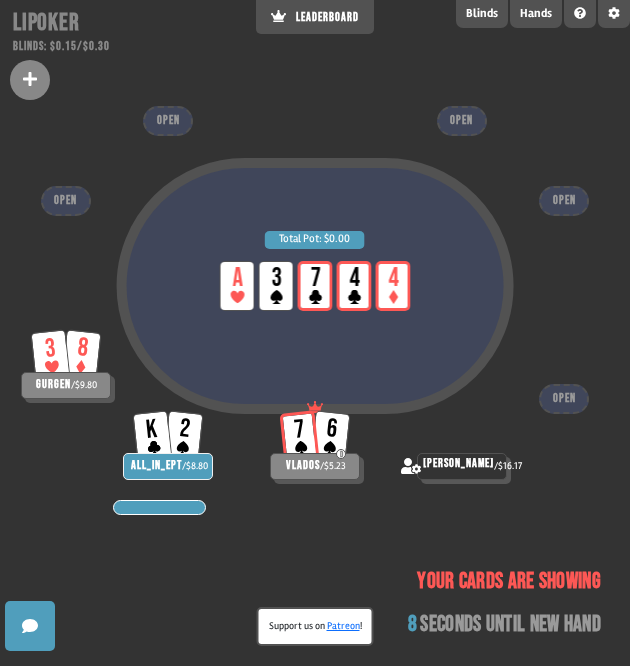 drag, startPoint x: 545, startPoint y: 458, endPoint x: 541, endPoint y: 434, distance: 24.33105 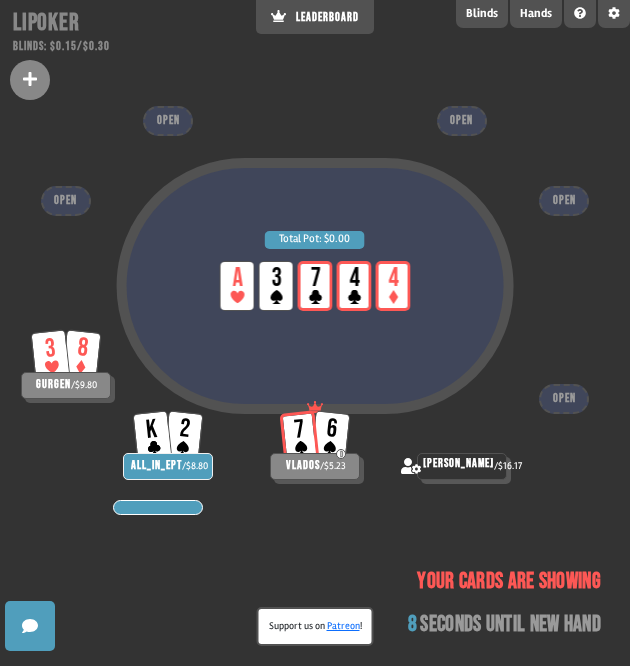 click on "Total Pot: $0.00   LP A LP 3 LP 7 LP 4 LP 4" at bounding box center (315, 330) 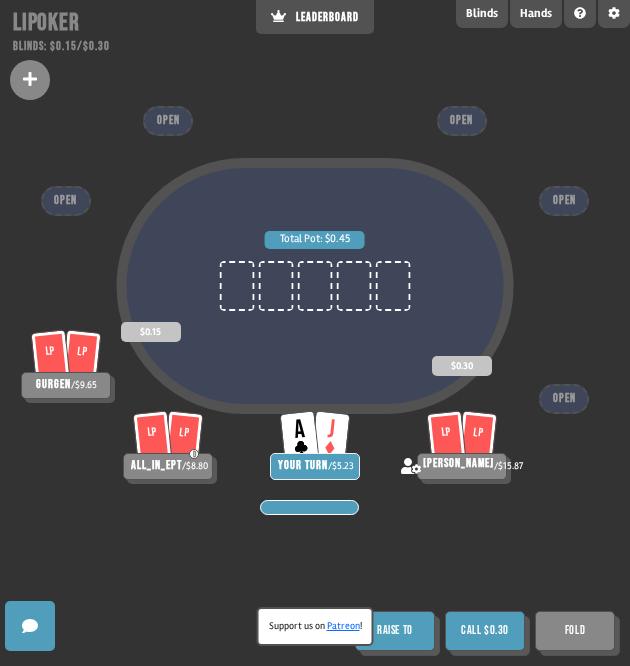 click on "Raise to" at bounding box center [395, 631] 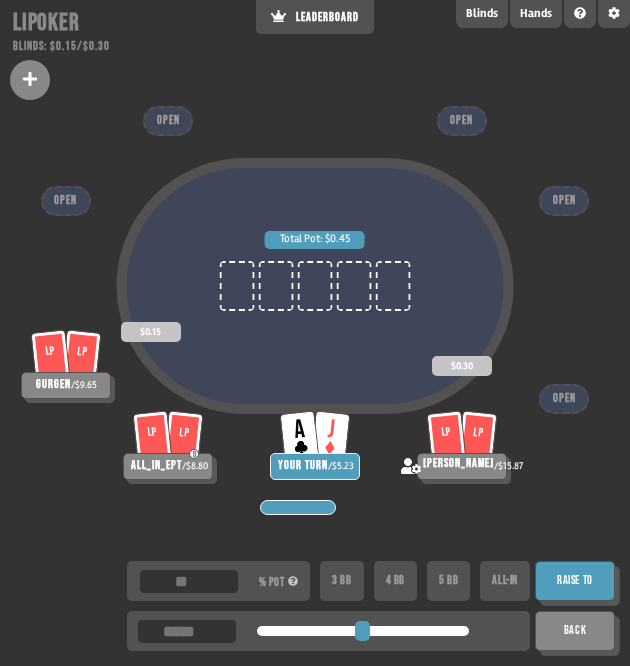 click on "Support us on   Patreon !" at bounding box center [315, 626] 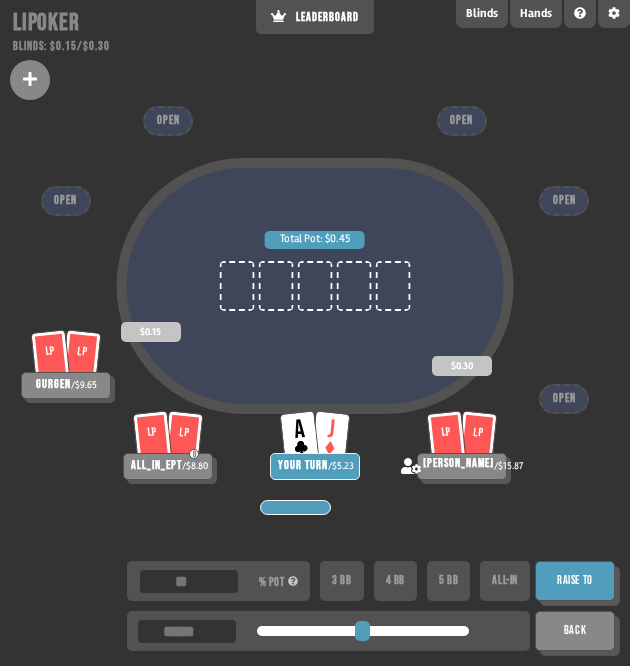 click on "Support us on   Patreon !" at bounding box center [315, 626] 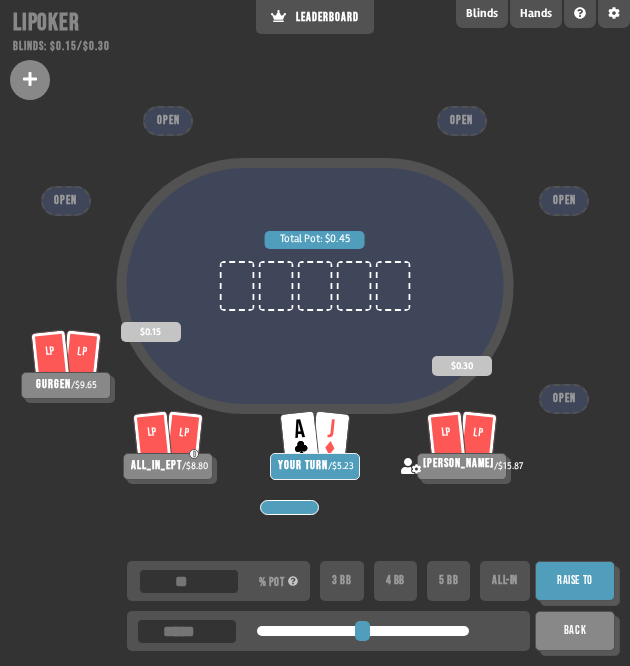 click on "****" at bounding box center [187, 631] 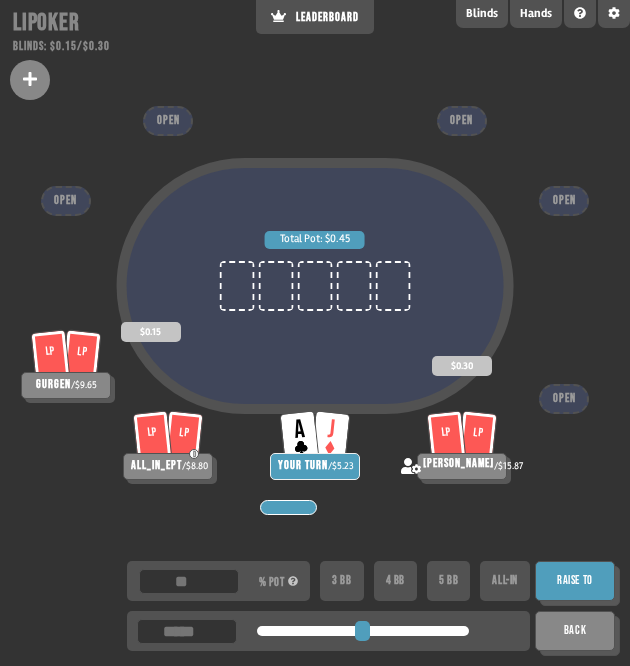 click on "***" at bounding box center (187, 631) 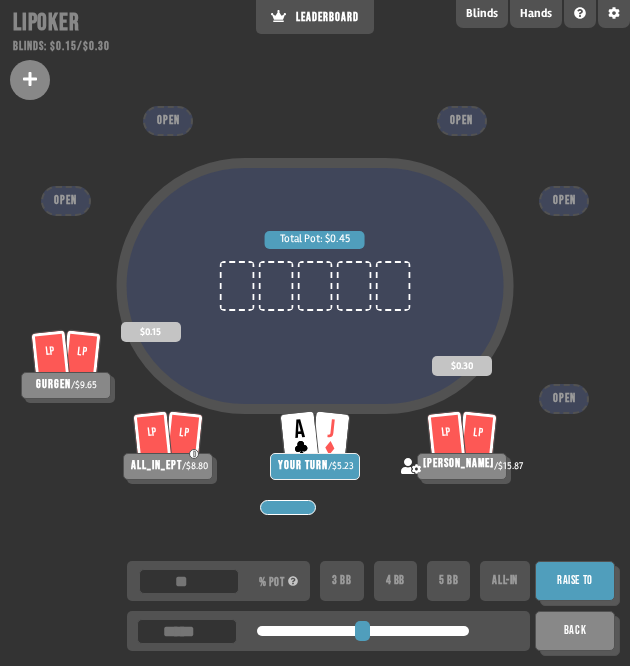 click on "***" at bounding box center (187, 631) 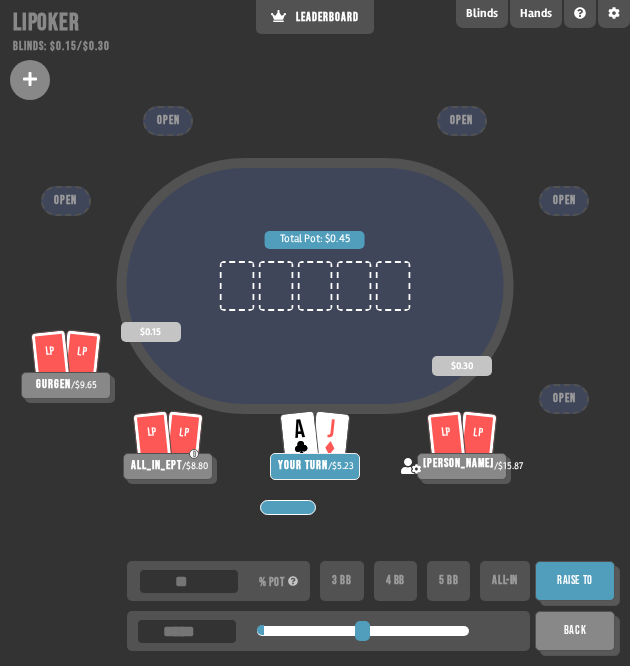click on "****" at bounding box center [187, 631] 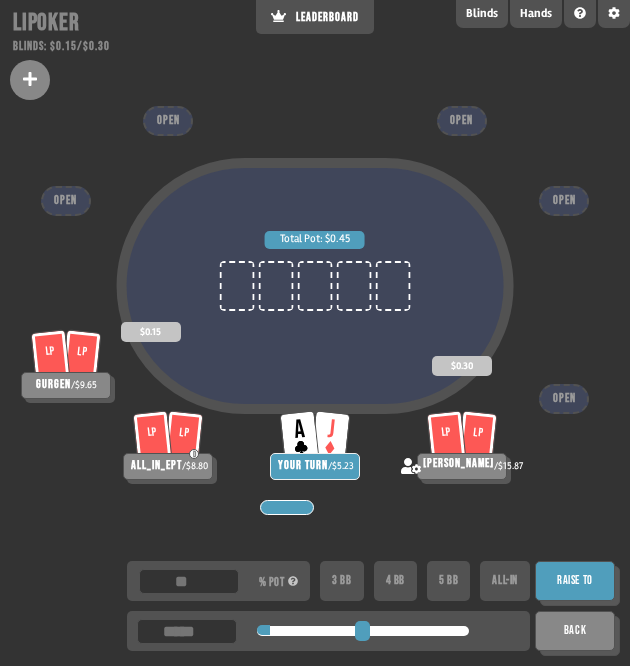 click on "***" at bounding box center [187, 631] 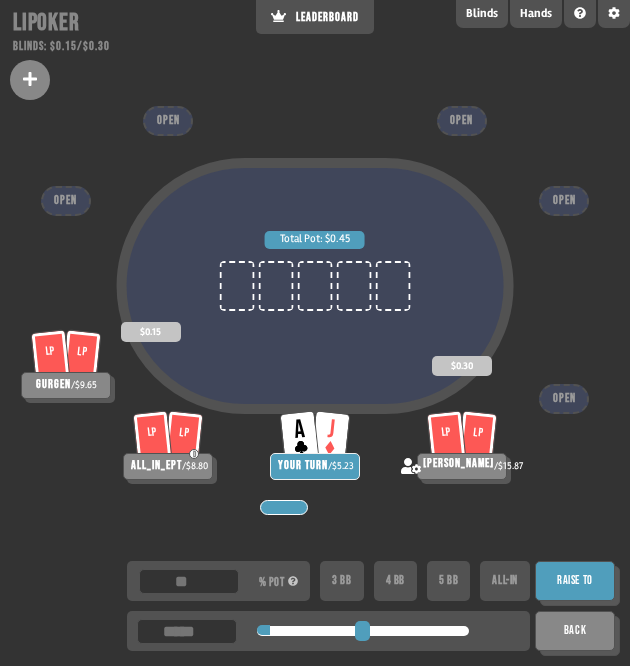click on "Raise to" at bounding box center (575, 581) 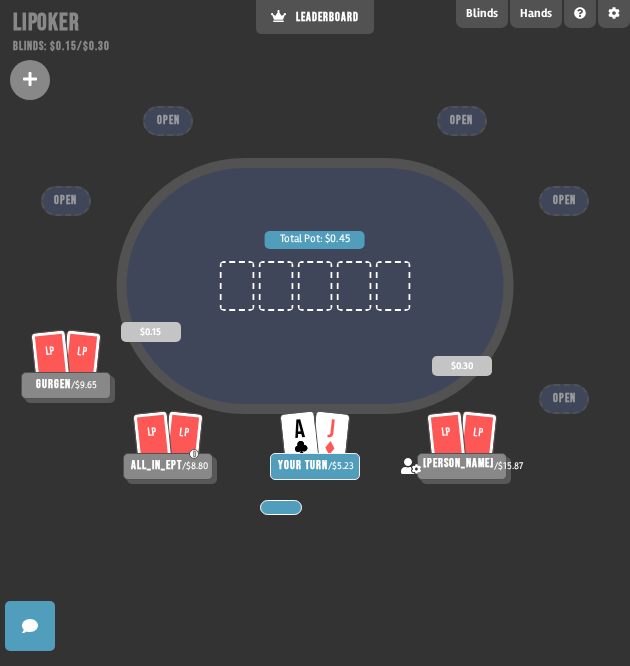 click on "Total Pot: $0.45" at bounding box center [315, 330] 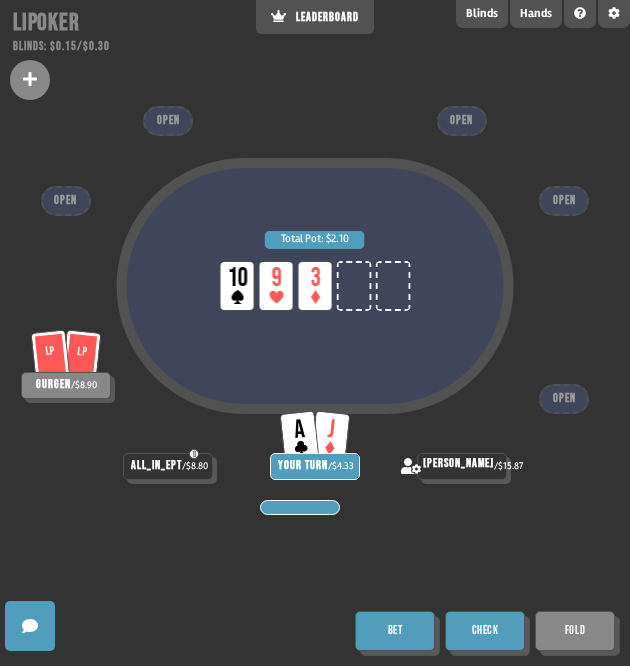 click on "Bet" at bounding box center [395, 631] 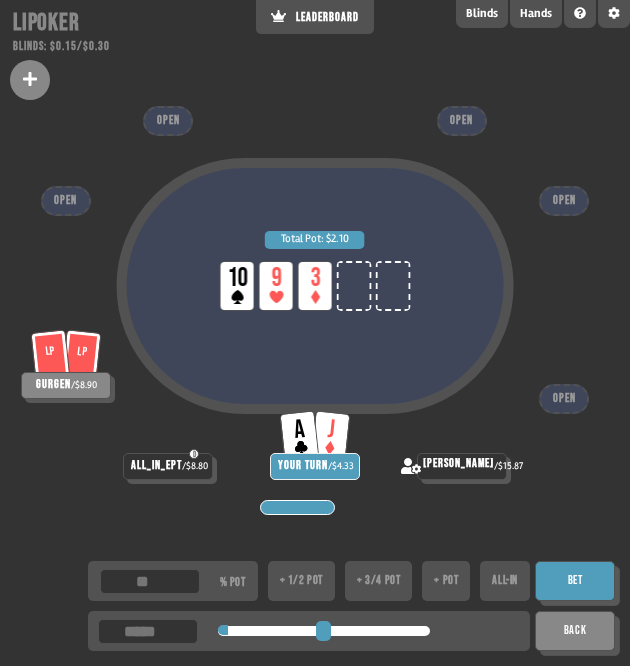 click at bounding box center (324, 631) 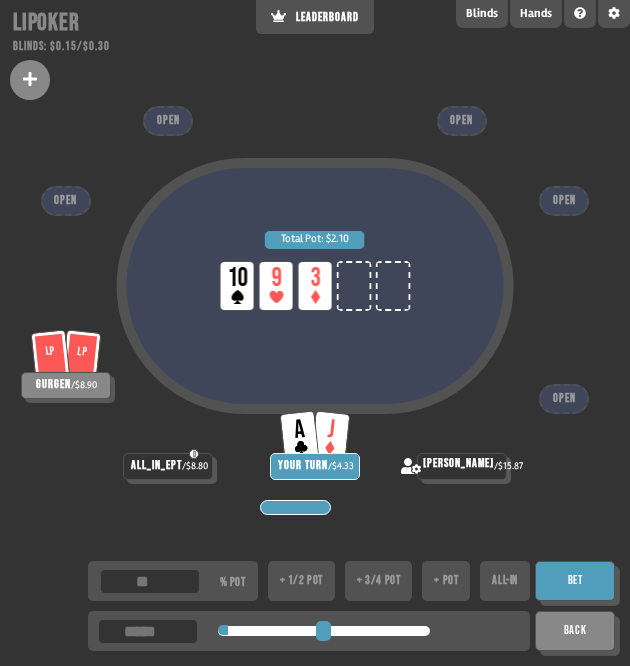 click on "Bet" at bounding box center (575, 581) 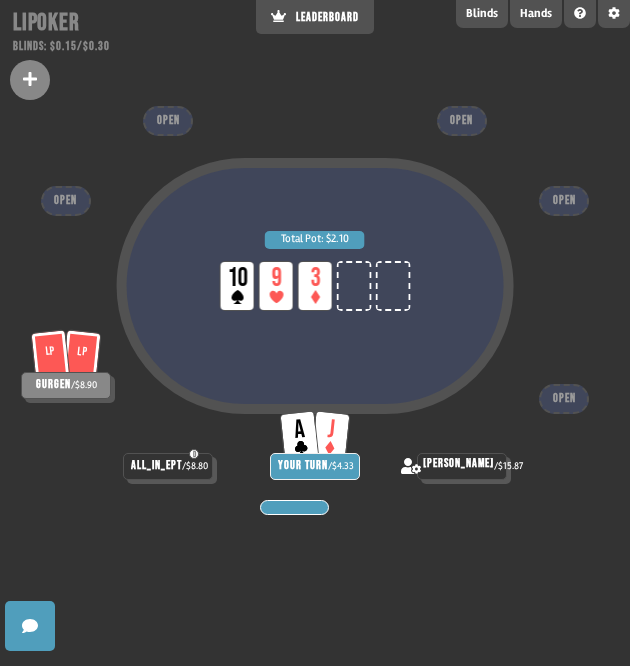 click on "Total Pot: $2.10   LP 10 LP 9 LP 3" at bounding box center (315, 330) 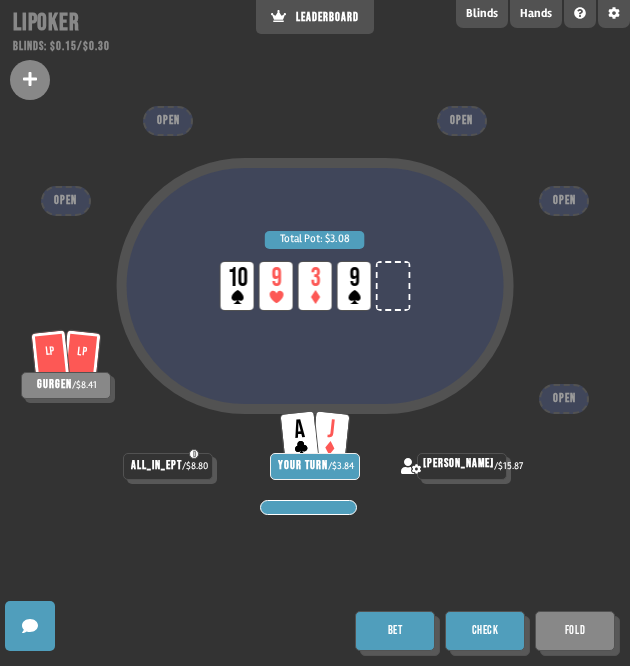 click on "Check" at bounding box center [485, 631] 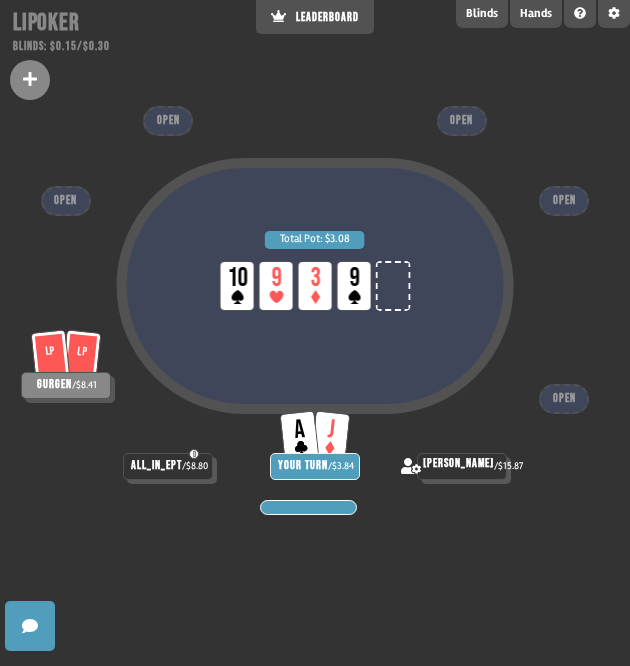 click on "Total Pot: $3.08   LP 10 LP 9 LP 3 LP 9" at bounding box center [315, 330] 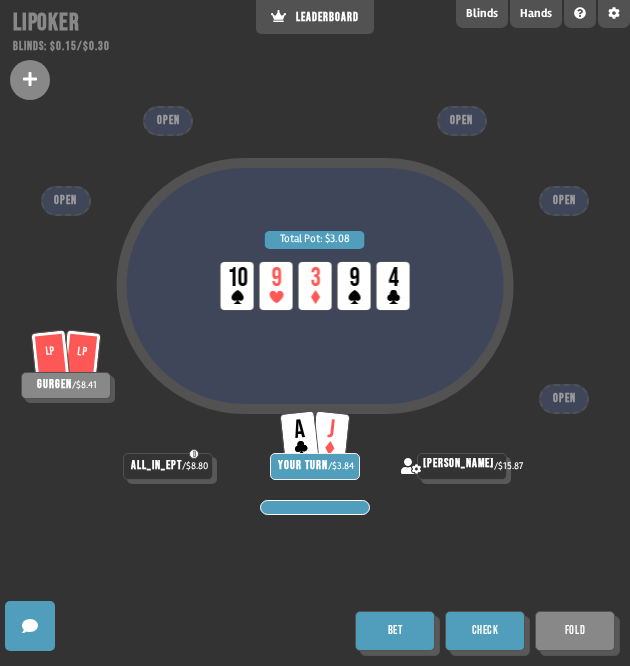 drag, startPoint x: 488, startPoint y: 624, endPoint x: 512, endPoint y: 599, distance: 34.655445 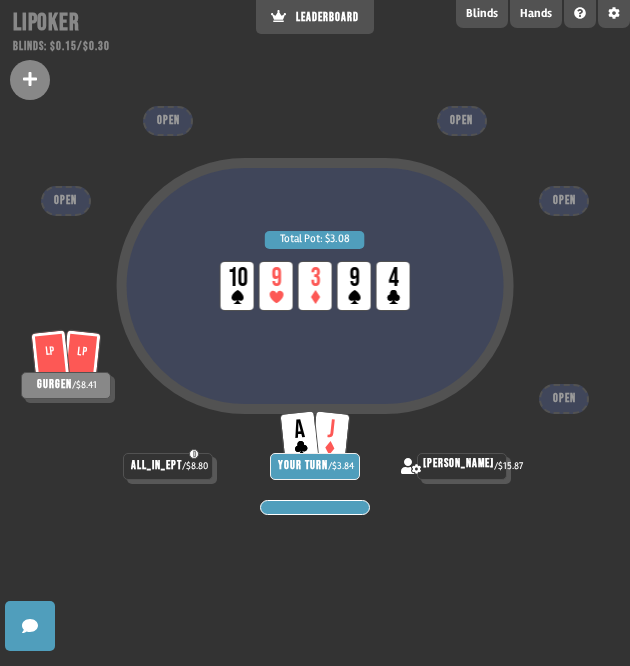 click on "Total Pot: $3.08   LP 10 LP 9 LP 3 LP 9 LP 4" at bounding box center [315, 330] 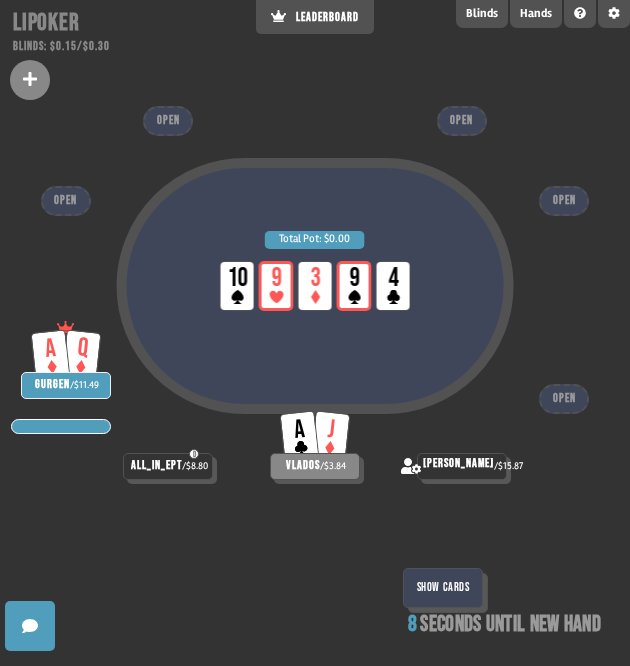 click on "Show Cards" at bounding box center (443, 588) 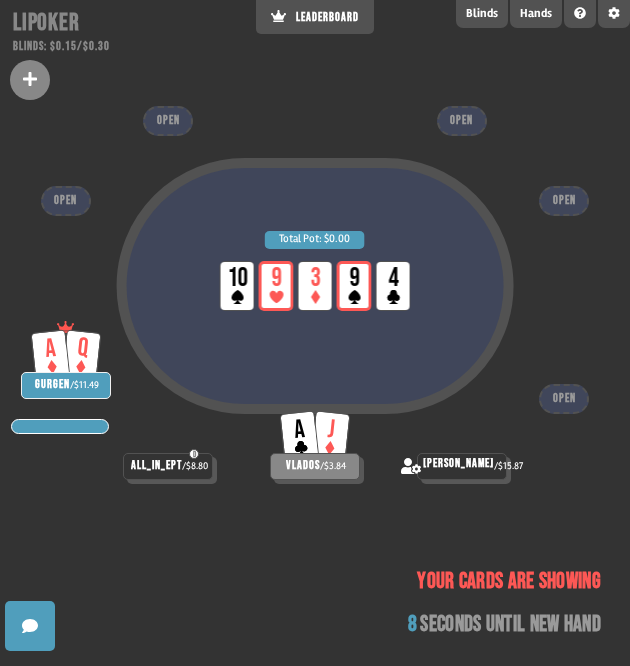 click on "Total Pot: $0.00   LP 10 LP 9 LP 3 LP 9 LP 4" at bounding box center [315, 330] 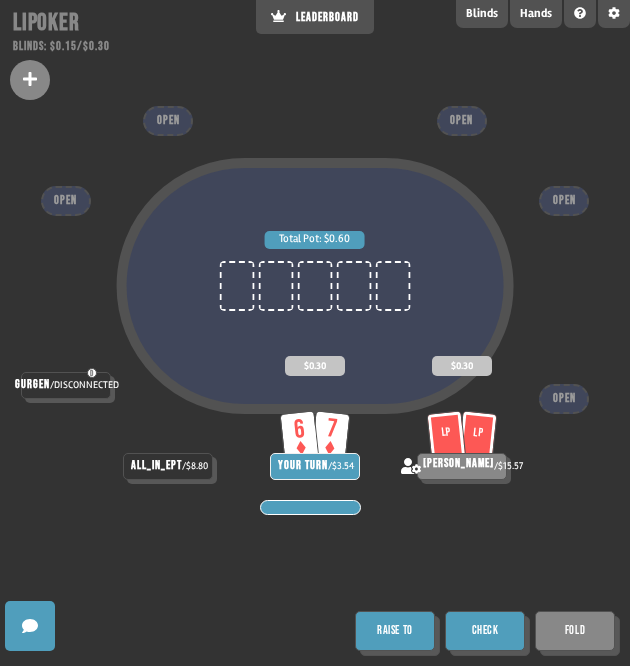 click on "Check" at bounding box center [485, 631] 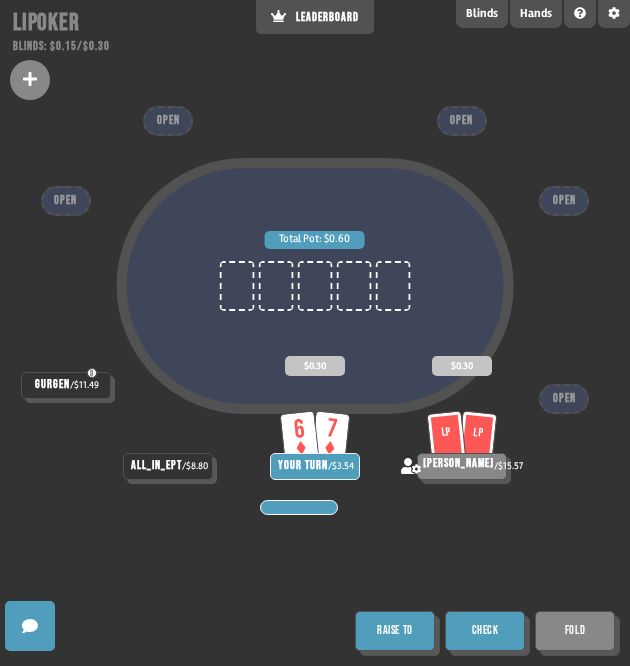drag, startPoint x: 484, startPoint y: 643, endPoint x: 487, endPoint y: 631, distance: 12.369317 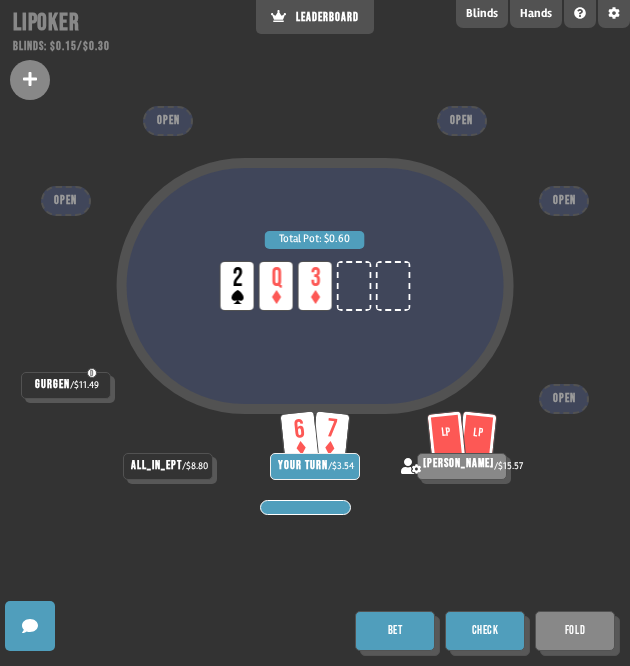 click on "Bet" at bounding box center [395, 631] 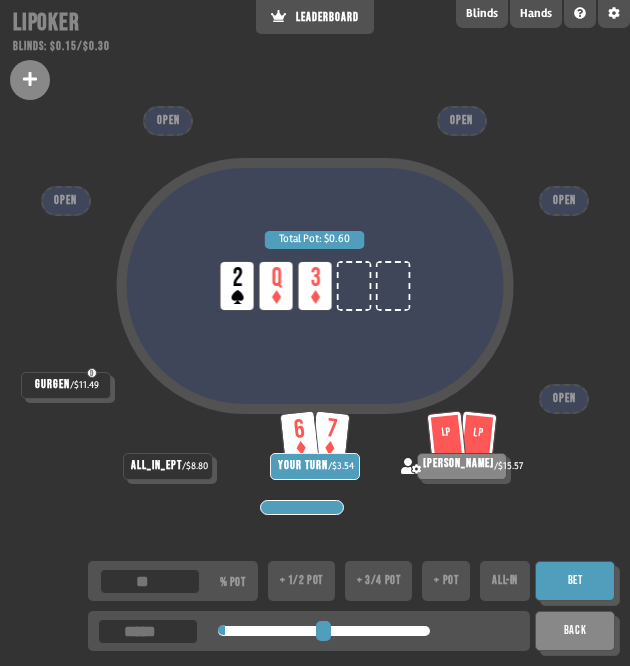 click at bounding box center (324, 631) 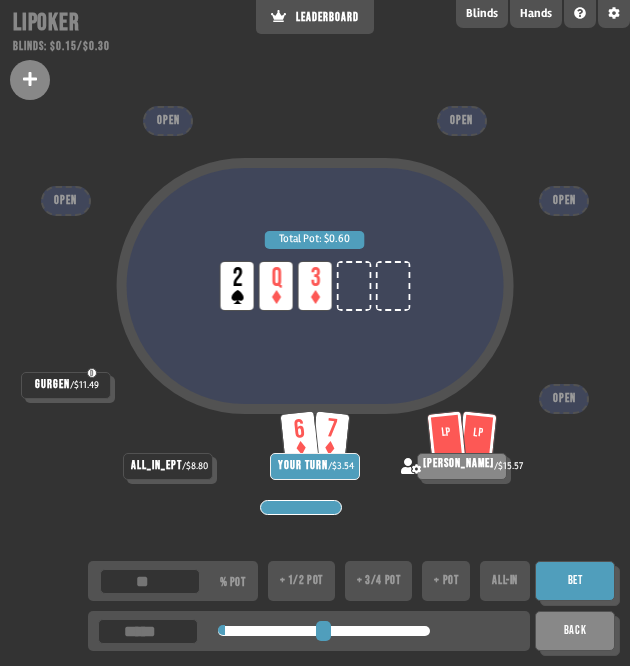 drag, startPoint x: 573, startPoint y: 586, endPoint x: 577, endPoint y: 565, distance: 21.377558 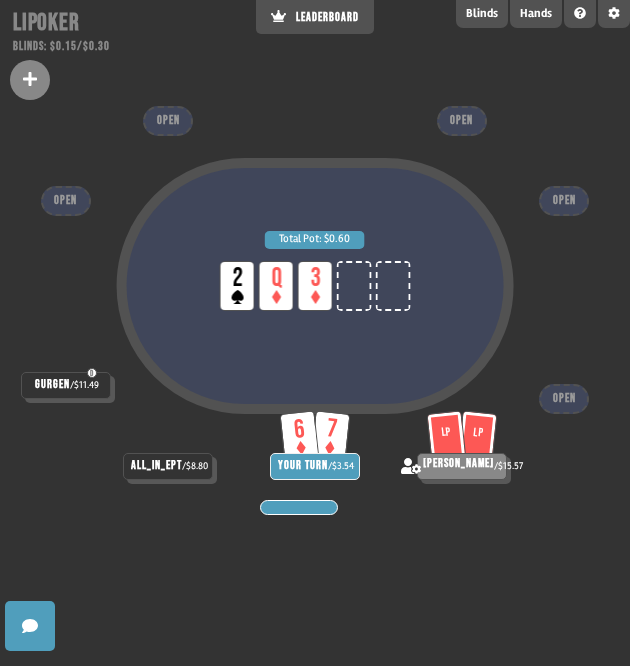 click on "Total Pot: $0.60   LP 2 LP Q LP 3" at bounding box center [315, 330] 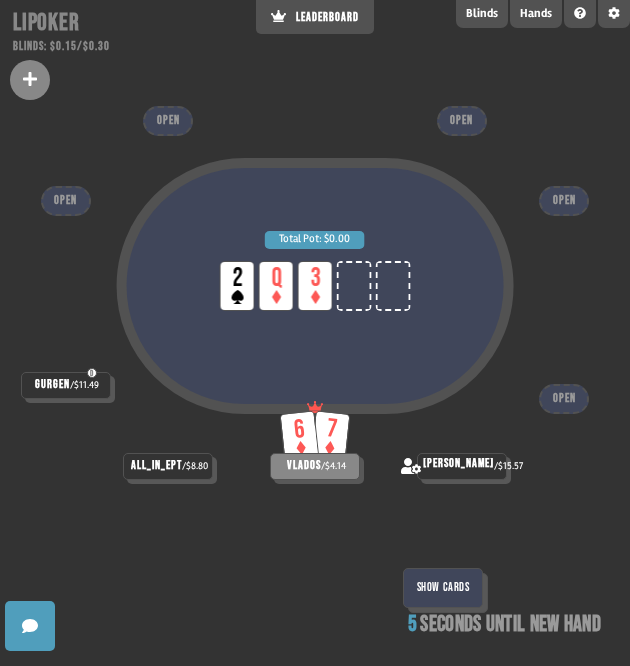 click on "Total Pot: $0.00   LP 2 LP Q LP 3" at bounding box center (315, 330) 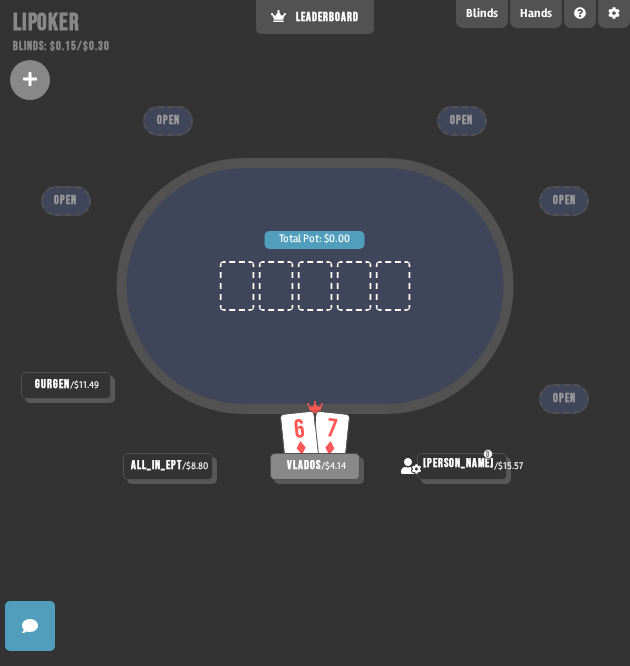 click on "Total Pot: $0.00" at bounding box center [315, 330] 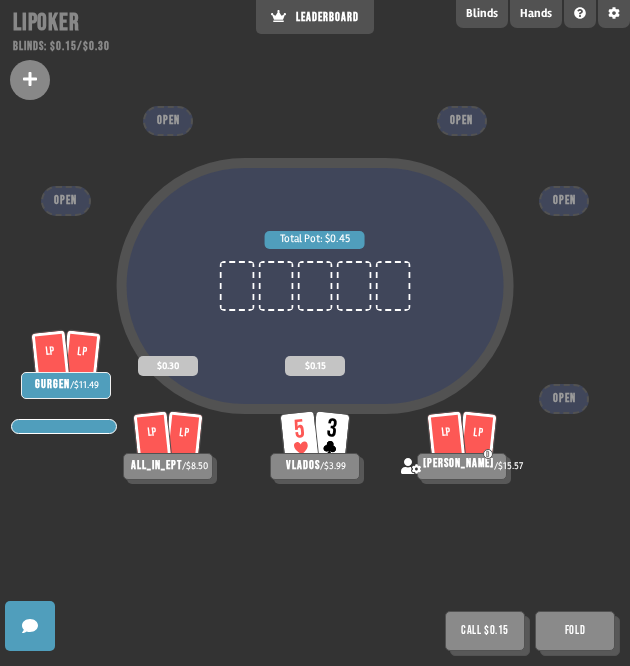 click on "Fold" at bounding box center [575, 631] 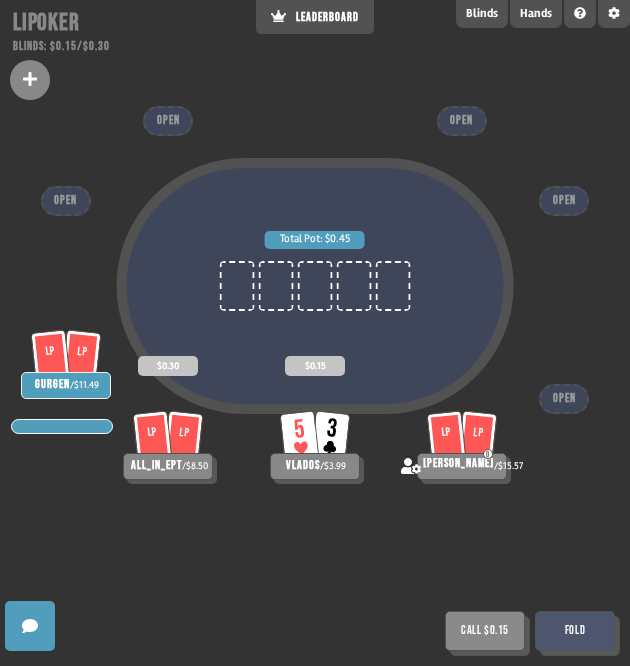 click on "Fold" at bounding box center (575, 631) 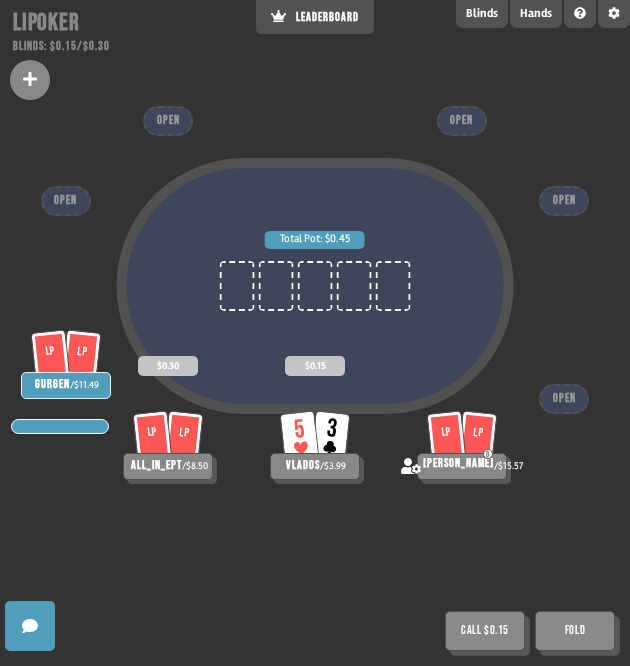 click on "Total Pot: $0.45" at bounding box center (315, 330) 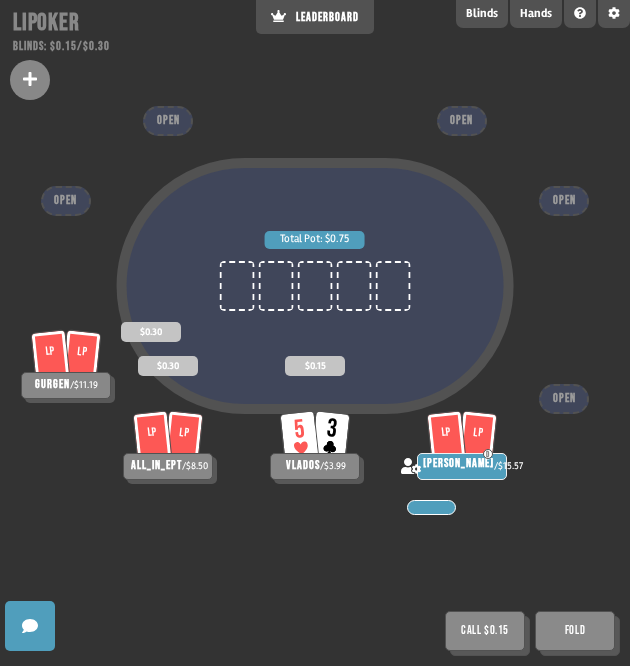 click on "Total Pot: $0.75" at bounding box center [315, 330] 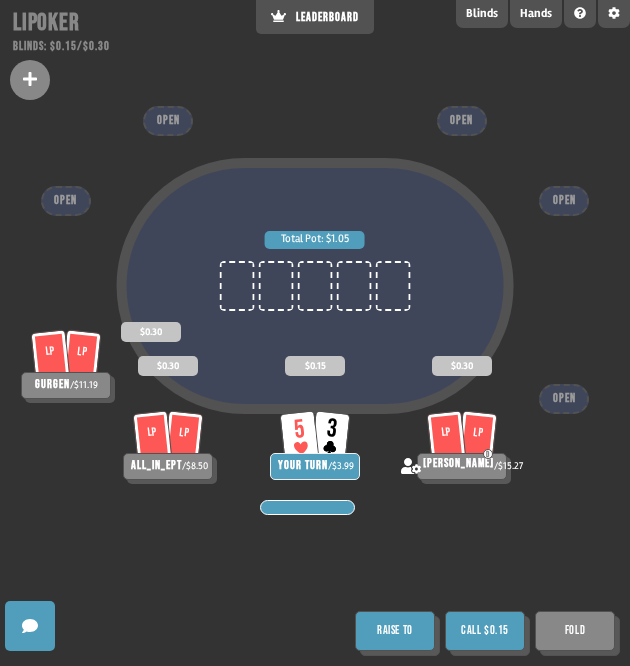click on "Call $0.15" at bounding box center [485, 631] 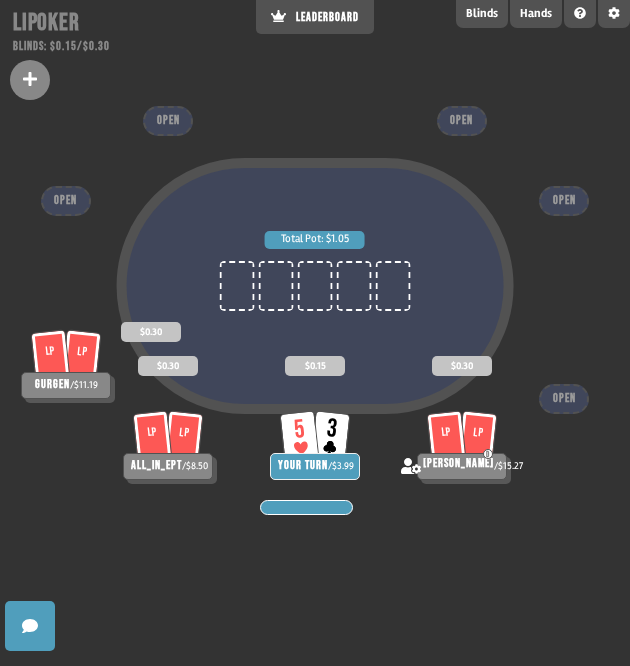 click on "Total Pot: $1.05   LP LP gurgen / $11.19  $0.30  LP LP all_in_ept / $8.50  $0.30  5 3 YOUR TURN / $3.99  $0.15  LP [PERSON_NAME] / $15.27  $0.30  OPEN OPEN OPEN OPEN OPEN" at bounding box center [315, 333] 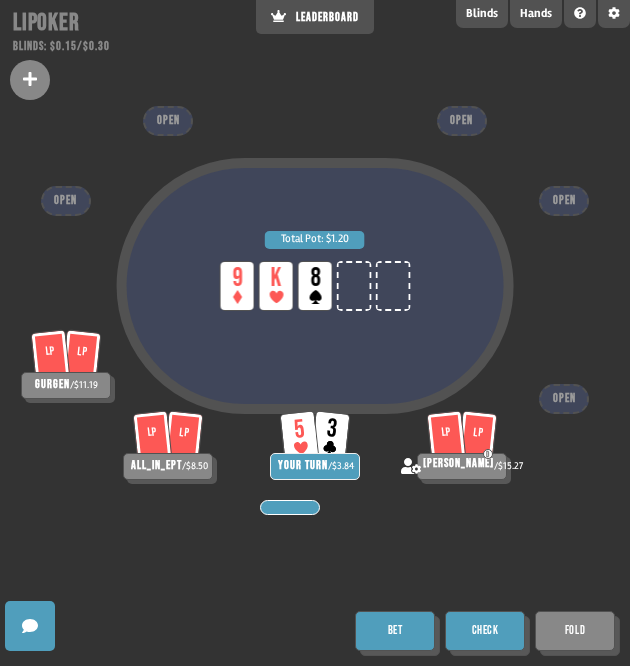 click on "Check" at bounding box center [485, 631] 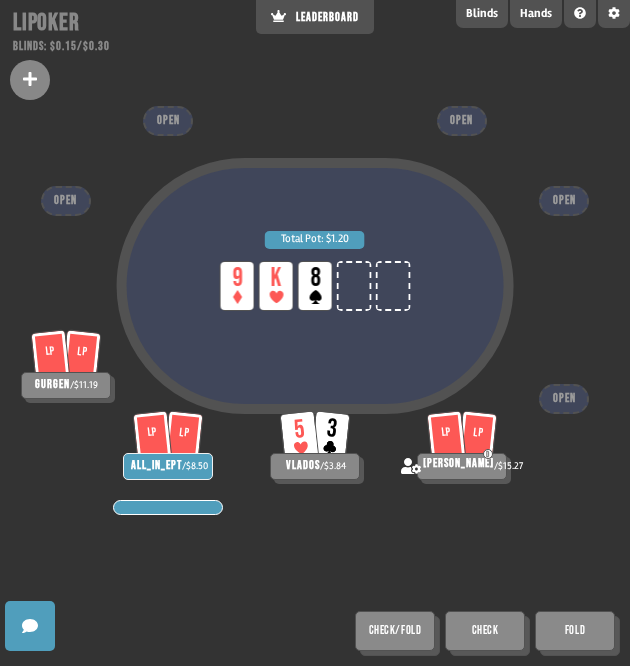 click on "Total Pot: $1.20   LP 9 LP K LP 8 LP LP gurgen / $11.19  LP LP all_in_ept / $8.50  5 3 vlados / $3.84  LP [PERSON_NAME] / $15.27  OPEN OPEN OPEN OPEN OPEN Check/Fold Check Fold" at bounding box center (315, 333) 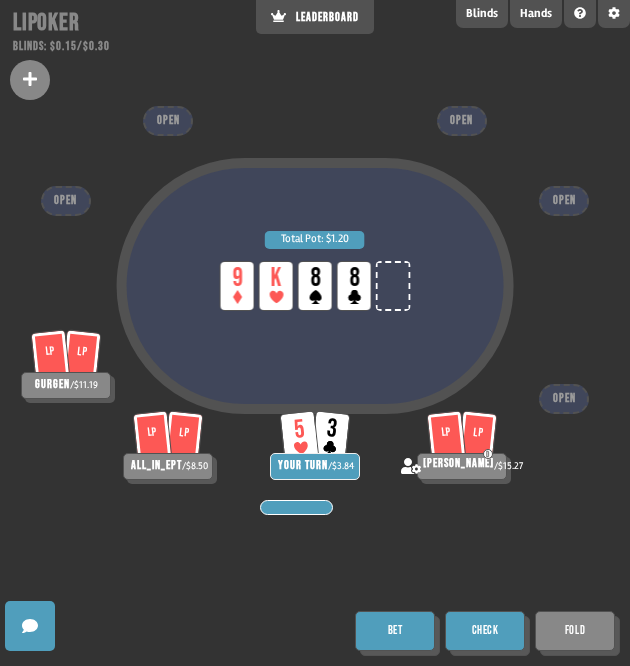 click on "Check" at bounding box center [485, 631] 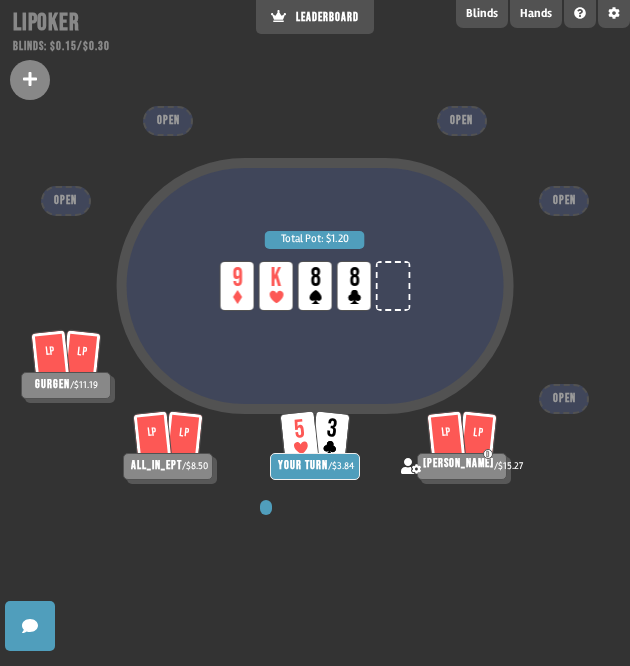 drag, startPoint x: 612, startPoint y: 526, endPoint x: 618, endPoint y: 516, distance: 11.661903 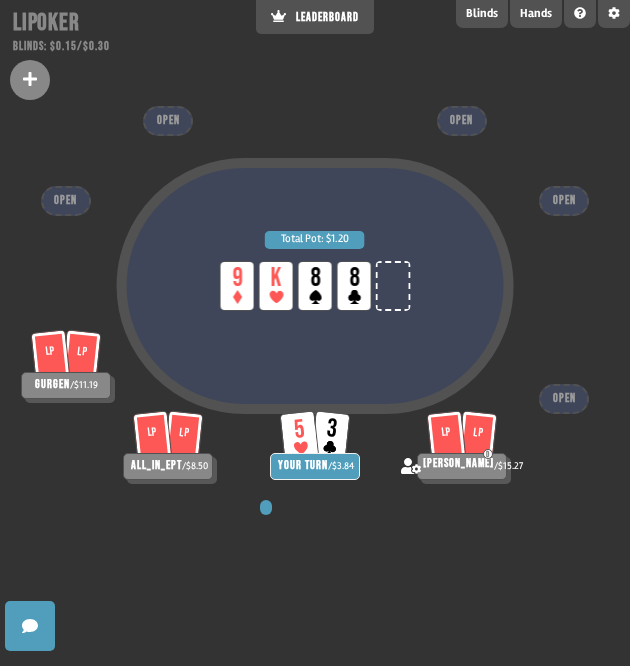 click on "Total Pot: $1.20   LP 9 LP K LP 8 LP 8" at bounding box center [315, 330] 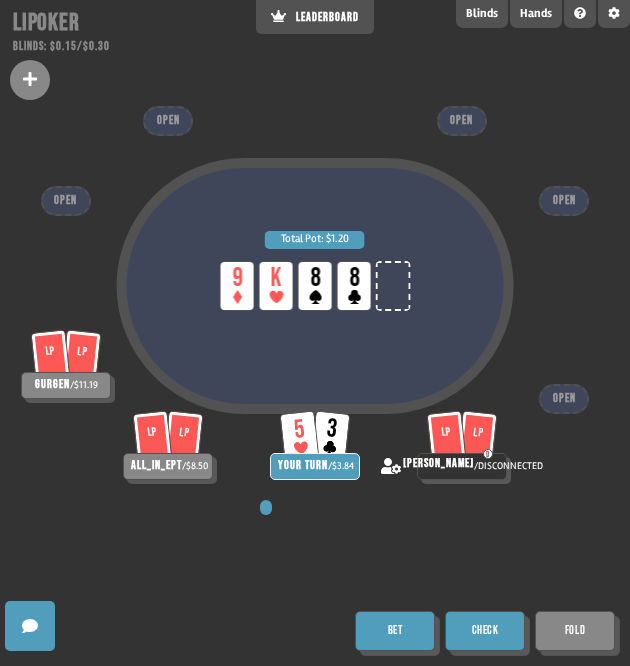 click on "Check" at bounding box center (485, 631) 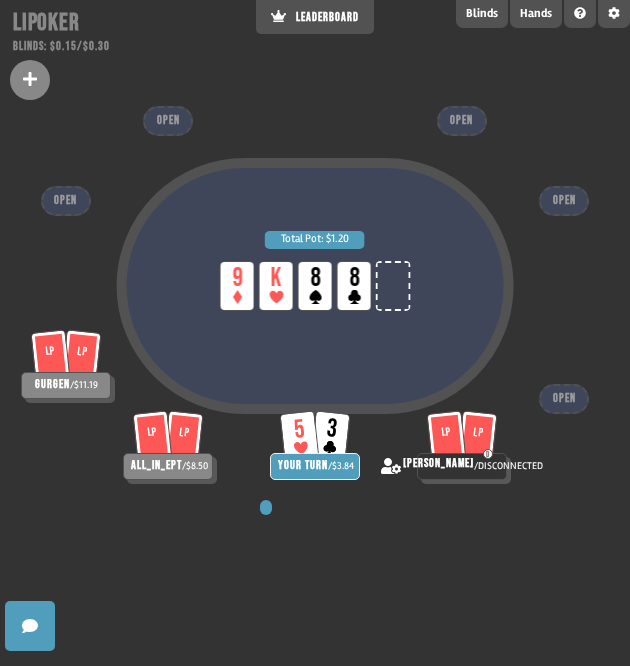 click on "Total Pot: $1.20   LP 9 LP K LP 8 LP 8 LP LP gurgen / $11.19  LP LP all_in_ept / $8.50  5 3 YOUR TURN / $3.84  LP [PERSON_NAME] / DISCONNECTED OPEN OPEN OPEN OPEN OPEN" at bounding box center (315, 333) 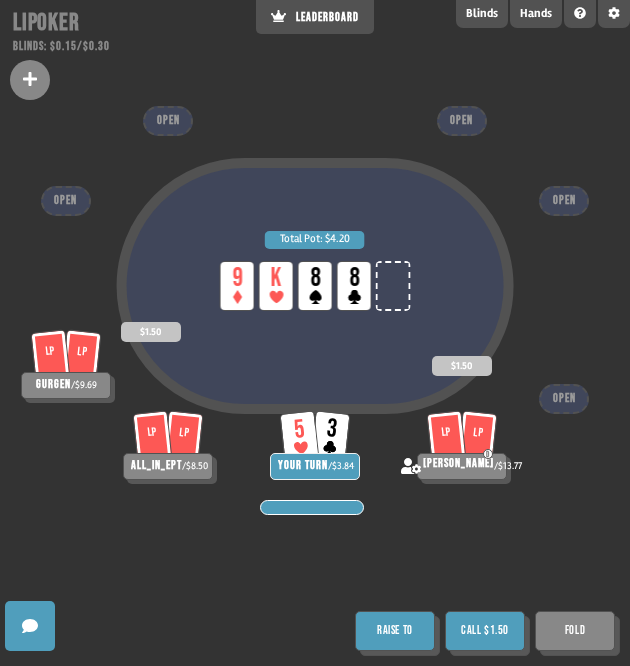 click on "Fold" at bounding box center (575, 631) 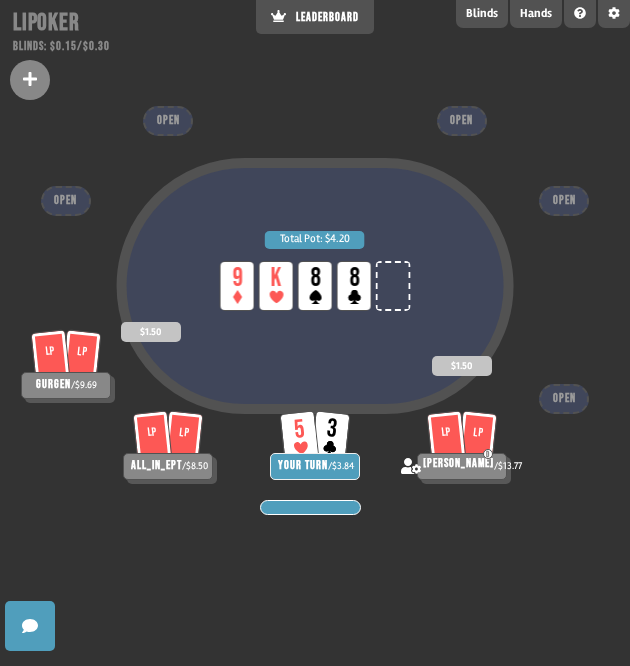 click on "Total Pot: $4.20   LP 9 LP K LP 8 LP 8" at bounding box center (315, 330) 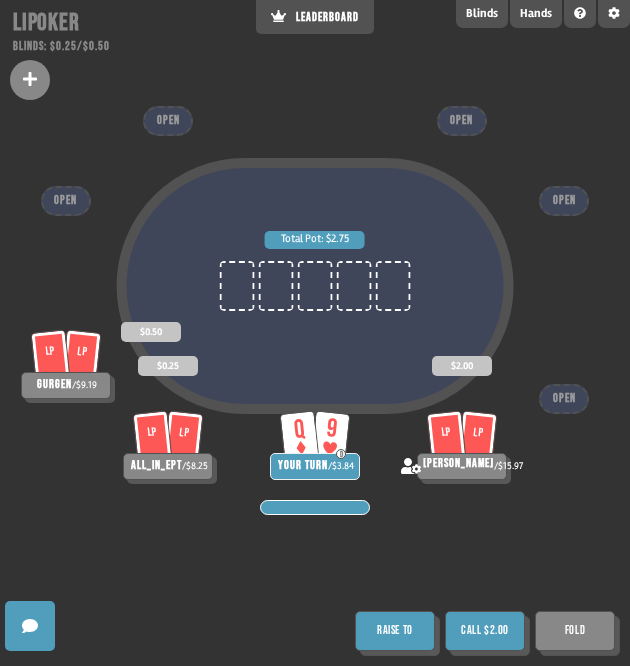 click on "Fold" at bounding box center (575, 631) 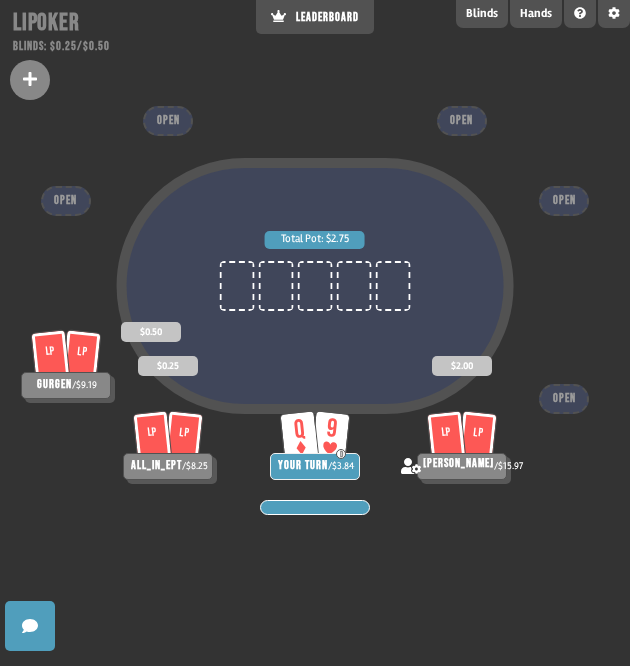 click on "Total Pot: $2.75" at bounding box center [315, 330] 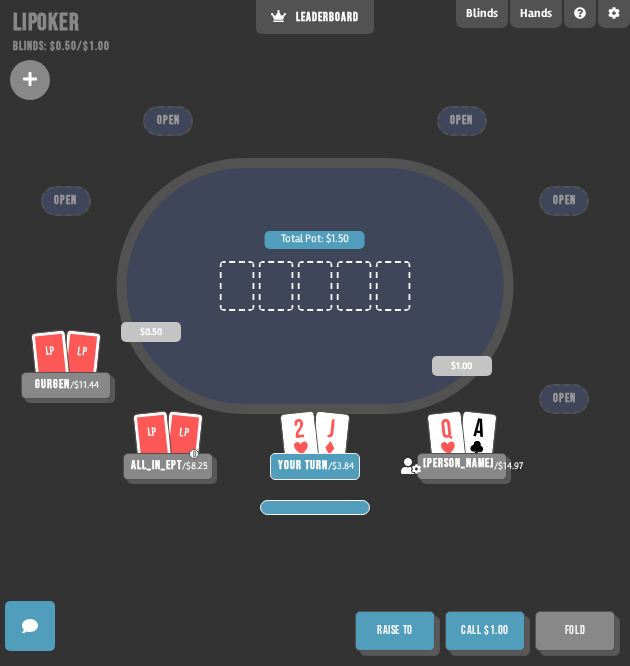 click on "Fold" at bounding box center [575, 631] 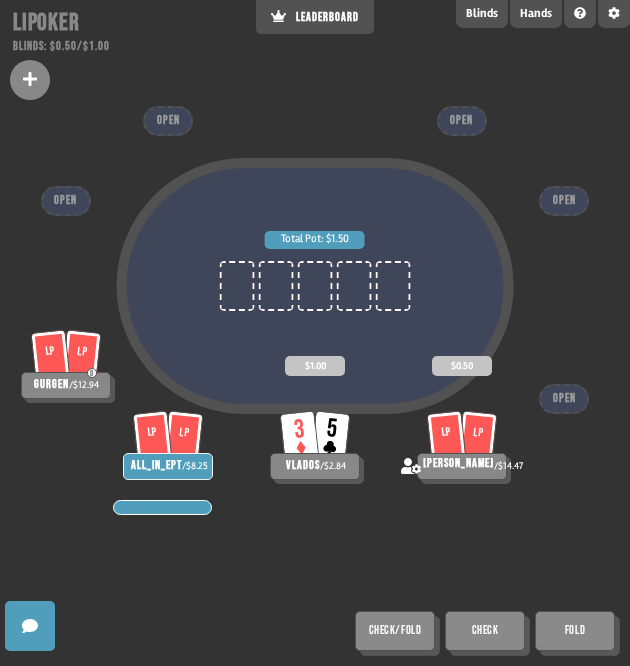 drag, startPoint x: 404, startPoint y: 631, endPoint x: 414, endPoint y: 615, distance: 18.867962 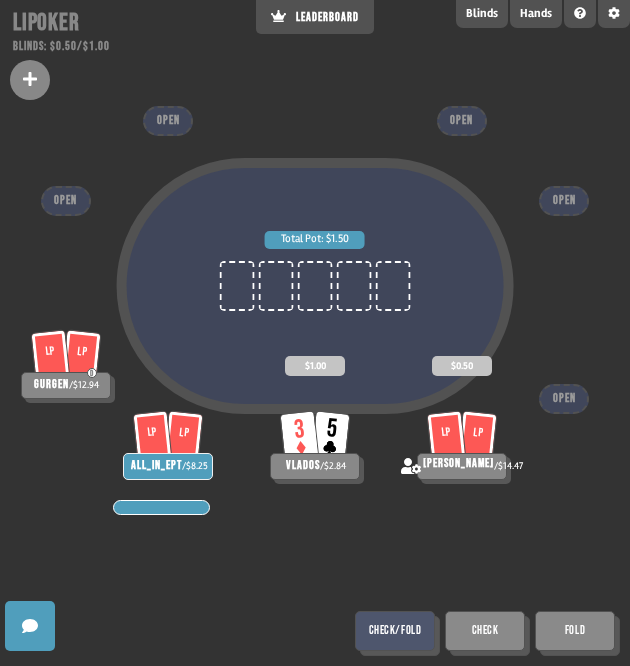 click on "Total Pot: $1.50   LP LP D gurgen / $12.94  LP LP all_in_ept / $8.25  3 5 vlados / $2.84  $1.00  LP [PERSON_NAME] / $14.47  $0.50  OPEN OPEN OPEN OPEN OPEN Check/Fold Check Fold" at bounding box center [315, 333] 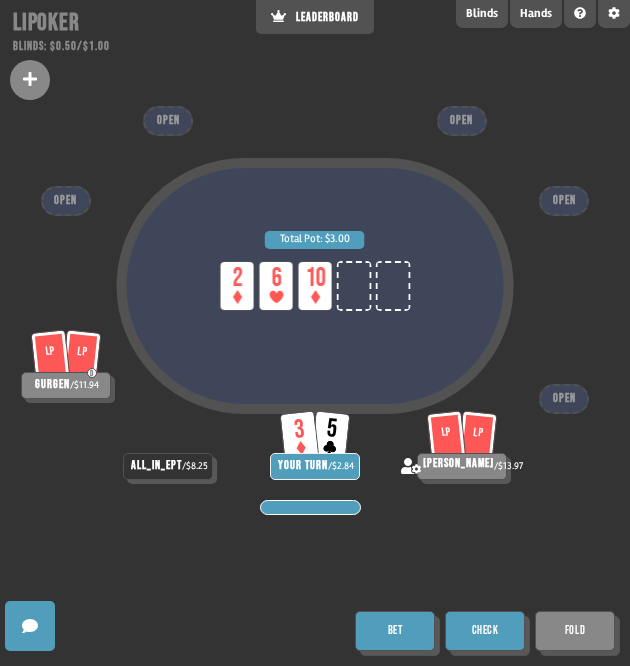 drag, startPoint x: 504, startPoint y: 635, endPoint x: 567, endPoint y: 557, distance: 100.26465 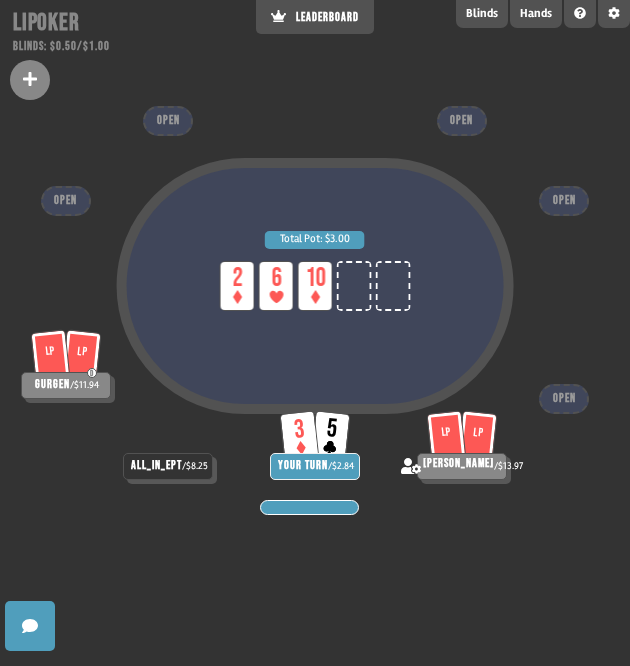 click on "Total Pot: $3.00   LP 2 LP 6 LP 10 LP LP D gurgen / $11.94  all_in_ept / $8.25  3 5 YOUR TURN / $2.84  LP [PERSON_NAME] / $13.97  OPEN OPEN OPEN OPEN OPEN" at bounding box center (315, 333) 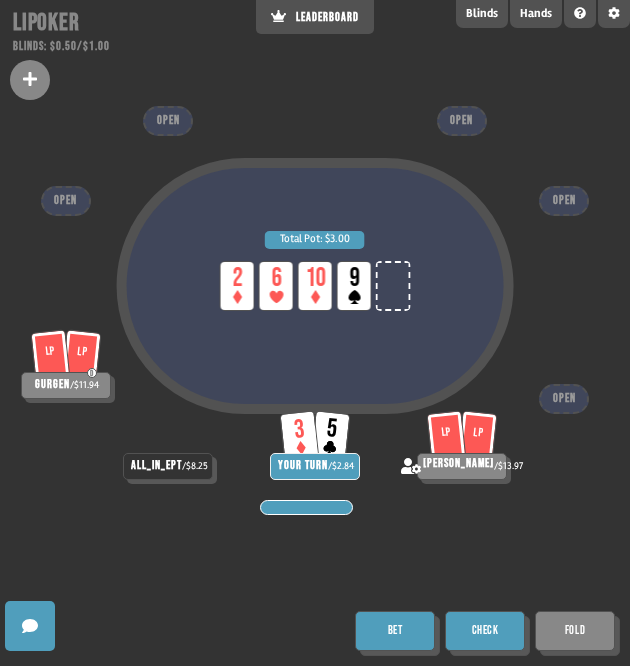 click on "Check" at bounding box center (485, 631) 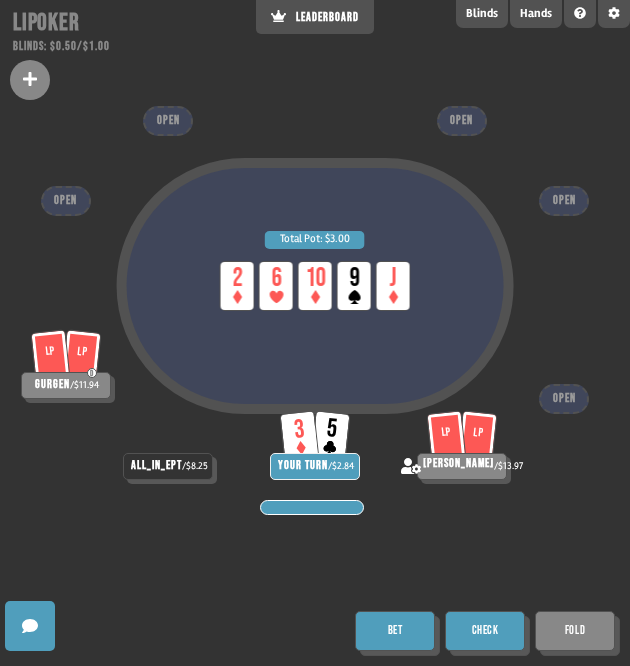 drag, startPoint x: 501, startPoint y: 623, endPoint x: 590, endPoint y: 485, distance: 164.21024 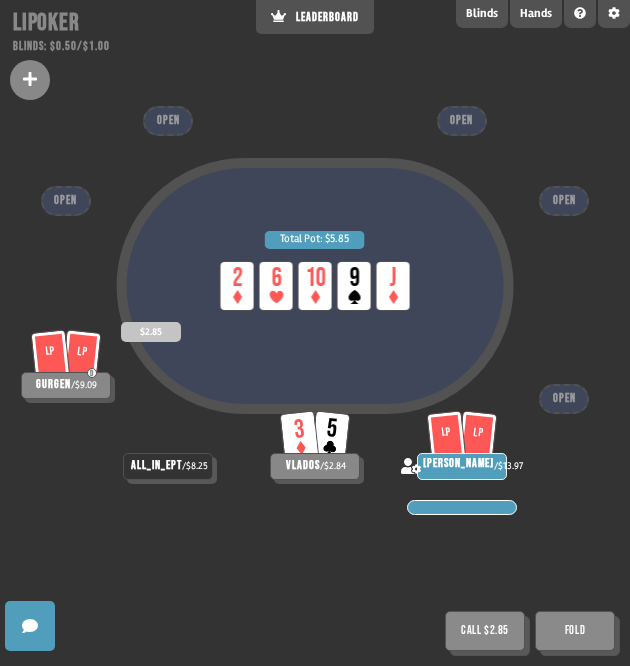 click on "Fold" at bounding box center (575, 631) 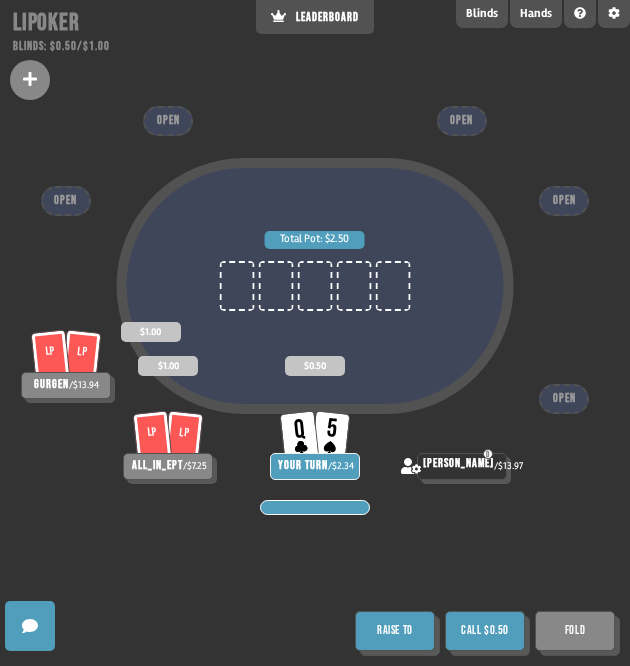 drag, startPoint x: 578, startPoint y: 549, endPoint x: 609, endPoint y: 489, distance: 67.53518 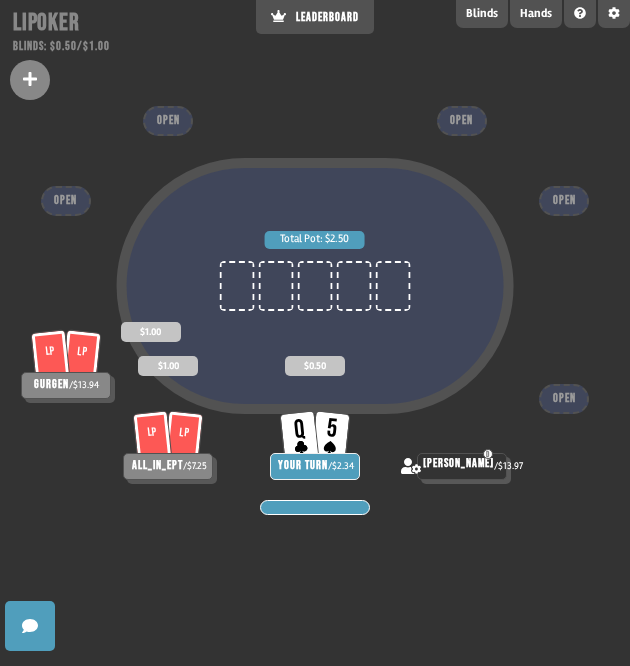 click on "Total Pot: $2.50   LP LP gurgen / $13.94  $1.00  LP LP all_in_ept / $7.25  $1.00  Q 5 YOUR TURN / $2.34  $0.50  D [PERSON_NAME] / $13.97  OPEN OPEN OPEN OPEN OPEN" at bounding box center [315, 333] 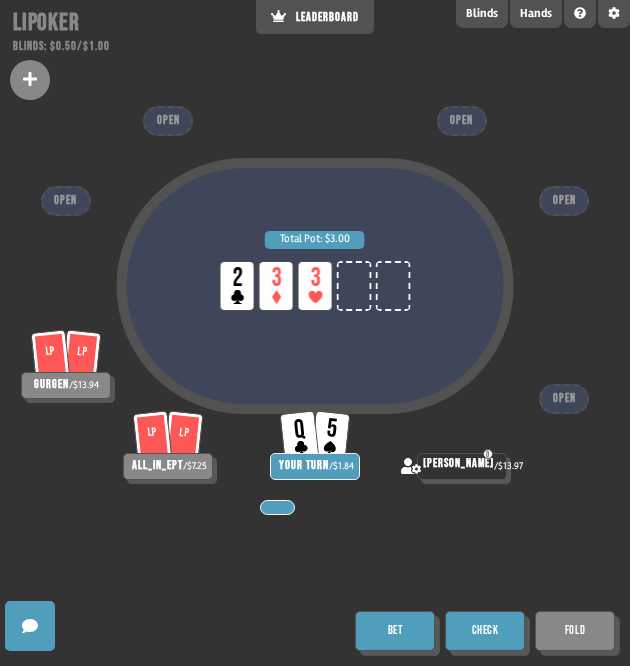 click on "Check" at bounding box center [485, 631] 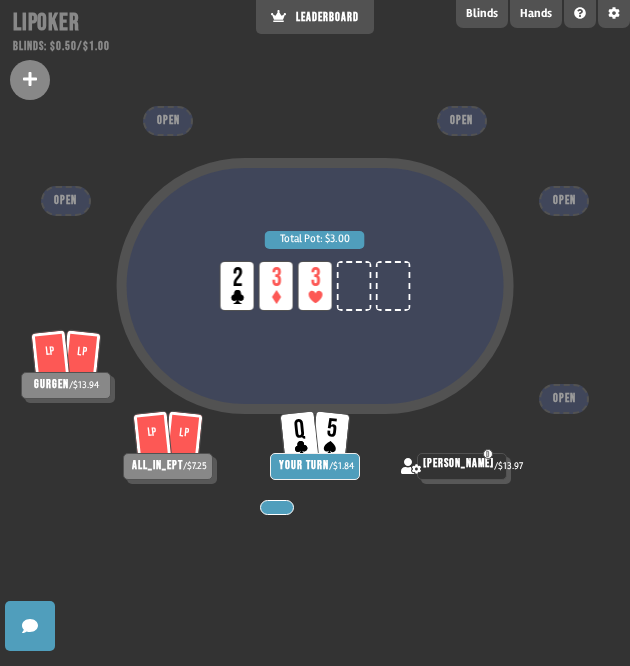 click on "Total Pot: $3.00   LP 2 LP 3 LP 3 LP LP gurgen / $13.94  LP LP all_in_ept / $7.25  Q 5 YOUR TURN / $1.84  D [PERSON_NAME] / $13.97  OPEN OPEN OPEN OPEN OPEN" at bounding box center (315, 333) 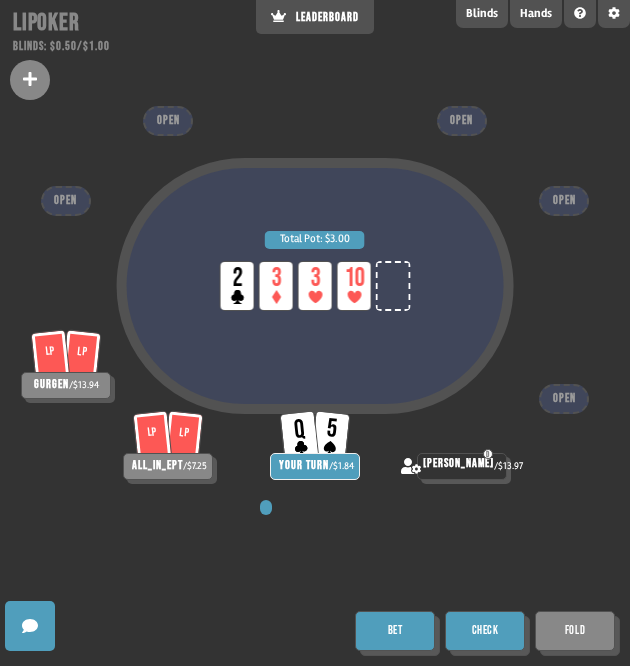 click on "Check" at bounding box center [485, 631] 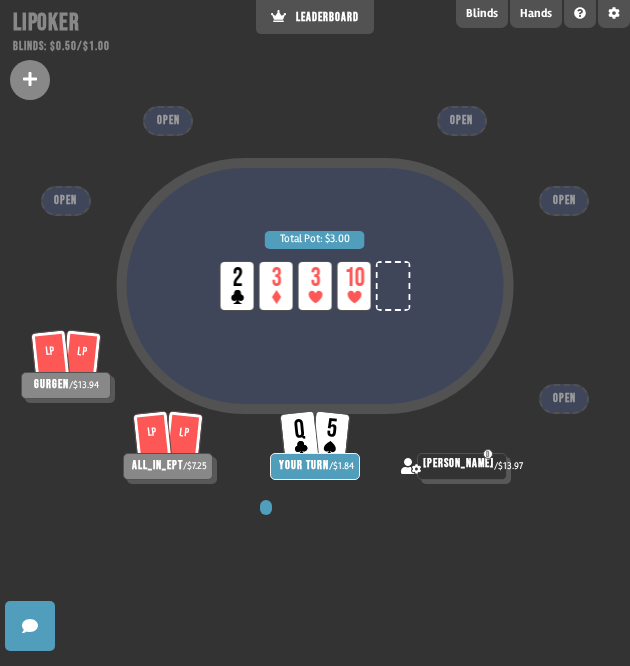 drag, startPoint x: 578, startPoint y: 412, endPoint x: 575, endPoint y: 451, distance: 39.115215 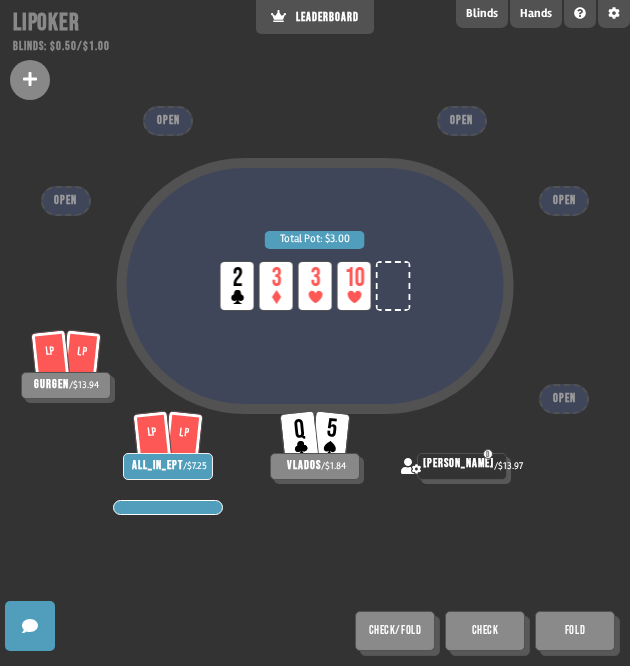 drag, startPoint x: 567, startPoint y: 585, endPoint x: 575, endPoint y: 560, distance: 26.24881 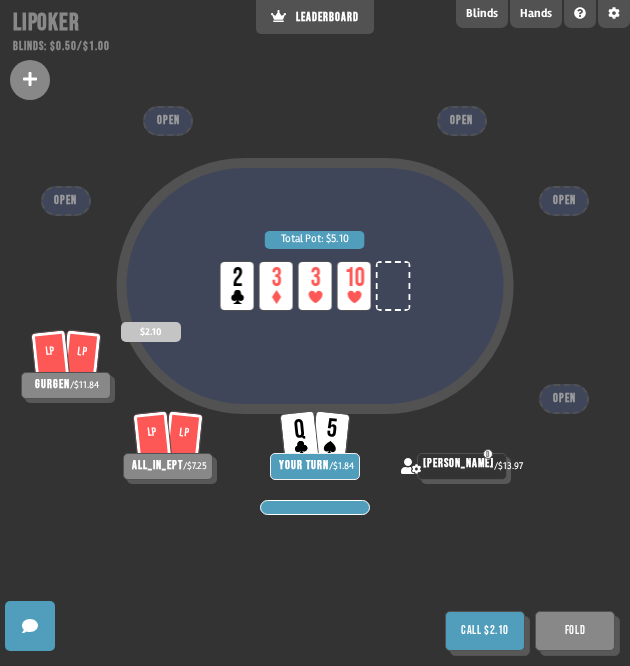 click on "Fold" at bounding box center [575, 631] 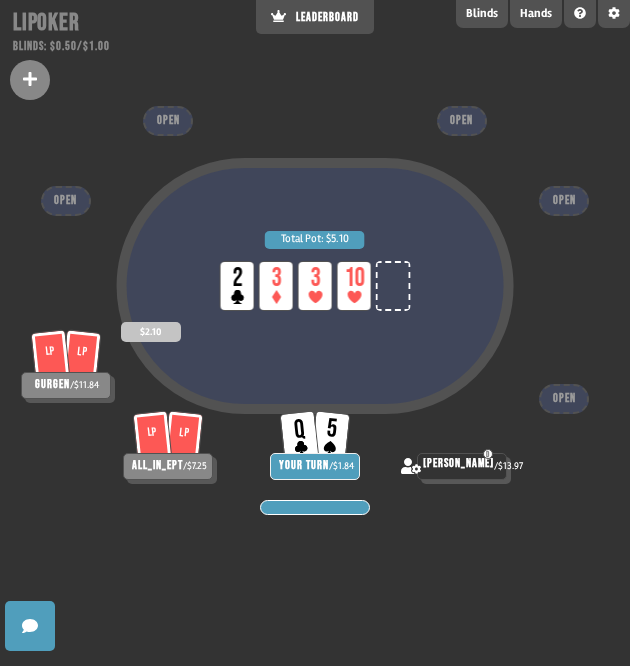 click on "Total Pot: $5.10   LP 2 LP 3 LP 3 LP 10 LP LP gurgen / $11.84  $2.10  LP LP all_in_ept / $7.25  Q 5 YOUR TURN / $1.84  D [PERSON_NAME] / $13.97  OPEN OPEN OPEN OPEN OPEN" at bounding box center (315, 333) 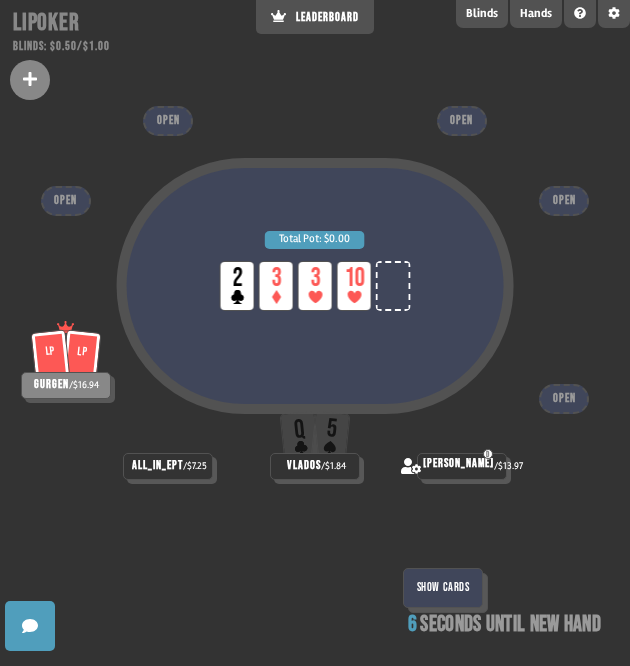 click on "Total Pot: $0.00   LP 2 LP 3 LP 3 LP 10 LP LP gurgen / $16.94  all_in_ept / $7.25  Q 5 vlados / $1.84  D [PERSON_NAME] / $13.97  OPEN OPEN OPEN OPEN OPEN Show Cards 6  seconds until new hand" at bounding box center (315, 333) 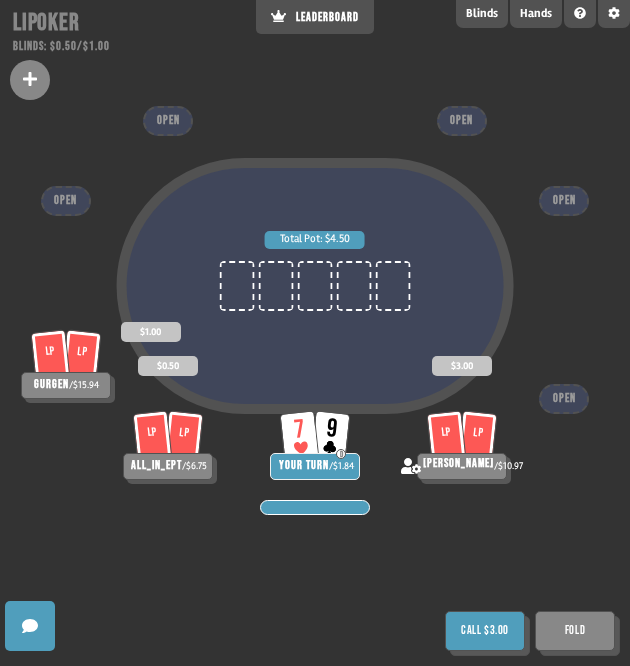 click on "Fold" at bounding box center (575, 631) 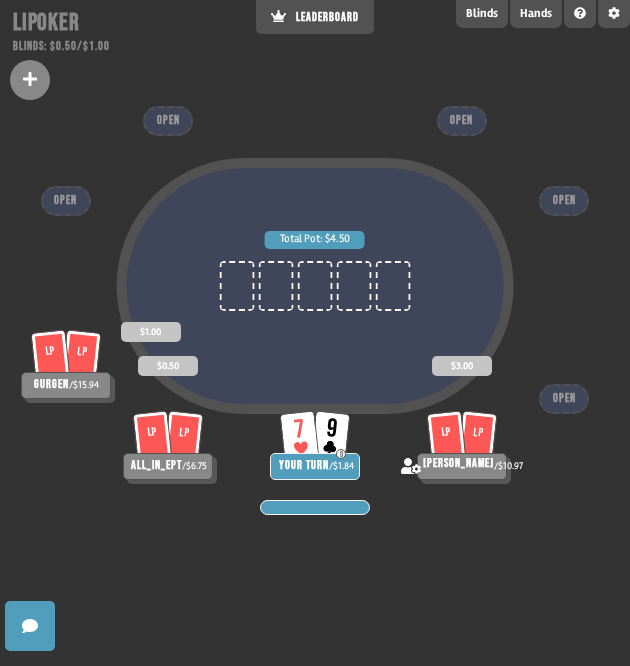 drag, startPoint x: 574, startPoint y: 527, endPoint x: 584, endPoint y: 517, distance: 14.142136 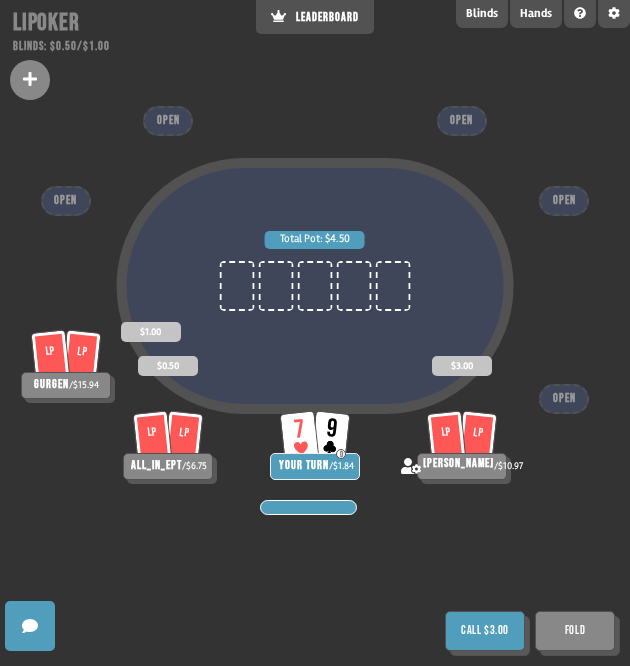 click on "Fold" at bounding box center (575, 631) 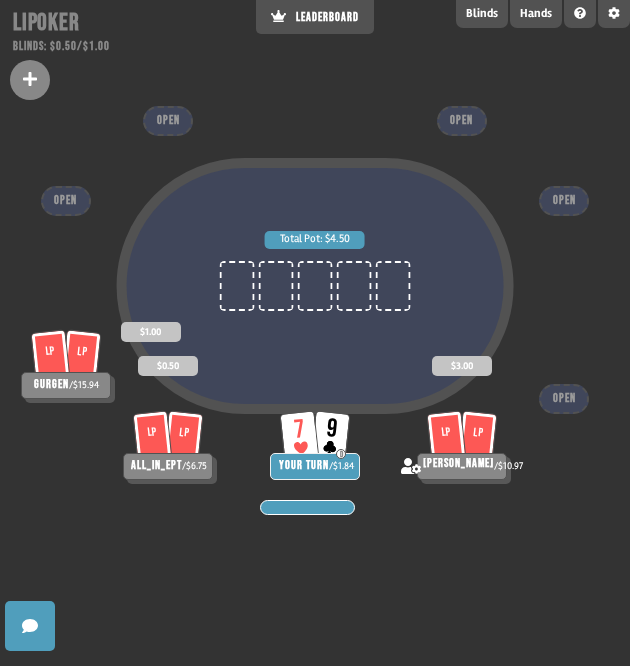 click on "Total Pot: $4.50   LP LP gurgen / $15.94  $1.00  LP LP all_in_ept / $6.75  $0.50  7 9 D YOUR TURN / $1.84  LP [PERSON_NAME] / $10.97  $3.00  OPEN OPEN OPEN OPEN OPEN" at bounding box center (315, 333) 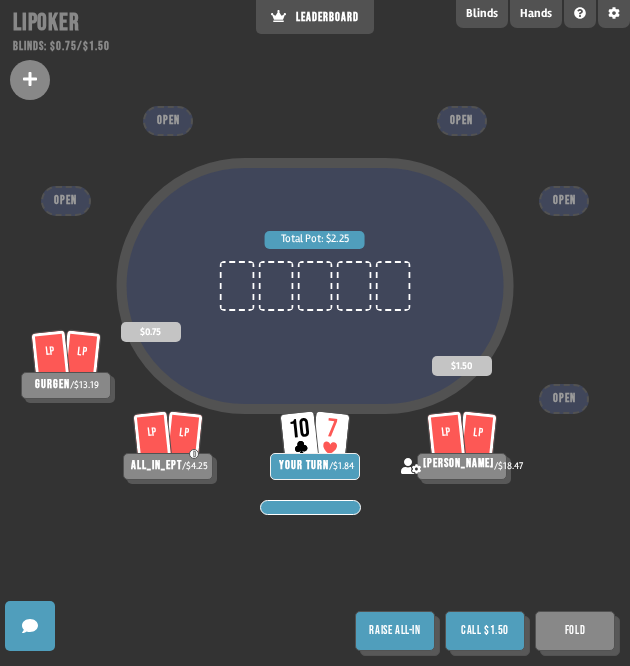 click on "Fold" at bounding box center (575, 631) 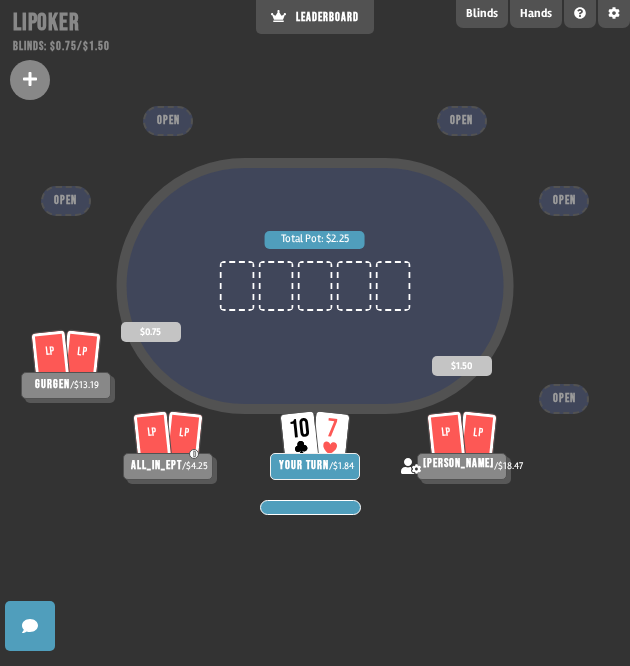 click on "Total Pot: $2.25" at bounding box center [315, 330] 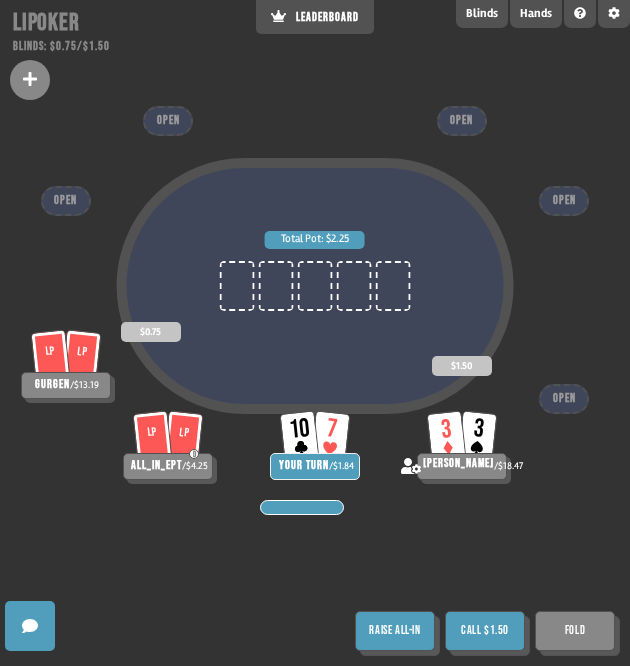 click on "Fold" at bounding box center [575, 631] 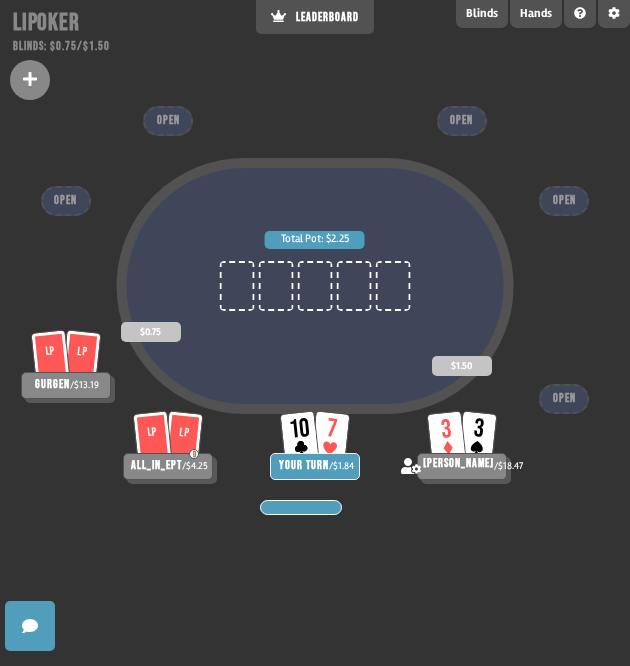 click on "Total Pot: $2.25   LP LP gurgen / $13.19  $0.75  LP LP D all_in_ept / $4.25  10 7 YOUR TURN / $1.84  3 3 anton / $18.47  $1.50  OPEN OPEN OPEN OPEN OPEN" at bounding box center (315, 333) 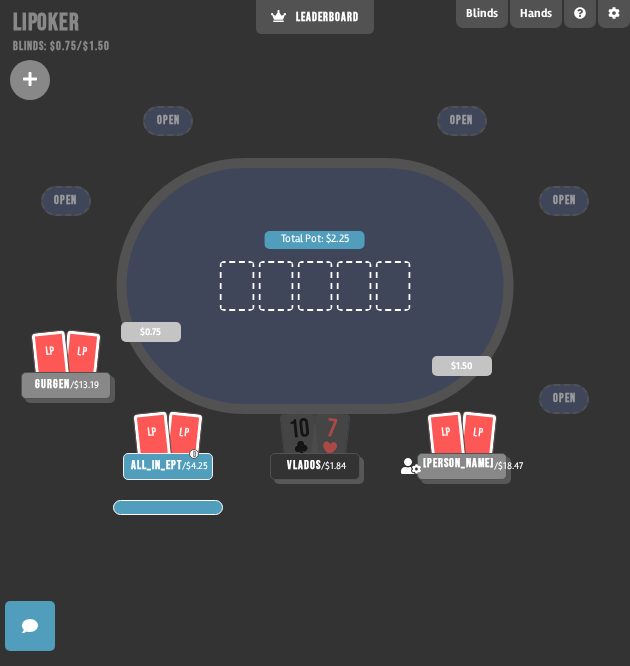 click on "Total Pot: $2.25   LP LP gurgen / $13.19  $0.75  LP LP D all_in_ept / $4.25  10 7 vlados / $1.84  LP [PERSON_NAME] / $18.47  $1.50  OPEN OPEN OPEN OPEN OPEN" at bounding box center [315, 333] 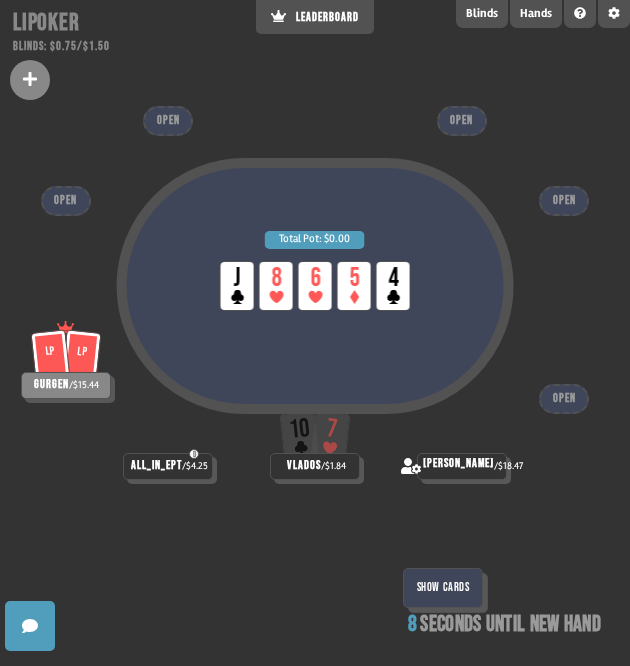 click on "Show Cards" at bounding box center [443, 588] 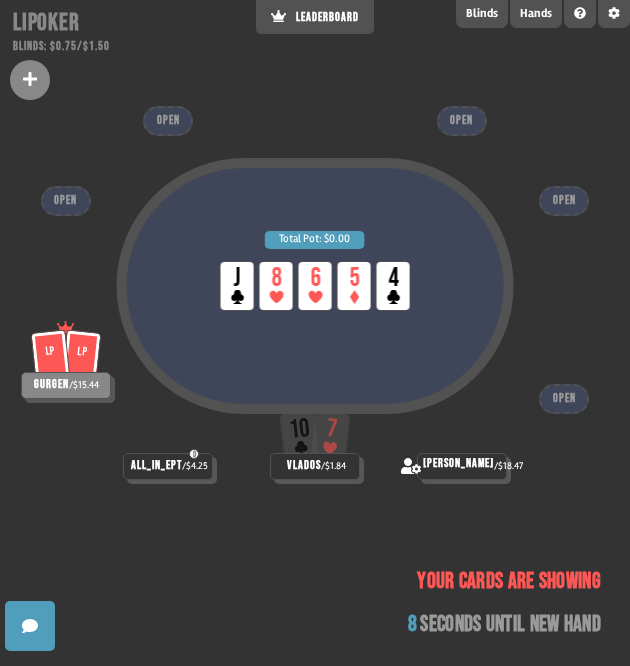 click on "Total Pot: $0.00   LP J LP 8 LP 6 LP 5 LP 4" at bounding box center [315, 330] 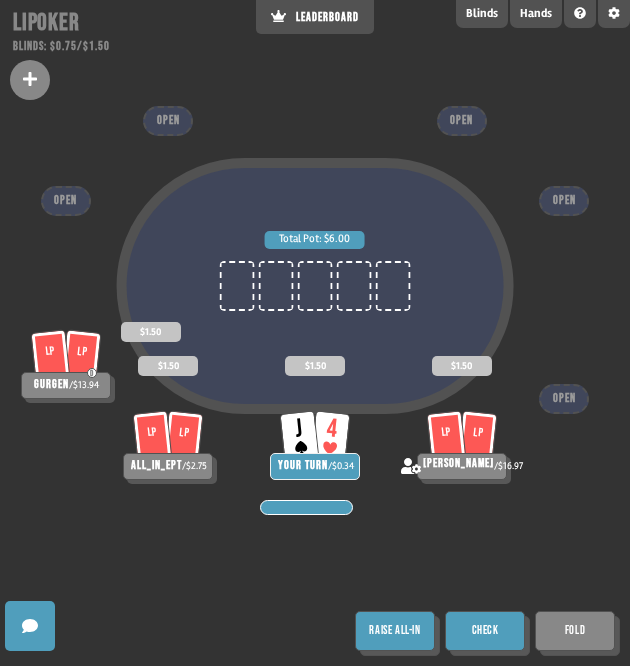 click on "Check" at bounding box center [485, 631] 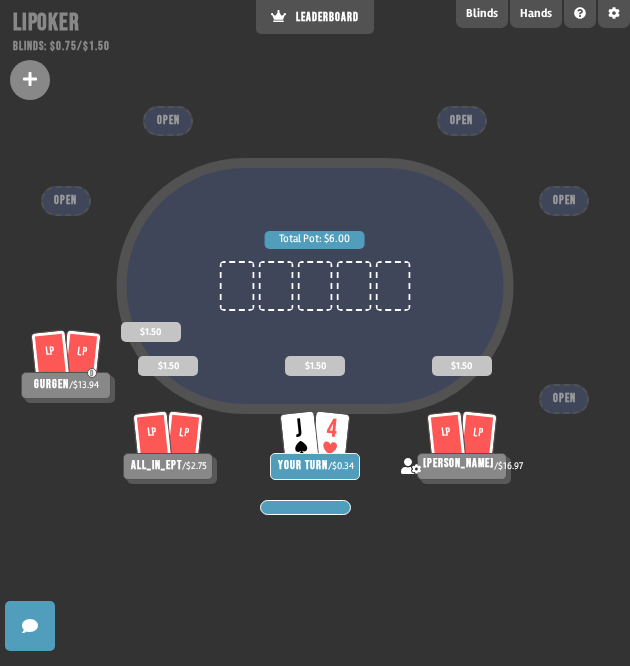 click on "Total Pot: $6.00   LP LP D gurgen / $13.94  $1.50  LP LP all_in_ept / $2.75  $1.50  J 4 YOUR TURN / $0.34  $1.50  LP [PERSON_NAME] / $16.97  $1.50  OPEN OPEN OPEN OPEN OPEN" at bounding box center [315, 333] 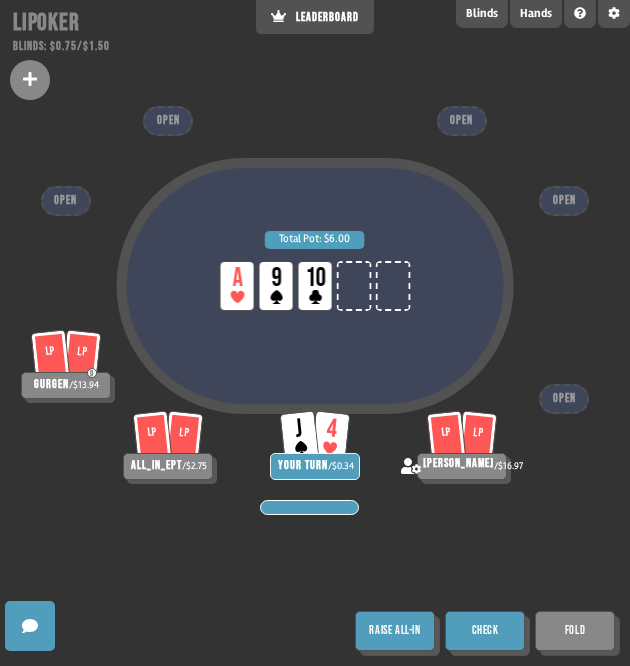 click on "Check" at bounding box center [485, 631] 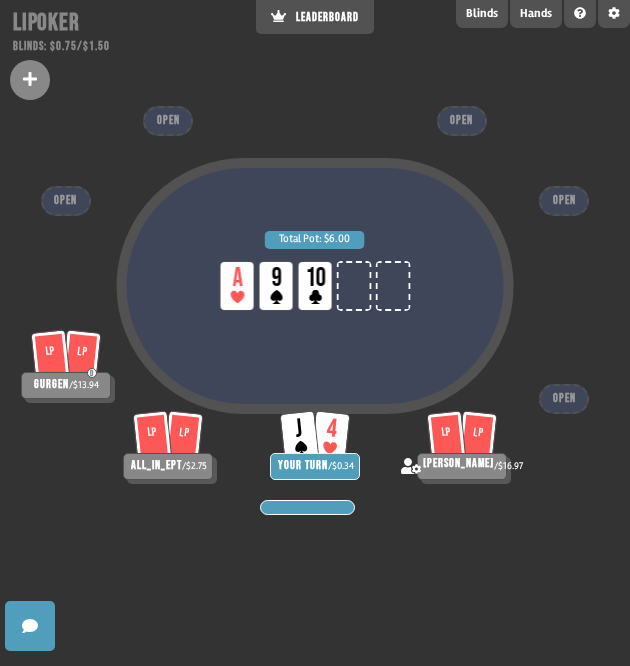 click on "Total Pot: $6.00   LP A LP 9 LP 10 LP LP D gurgen / $13.94  LP LP all_in_ept / $2.75  J 4 YOUR TURN / $0.34  LP [PERSON_NAME] / $16.97  OPEN OPEN OPEN OPEN OPEN" at bounding box center (315, 333) 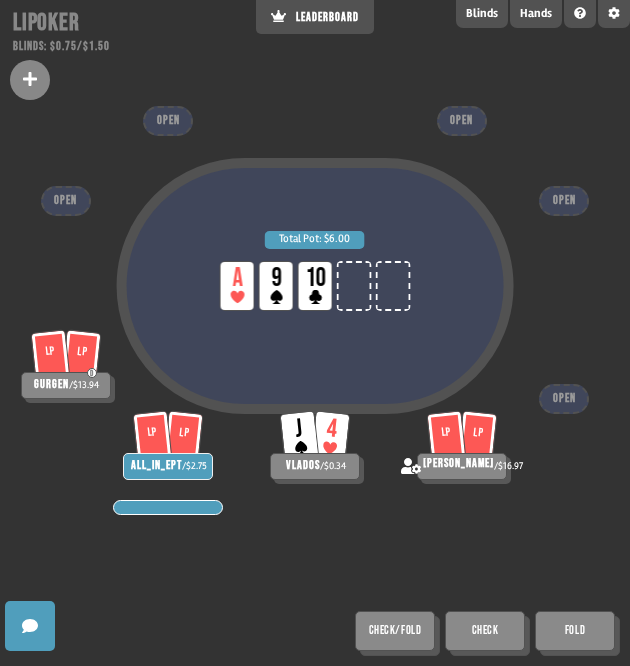 click on "Check" at bounding box center [485, 631] 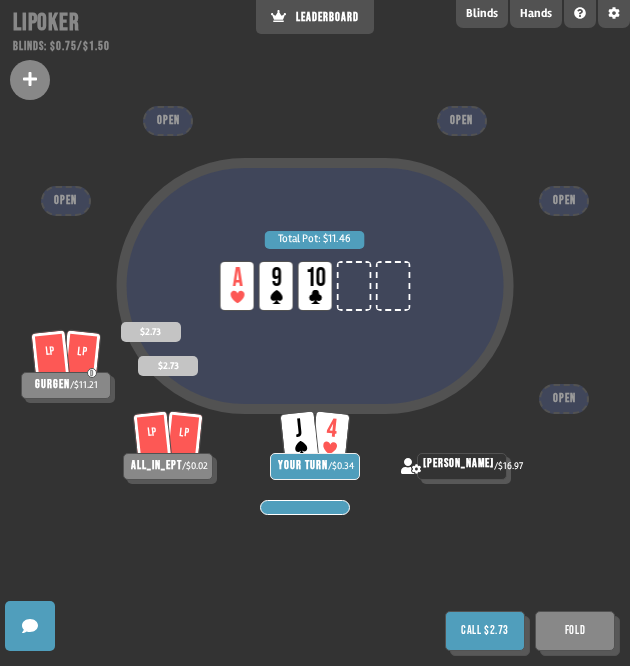 click on "Call $2.73" at bounding box center [485, 631] 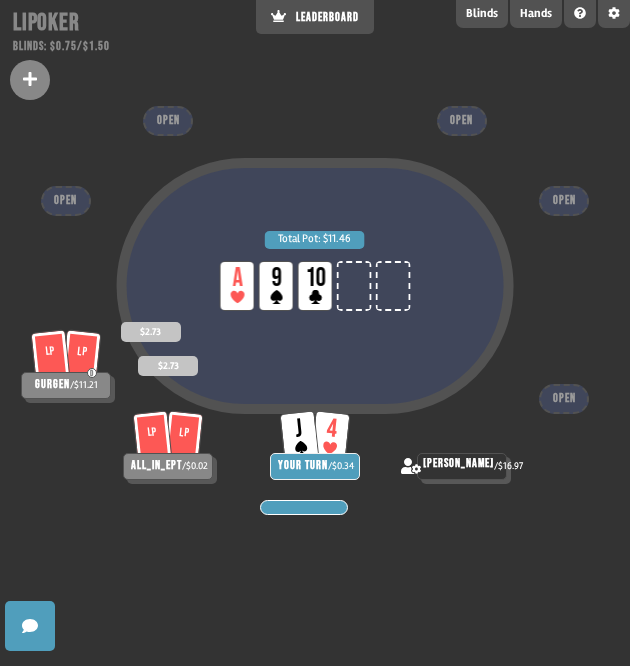 click on "Total Pot: $11.46   LP A LP 9 LP 10 LP LP D gurgen / $11.21  $2.73  LP LP all_in_ept / $0.02  $2.73  J 4 YOUR TURN / $0.34  [PERSON_NAME] / $16.97  OPEN OPEN OPEN OPEN OPEN" at bounding box center (315, 333) 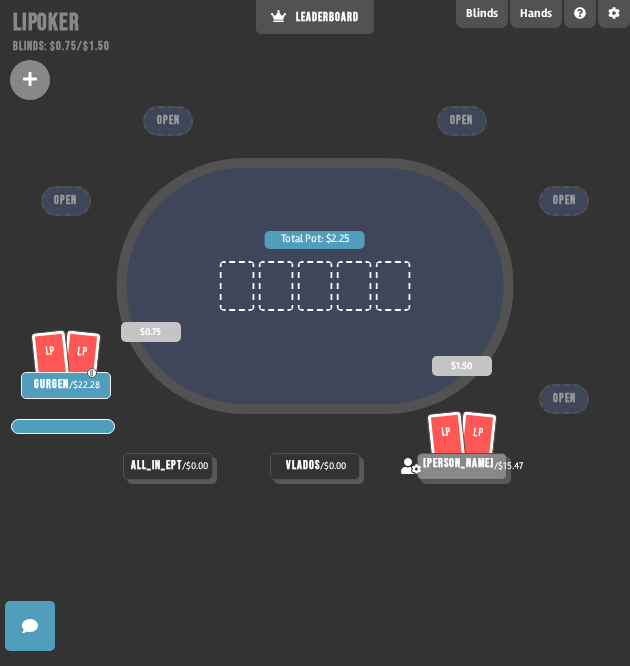 click on "/ $0.00" at bounding box center [333, 466] 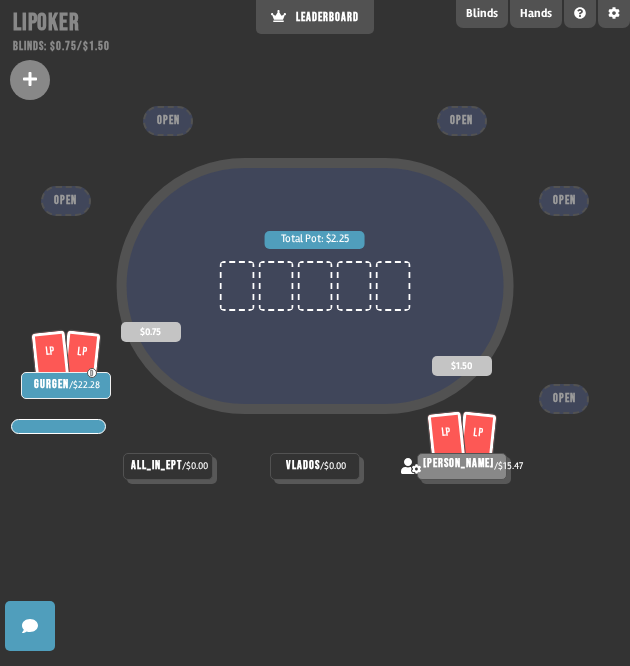 click on "/ $0.00" at bounding box center [333, 466] 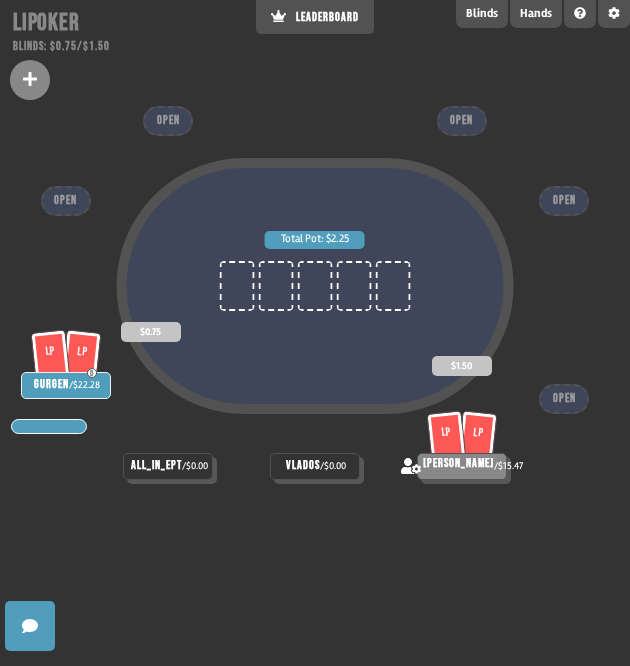 drag, startPoint x: 382, startPoint y: 461, endPoint x: 385, endPoint y: 451, distance: 10.440307 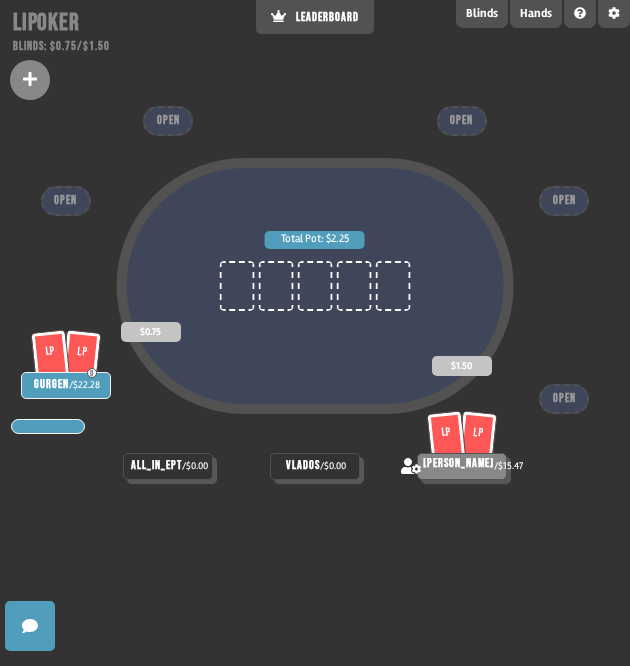 click on "Total Pot: $2.25" at bounding box center [315, 330] 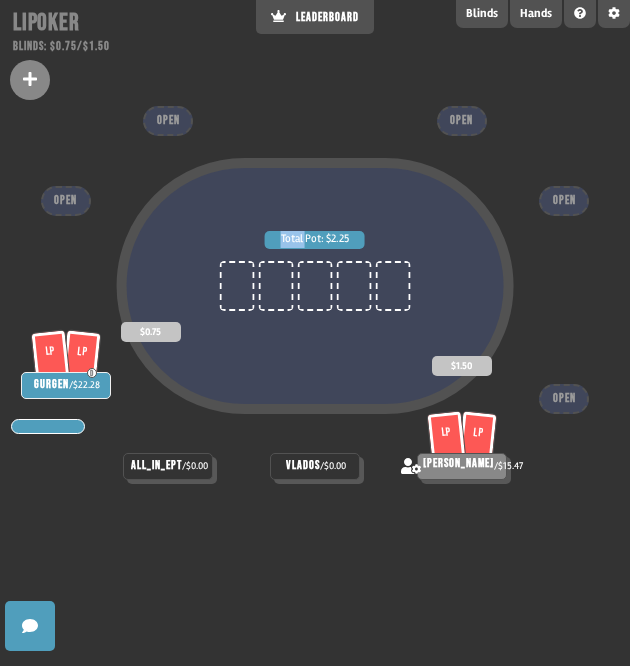 click on "Total Pot: $2.25" at bounding box center (315, 330) 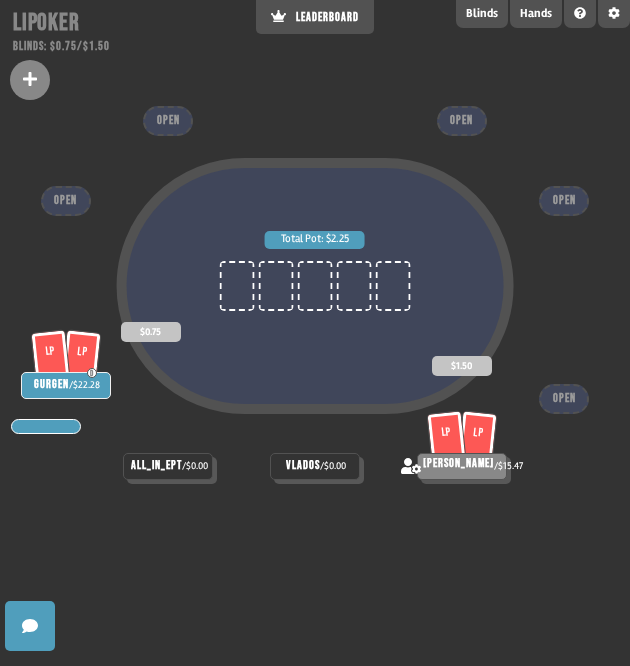drag, startPoint x: 385, startPoint y: 446, endPoint x: 379, endPoint y: 552, distance: 106.16968 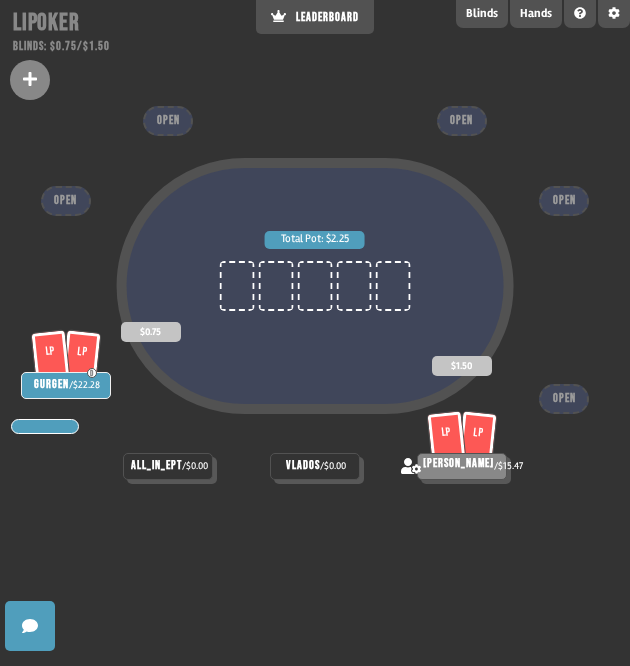 click on "/ $0.00" at bounding box center [333, 466] 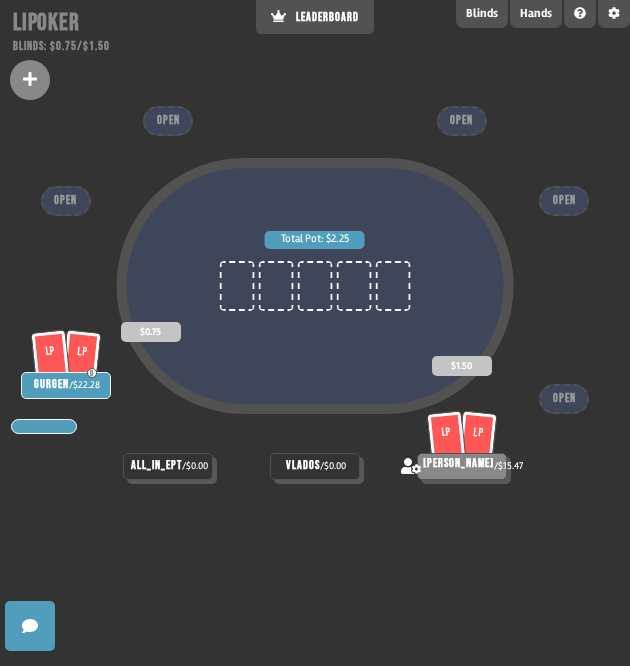 click on "vlados" at bounding box center (303, 466) 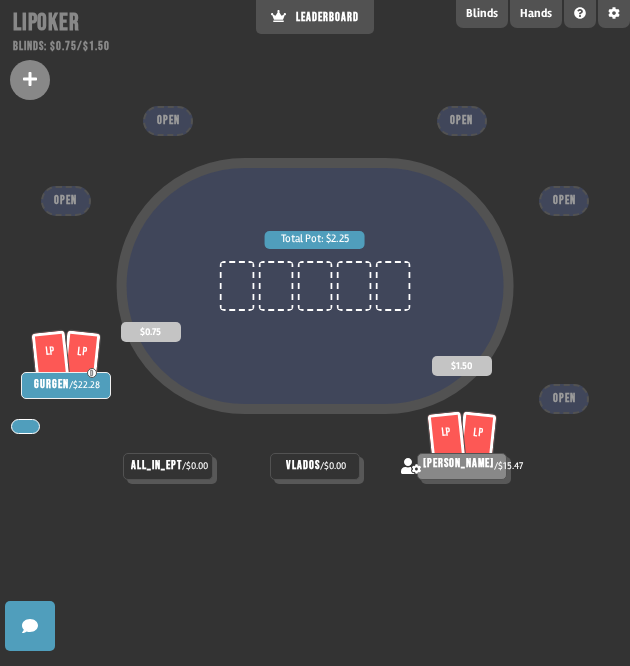 click on "Total Pot: $2.25   LP LP D gurgen / $22.28  $0.75  all_in_ept / $0.00  vlados / $0.00  LP [PERSON_NAME] / $15.47  $1.50  OPEN OPEN OPEN OPEN OPEN" at bounding box center [315, 333] 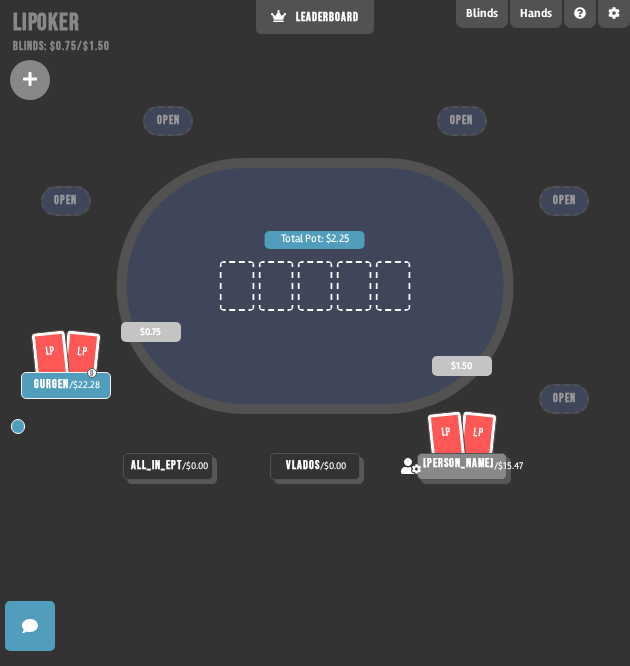 click on "Total Pot: $2.25   LP LP D gurgen / $22.28  $0.75  all_in_ept / $0.00  vlados / $0.00  LP [PERSON_NAME] / $15.47  $1.50  OPEN OPEN OPEN OPEN OPEN" at bounding box center (315, 333) 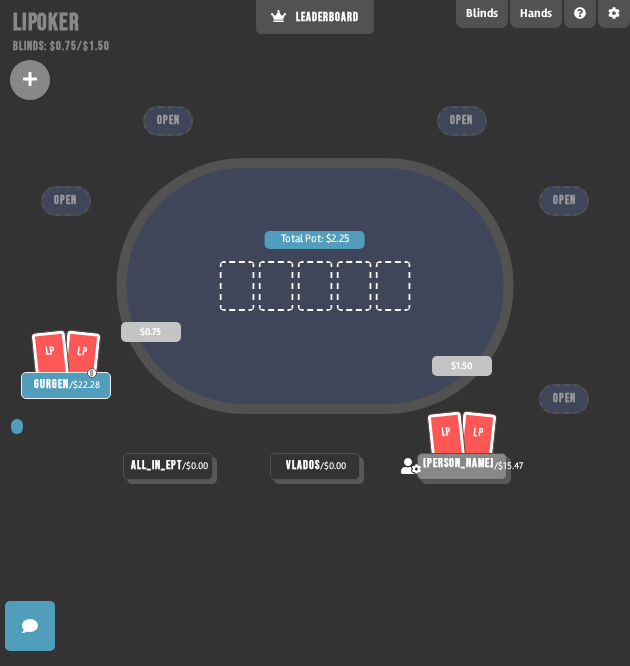 click on "vlados / $0.00" at bounding box center [315, 466] 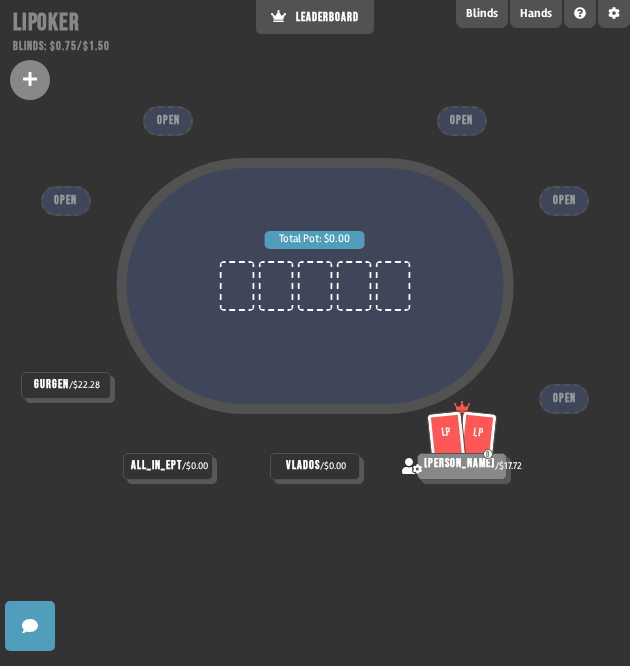 click on "Total Pot: $0.00" at bounding box center [315, 330] 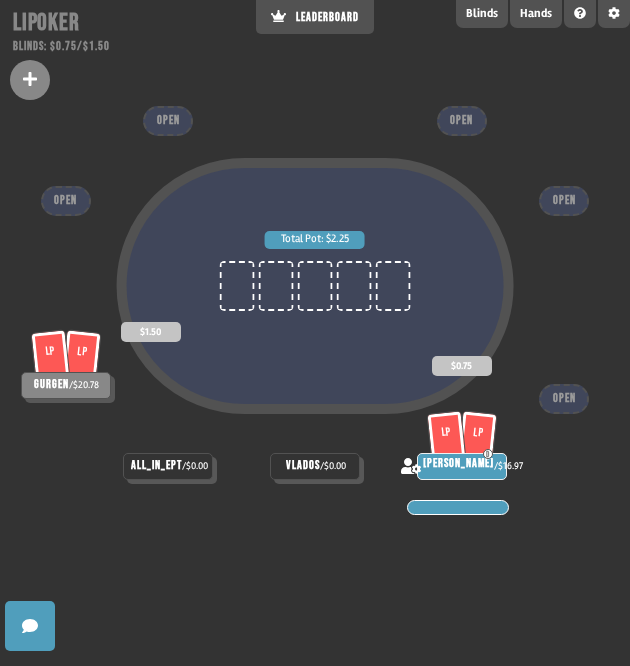 click on "all_in_ept" at bounding box center [156, 466] 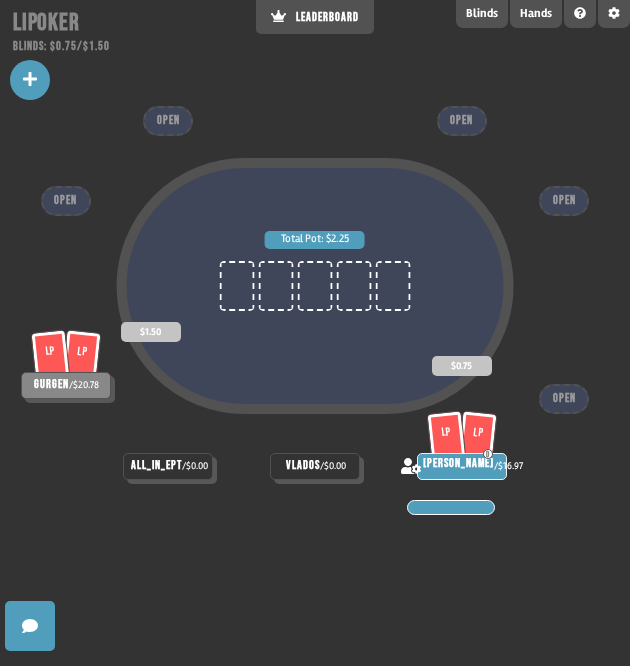 click 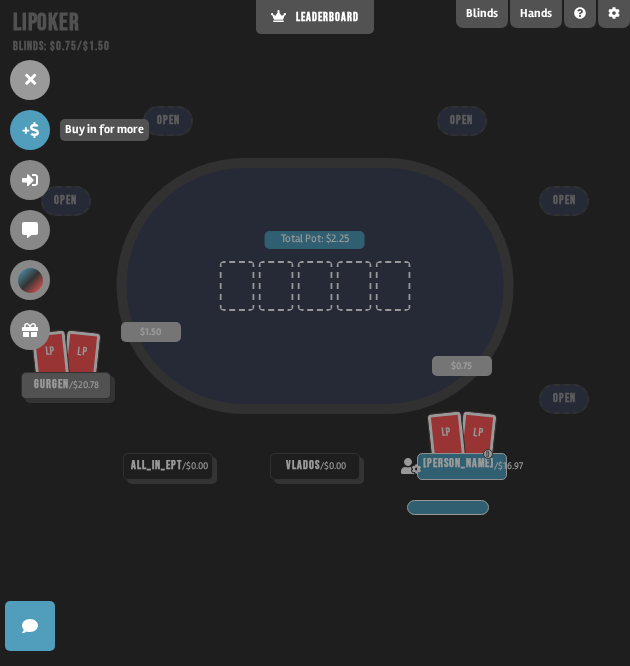 click 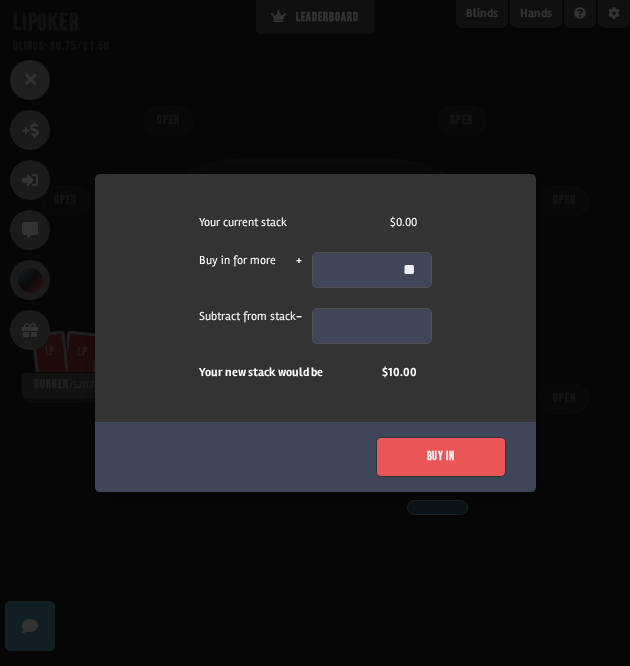 click on "Buy in" at bounding box center [441, 457] 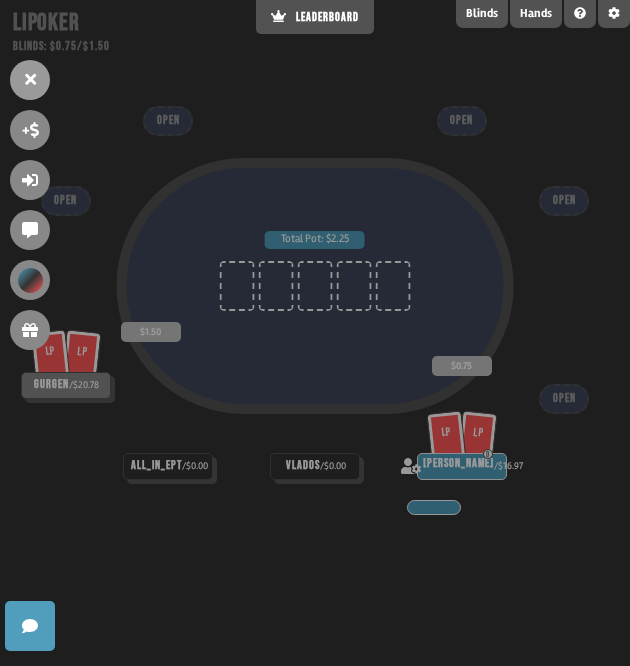 click at bounding box center [315, 333] 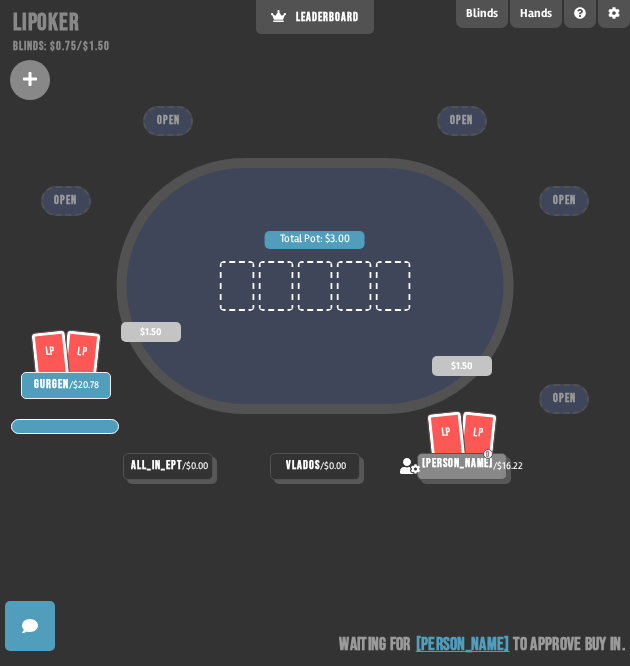 click on "Total Pot: $3.00   LP LP gurgen / $20.78  $1.50  all_in_ept / $0.00  vlados / $0.00  LP [PERSON_NAME] / $16.22  $1.50  OPEN OPEN OPEN OPEN OPEN Waiting for  [PERSON_NAME]  to approve buy in" at bounding box center [315, 333] 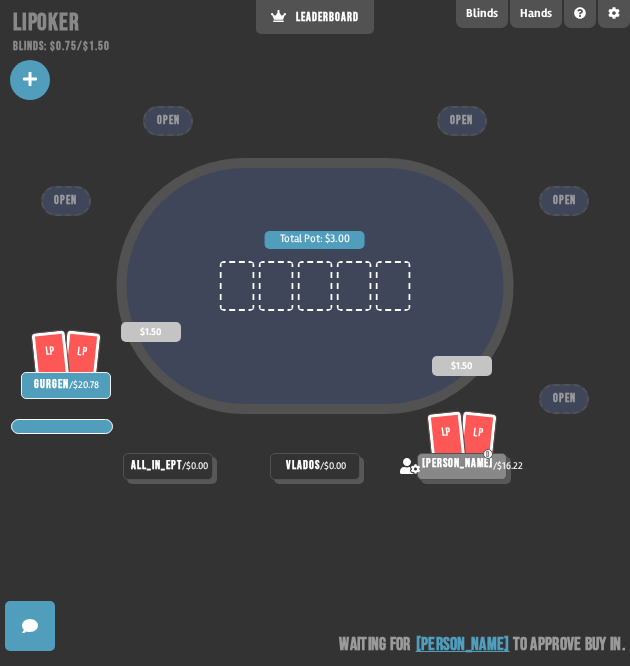 click 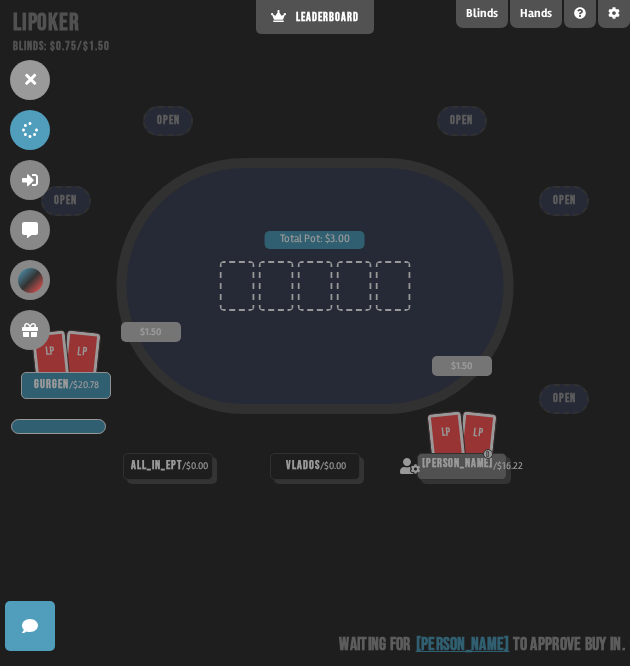 drag, startPoint x: 498, startPoint y: 120, endPoint x: 482, endPoint y: 128, distance: 17.888544 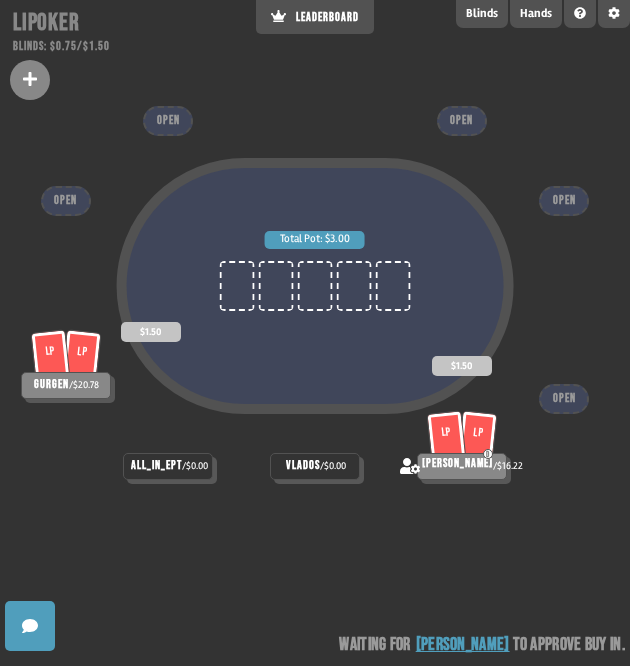 click on "Total Pot: $3.00   LP LP gurgen / $20.78  $1.50  all_in_ept / $0.00  vlados / $0.00  LP [PERSON_NAME] / $16.22  $1.50  OPEN OPEN OPEN OPEN OPEN Waiting for  [PERSON_NAME]  to approve buy in" at bounding box center (315, 333) 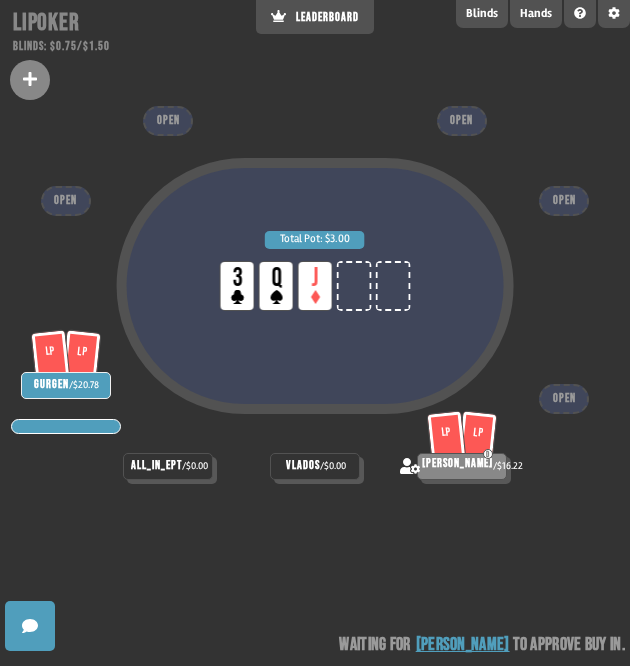 click on "Total Pot: $3.00   LP 3 LP Q LP J LP LP gurgen / $20.78  all_in_ept / $0.00  vlados / $0.00  LP [PERSON_NAME] / $16.22  OPEN OPEN OPEN OPEN OPEN Waiting for  [PERSON_NAME]  to approve buy in" at bounding box center [315, 333] 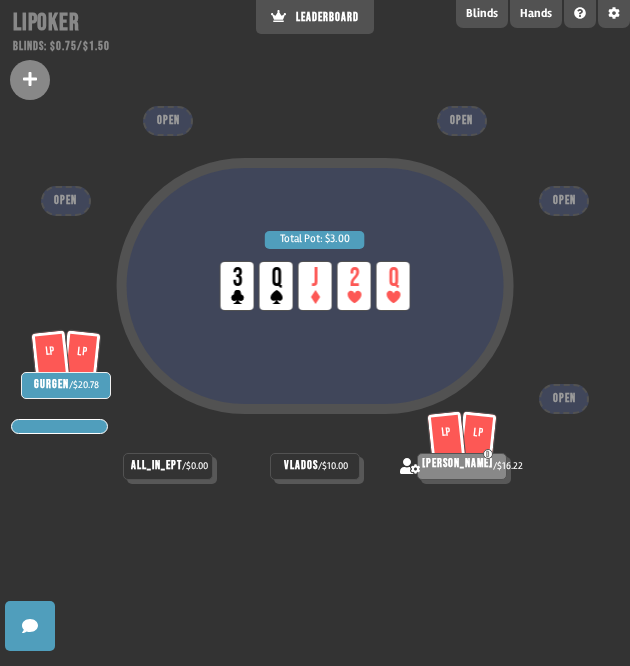 click on "Total Pot: $3.00   LP 3 LP Q LP J LP 2 LP Q LP LP gurgen / $20.78  all_in_ept / $0.00  vlados / $10.00  LP [PERSON_NAME] / $16.22  OPEN OPEN OPEN OPEN OPEN" at bounding box center (315, 333) 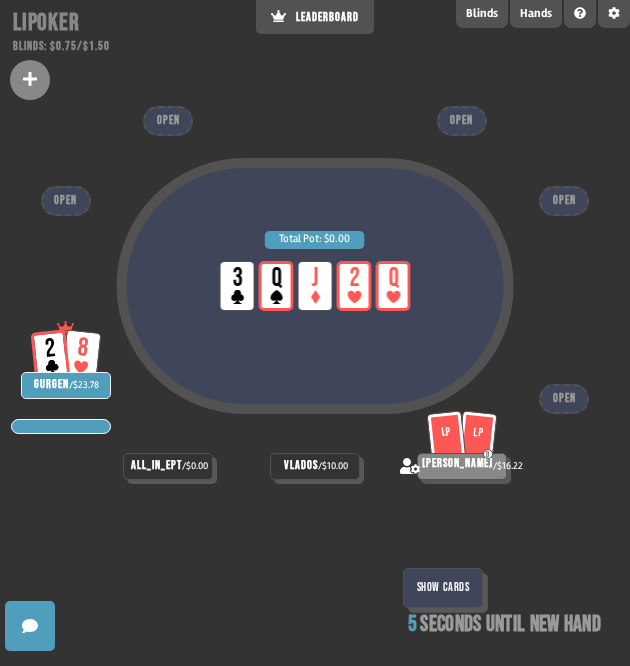click on "Total Pot: $0.00   LP 3 LP Q LP J LP 2 LP Q 2 8 gurgen / $23.78  all_in_ept / $0.00  vlados / $10.00  LP [PERSON_NAME] / $16.22  OPEN OPEN OPEN OPEN OPEN Show Cards 5  seconds until new hand" at bounding box center (315, 333) 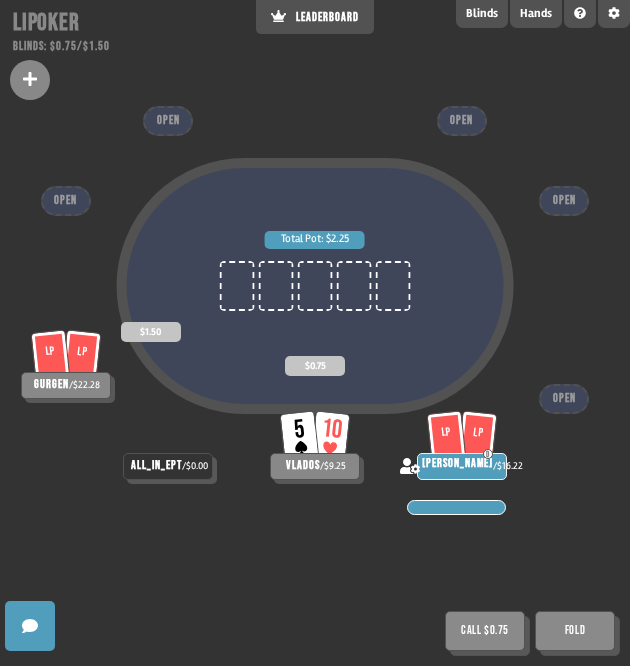 click on "Total Pot: $2.25   LP LP gurgen / $22.28  $1.50  all_in_ept / $0.00  5 10 vlados / $9.25  $0.75  LP [PERSON_NAME] / $16.22  OPEN OPEN OPEN OPEN OPEN Call $0.75 Fold" at bounding box center [315, 333] 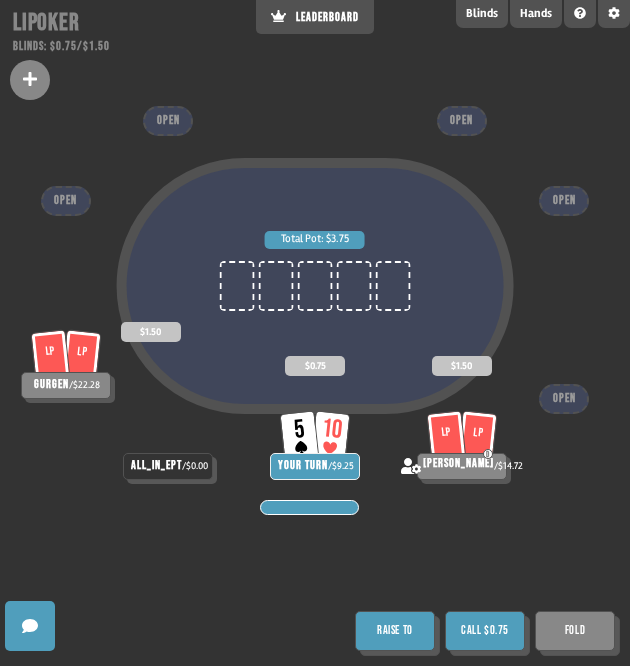 click on "Call $0.75" at bounding box center (485, 631) 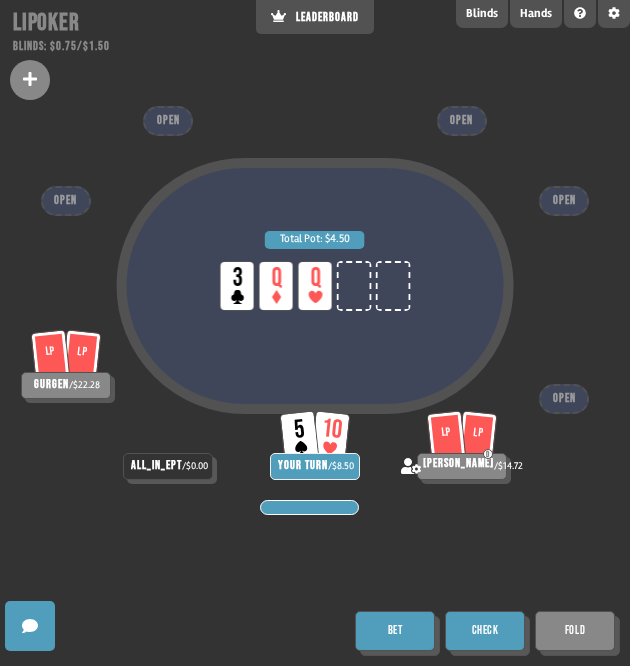 click on "Check" at bounding box center (485, 631) 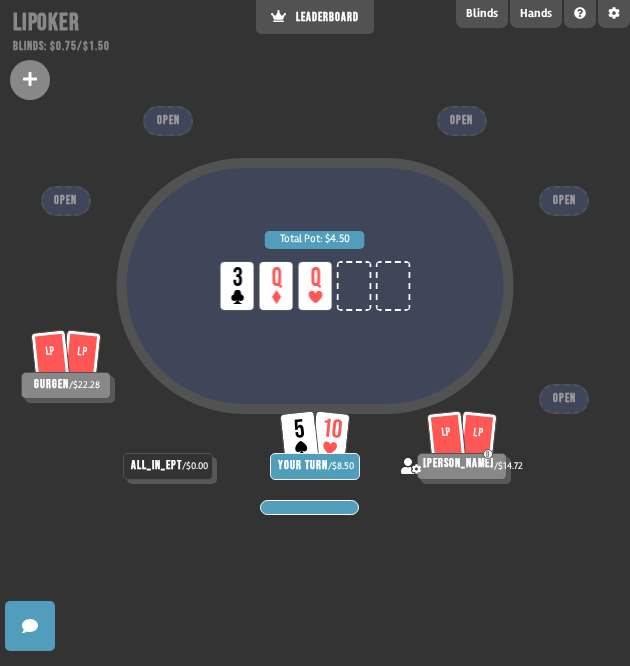 click on "Total Pot: $4.50   LP 3 LP Q LP Q LP LP gurgen / $22.28  all_in_ept / $0.00  5 10 YOUR TURN / $8.50  LP [PERSON_NAME] / $14.72  OPEN OPEN OPEN OPEN OPEN" at bounding box center [315, 333] 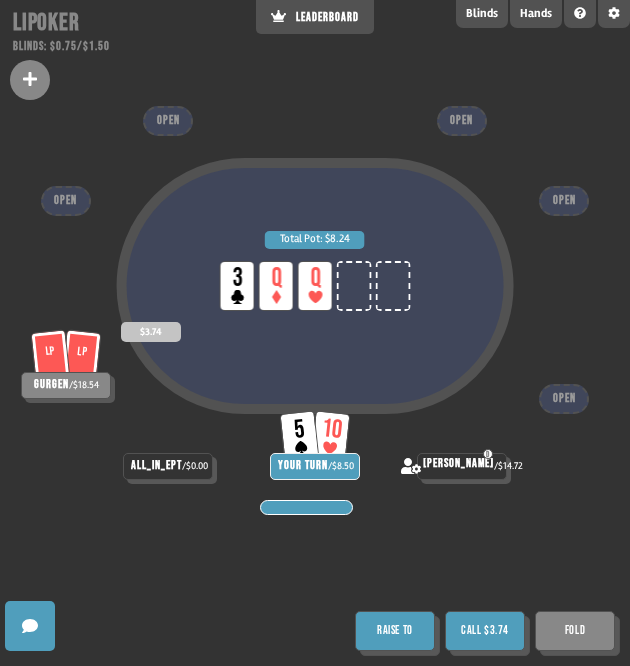 click on "Fold" at bounding box center [575, 631] 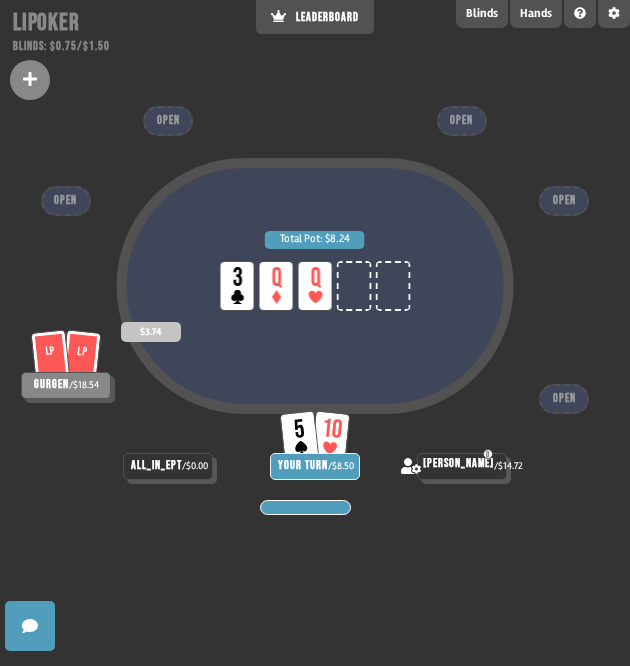 click on "Total Pot: $8.24   LP 3 LP Q LP Q LP LP gurgen / $18.54  $3.74  all_in_ept / $0.00  5 10 YOUR TURN / $8.50  D [PERSON_NAME] / $14.72  OPEN OPEN OPEN OPEN OPEN" at bounding box center [315, 333] 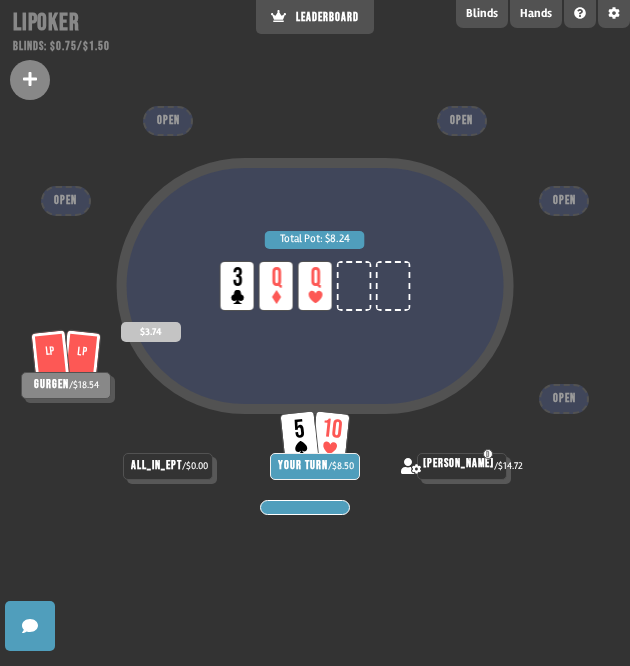 click on "Total Pot: $8.24   LP 3 LP Q LP Q" at bounding box center [315, 330] 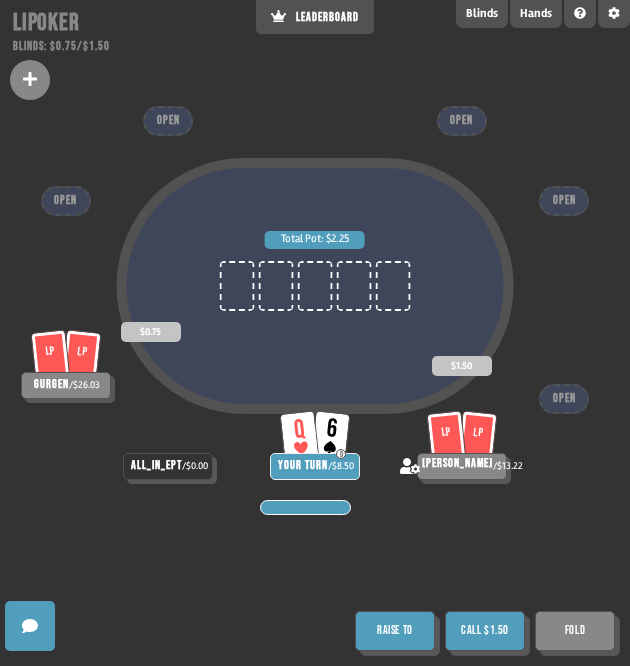click on "Total Pot: $2.25   LP LP gurgen / $26.03  $0.75  all_in_ept / $0.00  Q 6 D YOUR TURN / $8.50  LP [PERSON_NAME] / $13.22  $1.50  OPEN OPEN OPEN OPEN OPEN Raise to Call $1.50 Fold" at bounding box center [315, 333] 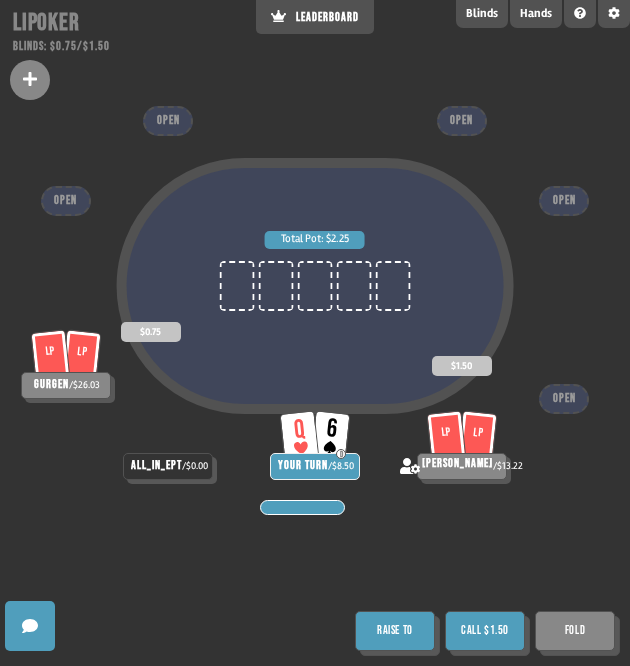 drag, startPoint x: 582, startPoint y: 635, endPoint x: 591, endPoint y: 573, distance: 62.649822 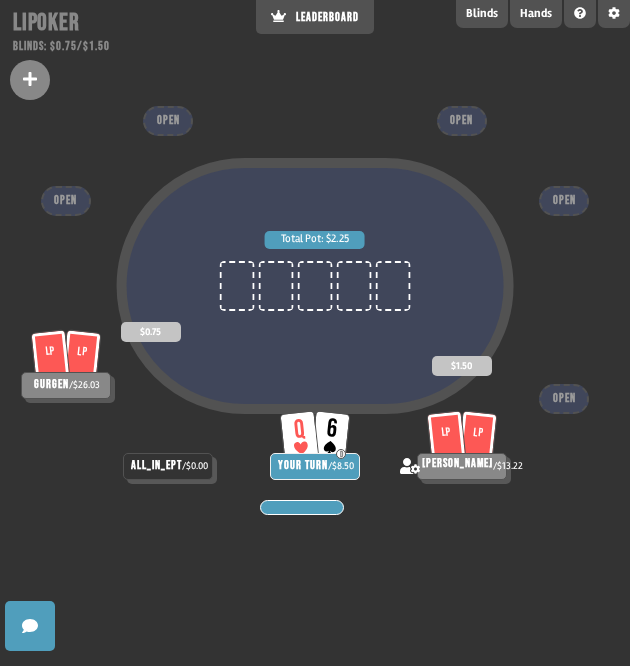 drag, startPoint x: 593, startPoint y: 572, endPoint x: 609, endPoint y: 576, distance: 16.492422 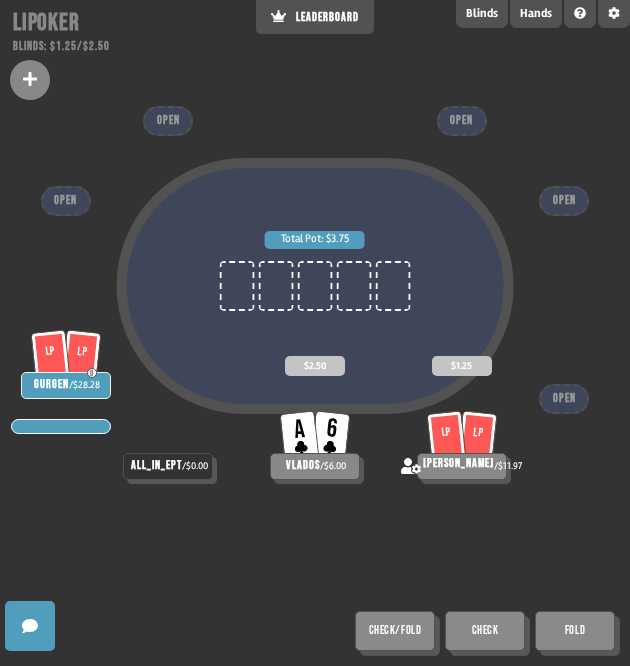 click on "Total Pot: $3.75   LP LP D gurgen / $28.28  all_in_ept / $0.00  A 6 vlados / $6.00  $2.50  LP [PERSON_NAME] / $11.97  $1.25  OPEN OPEN OPEN OPEN OPEN Check/Fold Check Fold" at bounding box center (315, 333) 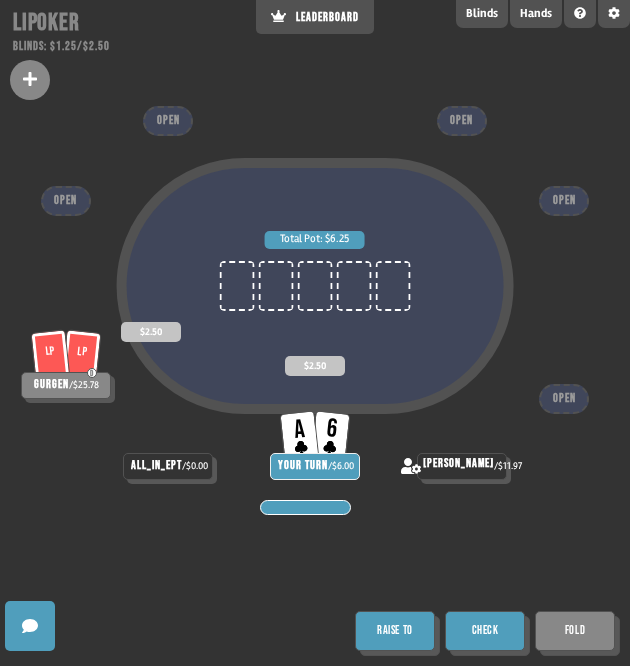 click on "Check" at bounding box center [485, 631] 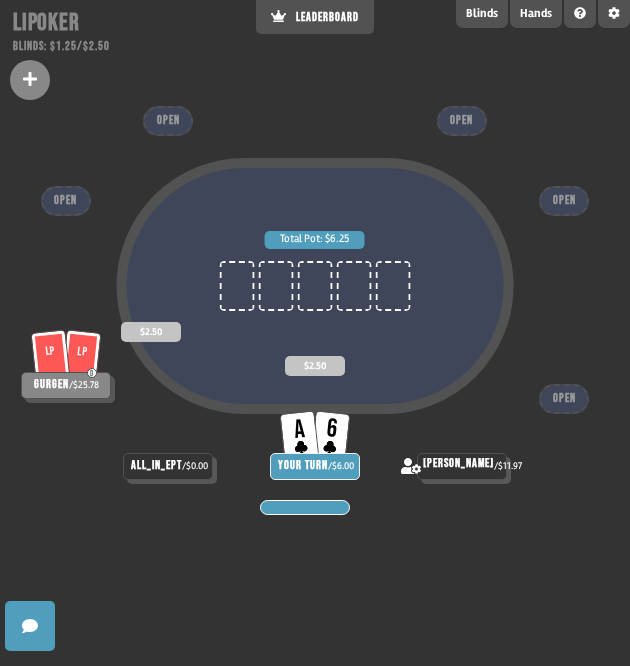 click on "Total Pot: $6.25   LP LP D gurgen / $25.78  $2.50  all_in_ept / $0.00  A 6 YOUR TURN / $6.00  $2.50  [PERSON_NAME] / $11.97  OPEN OPEN OPEN OPEN OPEN" at bounding box center (315, 333) 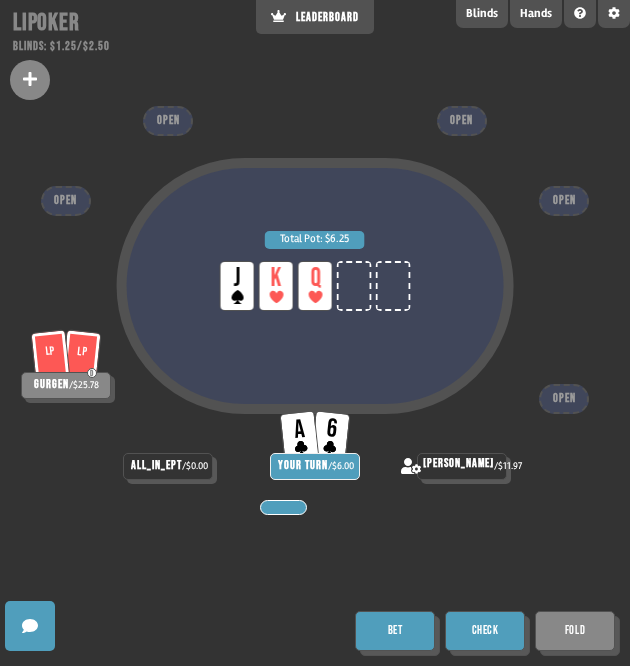 click on "Check" at bounding box center (485, 631) 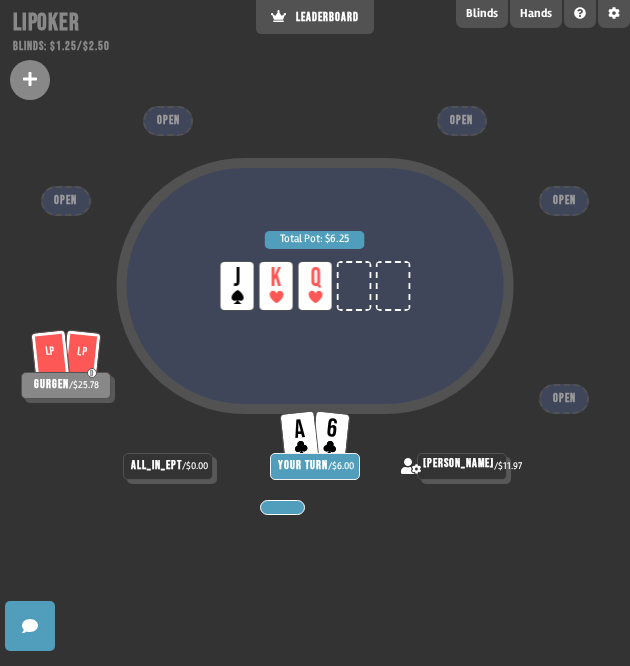click on "Total Pot: $6.25   LP J LP K LP Q" at bounding box center [315, 330] 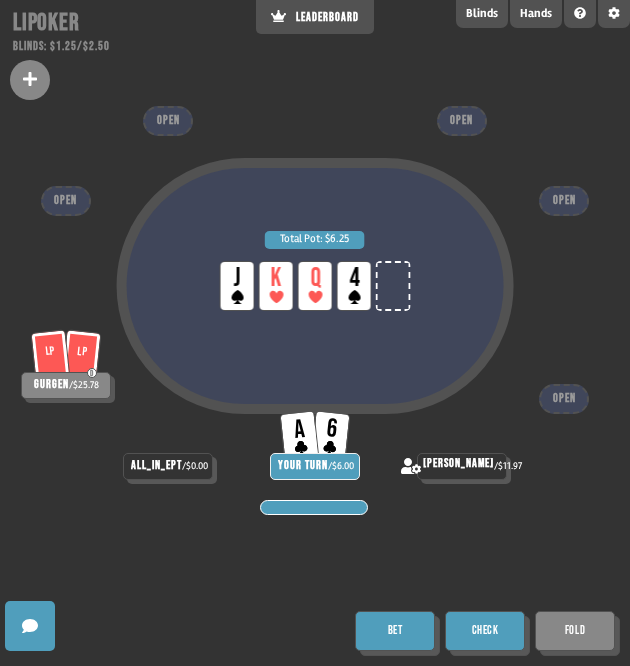 click on "Check" at bounding box center [485, 631] 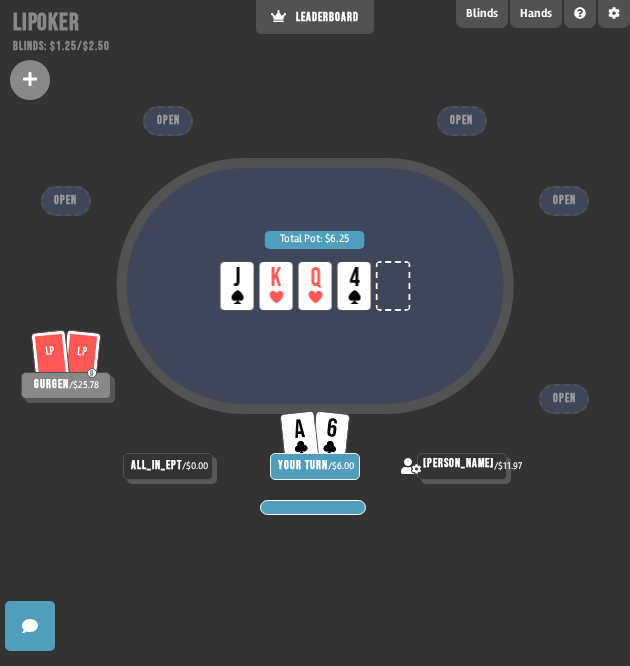 click on "Total Pot: $6.25   LP J LP K LP Q LP 4" at bounding box center [315, 330] 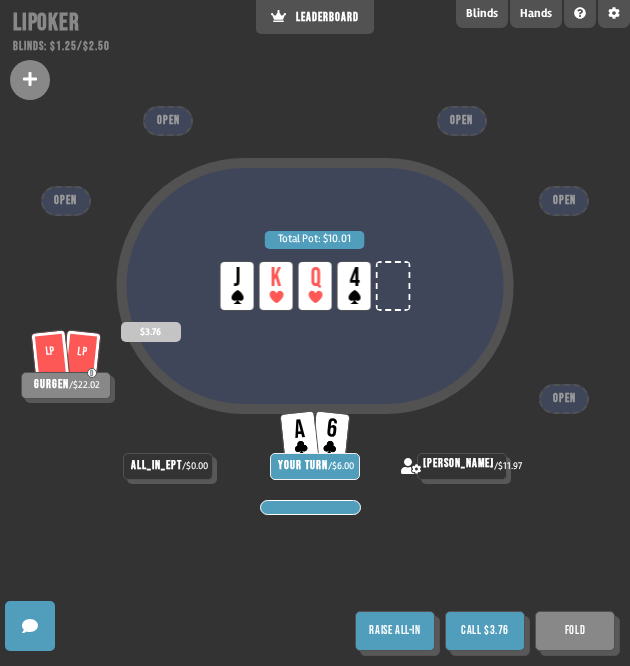 click on "Fold" at bounding box center (575, 631) 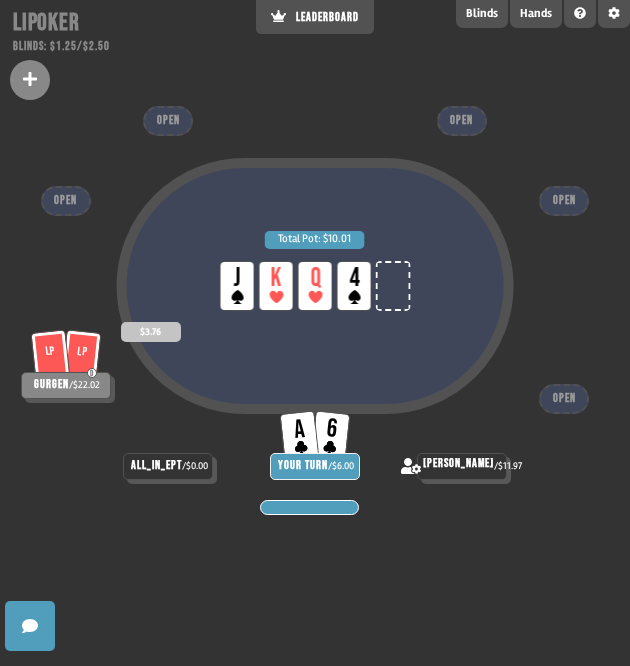 click on "Total Pot: $10.01   LP J LP K LP Q LP 4 LP LP D gurgen / $22.02  $3.76  all_in_ept / $0.00  A 6 YOUR TURN / $6.00  [PERSON_NAME] / $11.97  OPEN OPEN OPEN OPEN OPEN" at bounding box center (315, 333) 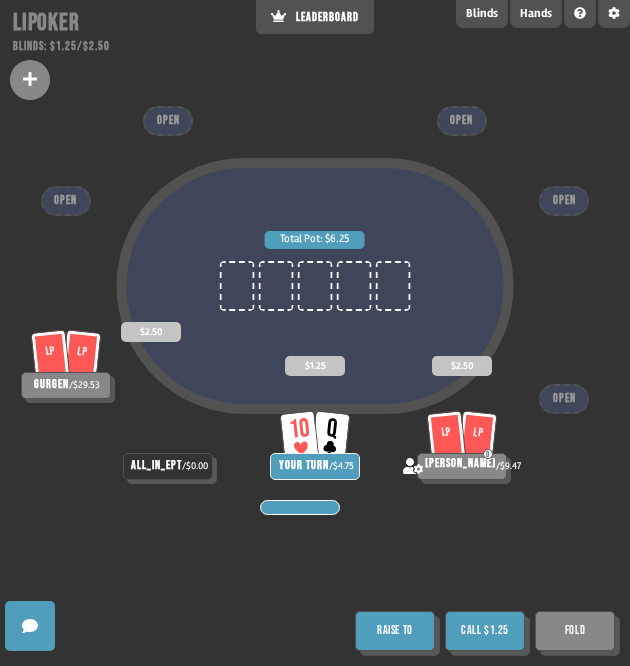 click on "Call $1.25" at bounding box center (485, 631) 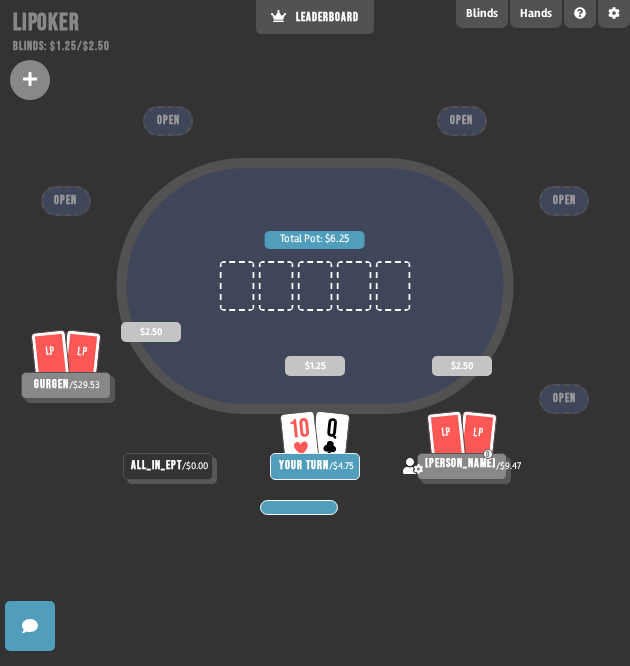 click on "Total Pot: $6.25   LP LP gurgen / $29.53  $2.50  all_in_ept / $0.00  10 Q YOUR TURN / $4.75  $1.25  LP [PERSON_NAME] / $9.47  $2.50  OPEN OPEN OPEN OPEN OPEN" at bounding box center [315, 333] 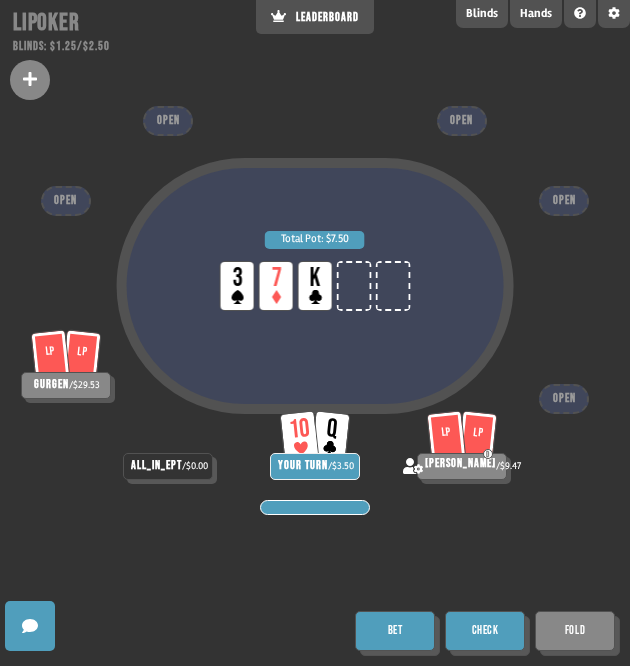click on "Check" at bounding box center (485, 631) 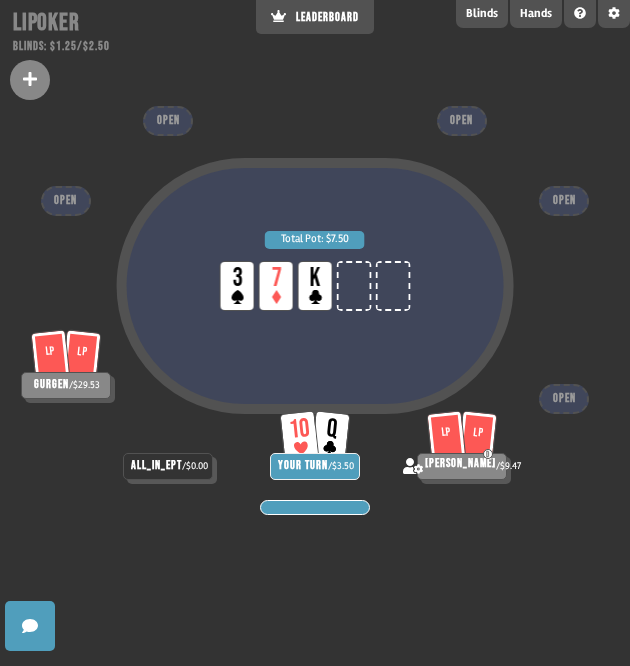 click on "Total Pot: $7.50   LP 3 LP 7 LP K LP LP gurgen / $29.53  all_in_ept / $0.00  10 Q YOUR TURN / $3.50  LP [PERSON_NAME] / $9.47  OPEN OPEN OPEN OPEN OPEN" at bounding box center [315, 333] 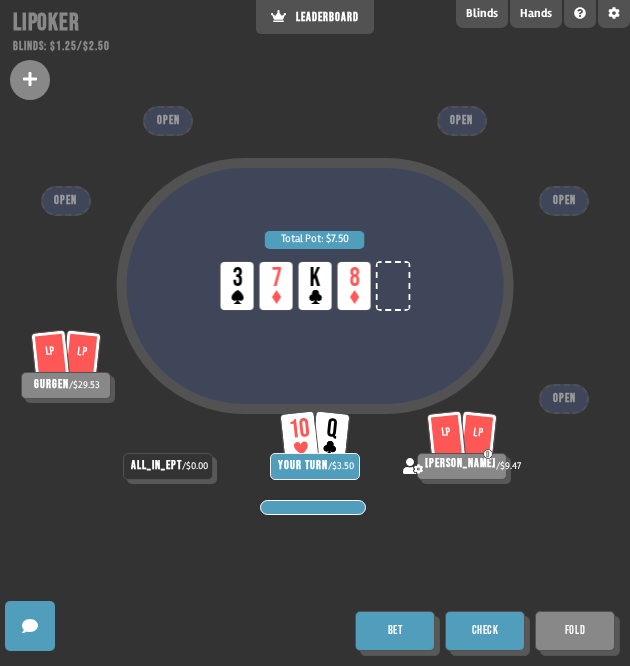 click on "Check" at bounding box center (485, 631) 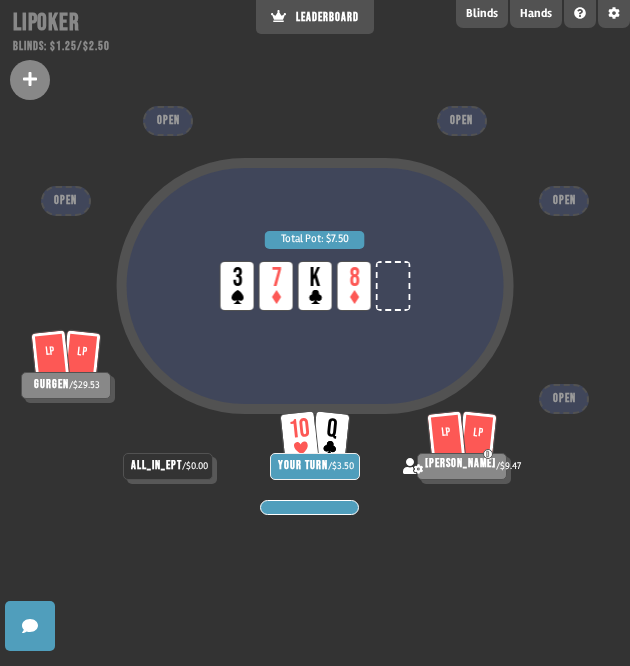 click on "Total Pot: $7.50   LP 3 LP 7 LP K LP 8" at bounding box center (315, 330) 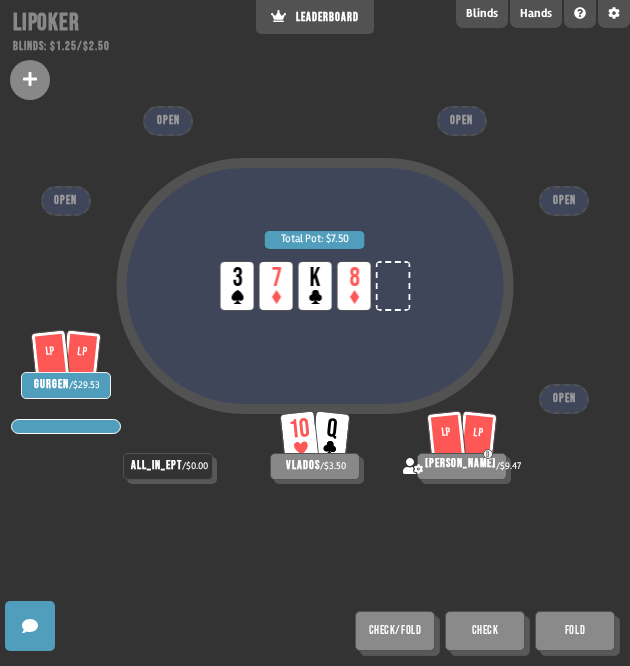 click on "Total Pot: $7.50   LP 3 LP 7 LP K LP 8 LP LP gurgen / $29.53  all_in_ept / $0.00  10 Q vlados / $3.50  LP [PERSON_NAME] / $9.47  OPEN OPEN OPEN OPEN OPEN Check/Fold Check Fold" at bounding box center [315, 333] 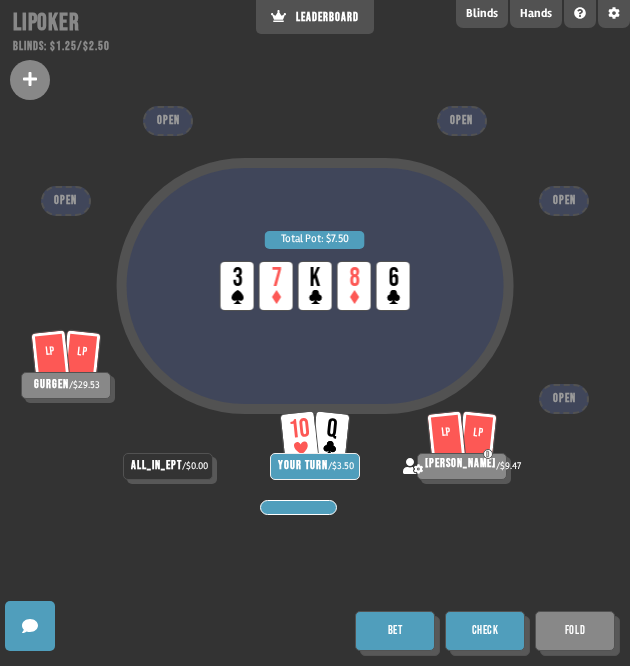 click on "Check" at bounding box center [485, 631] 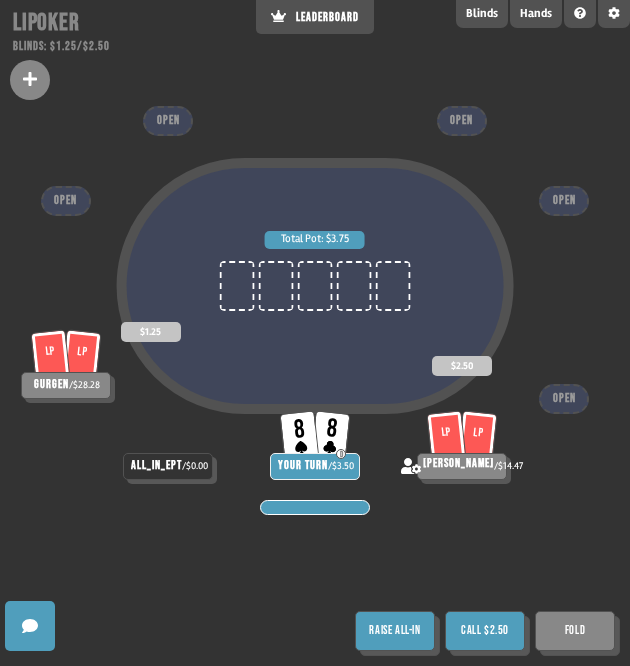 click on "Raise all-in" at bounding box center (395, 631) 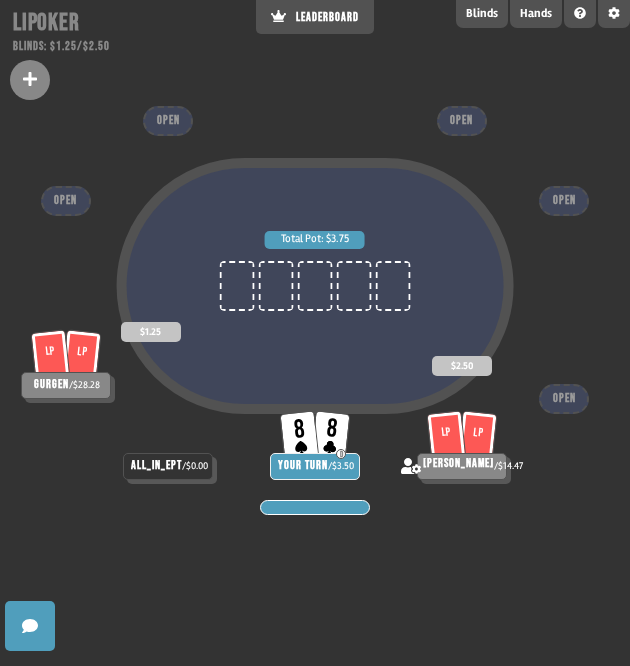 click on "Total Pot: $3.75   LP LP gurgen / $28.28  $1.25  all_in_ept / $0.00  8 8 D YOUR TURN / $3.50  LP [PERSON_NAME] / $14.47  $2.50  OPEN OPEN OPEN OPEN OPEN" at bounding box center (315, 333) 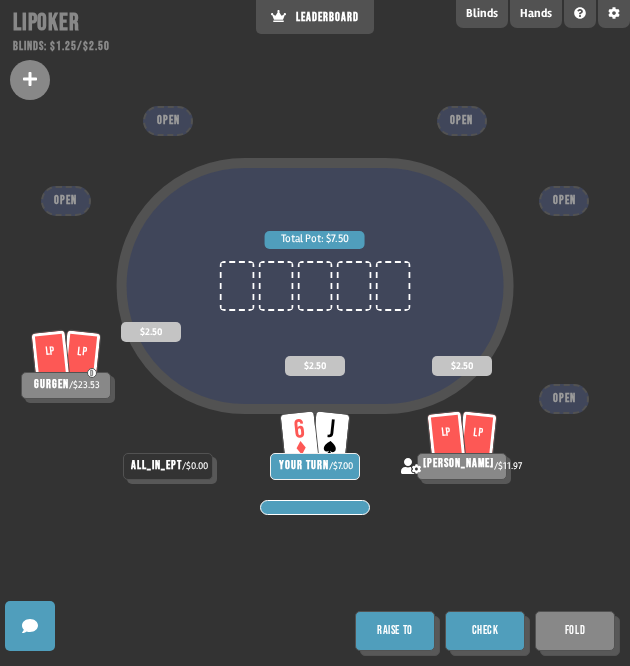 drag, startPoint x: 502, startPoint y: 625, endPoint x: 526, endPoint y: 597, distance: 36.878178 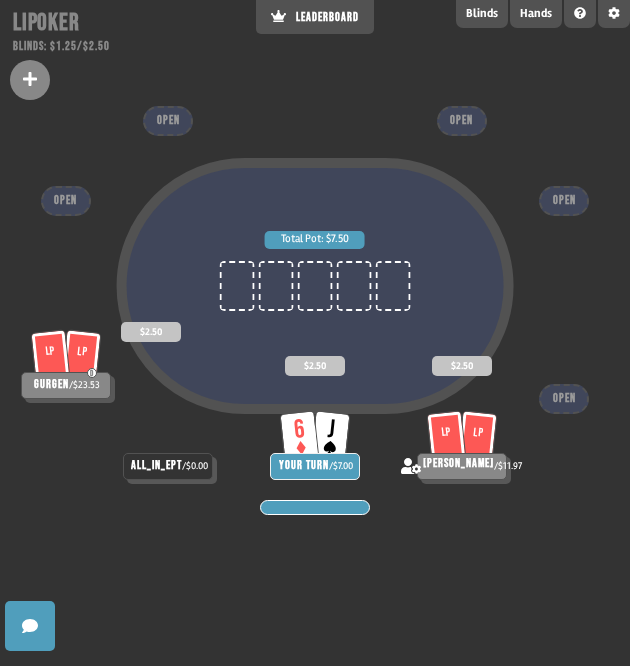 click on "Total Pot: $7.50   LP LP D gurgen / $23.53  $2.50  all_in_ept / $0.00  6 J YOUR TURN / $7.00  $2.50  LP [PERSON_NAME] / $11.97  $2.50  OPEN OPEN OPEN OPEN OPEN" at bounding box center (315, 333) 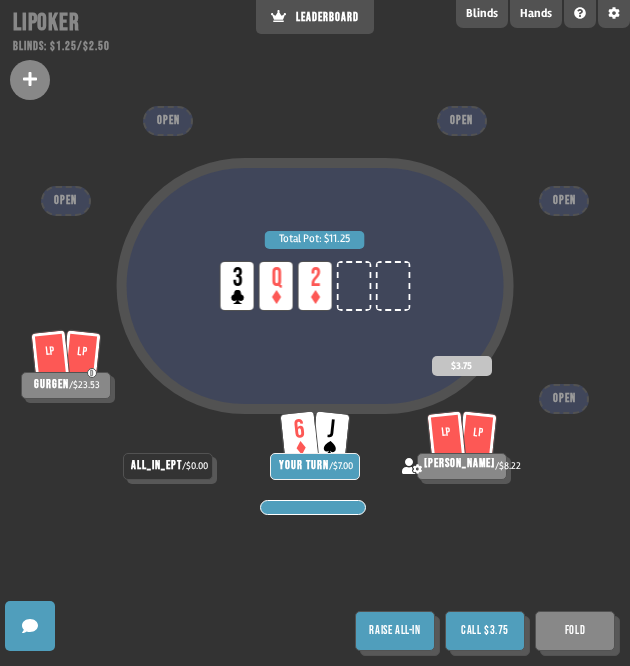 click on "Fold" at bounding box center [575, 631] 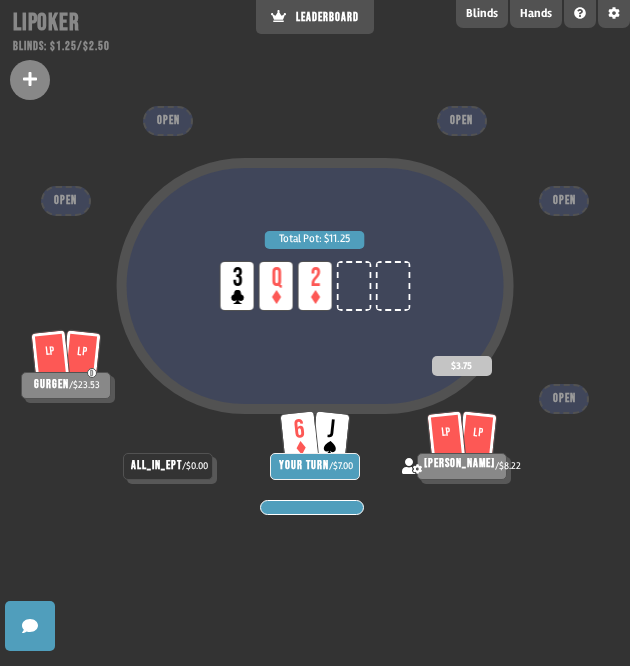click on "Total Pot: $11.25   LP 3 LP Q LP 2 LP LP D gurgen / $23.53  all_in_ept / $0.00  6 J YOUR TURN / $7.00  LP [PERSON_NAME] / $8.22  $3.75  OPEN OPEN OPEN OPEN OPEN" at bounding box center [315, 333] 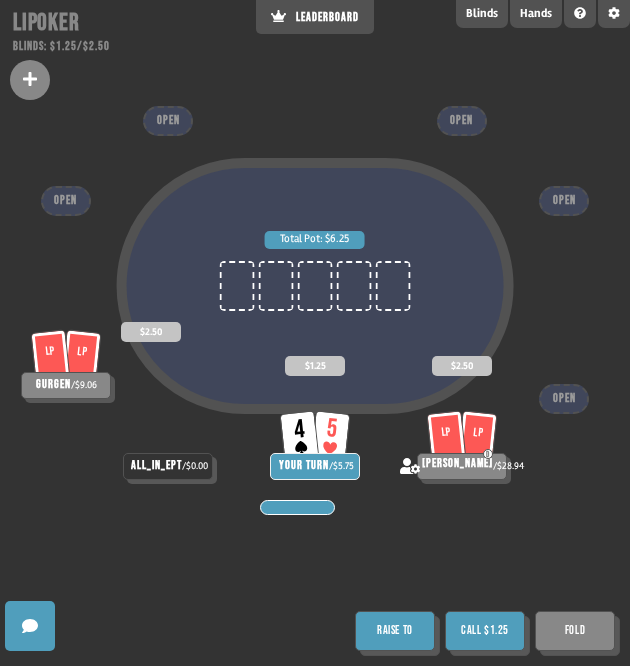 click on "Call $1.25" at bounding box center (485, 631) 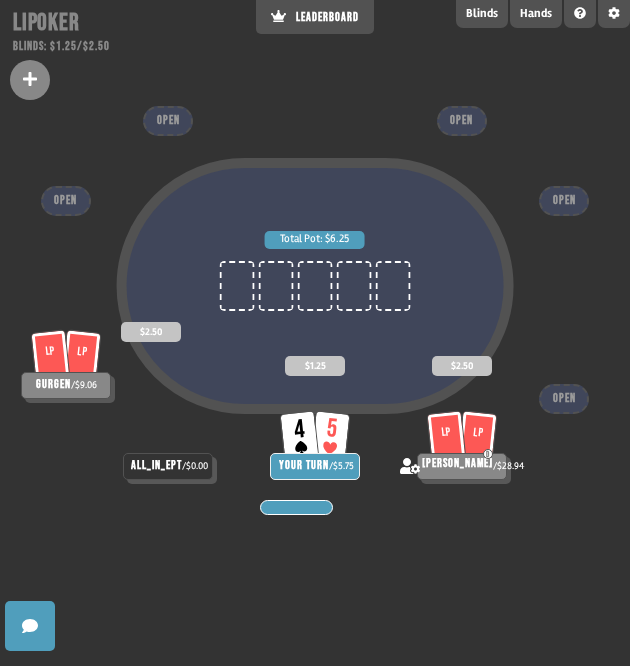 click on "Total Pot: $6.25   LP LP gurgen / $9.06  $2.50  all_in_ept / $0.00  4 5 YOUR TURN / $5.75  $1.25  LP [PERSON_NAME] / $28.94  $2.50  OPEN OPEN OPEN OPEN OPEN" at bounding box center [315, 333] 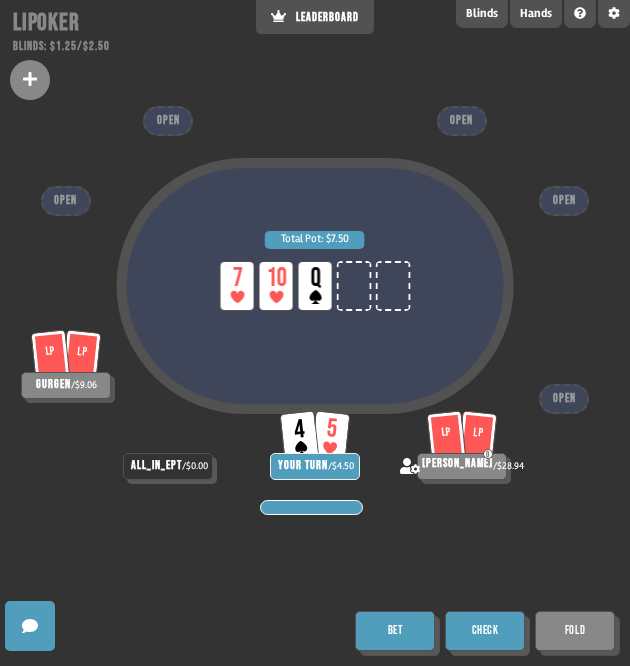 click on "Check" at bounding box center [485, 631] 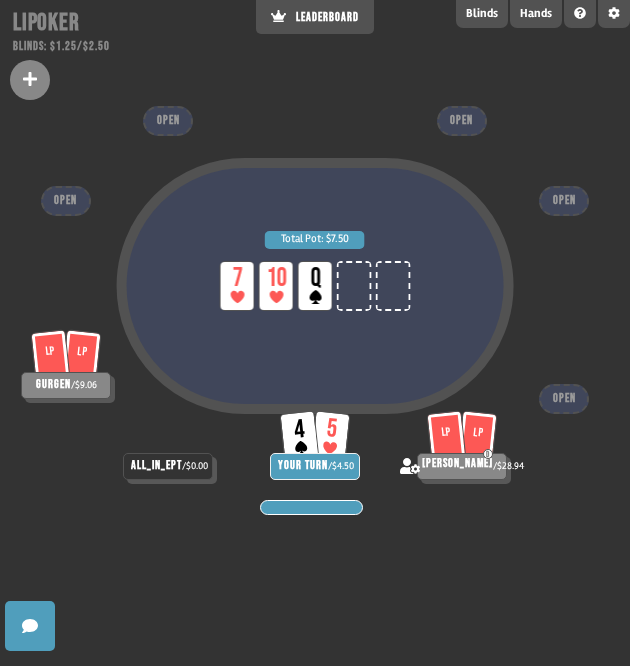 click on "Total Pot: $7.50   LP 7 LP 10 LP Q LP LP gurgen / $9.06  all_in_ept / $0.00  4 5 YOUR TURN / $4.50  LP [PERSON_NAME] / $28.94  OPEN OPEN OPEN OPEN OPEN" at bounding box center (315, 333) 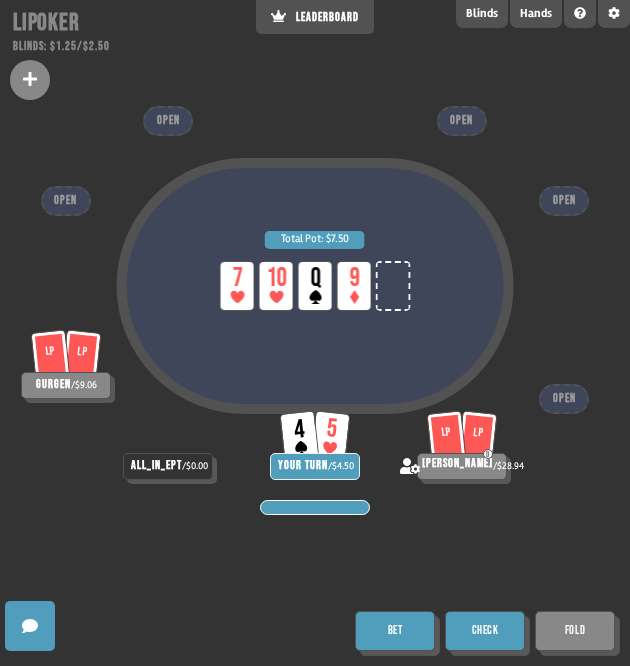 drag, startPoint x: 495, startPoint y: 623, endPoint x: 580, endPoint y: 515, distance: 137.43726 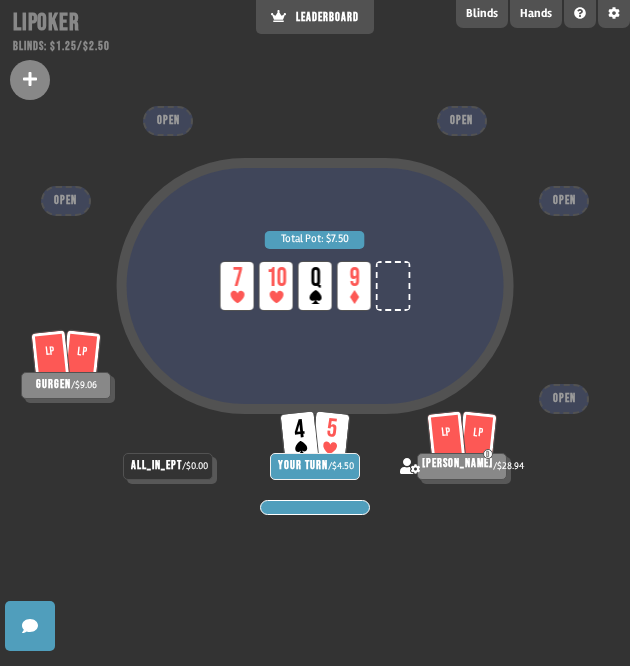 click on "Total Pot: $7.50   LP 7 LP 10 LP Q LP 9" at bounding box center [315, 330] 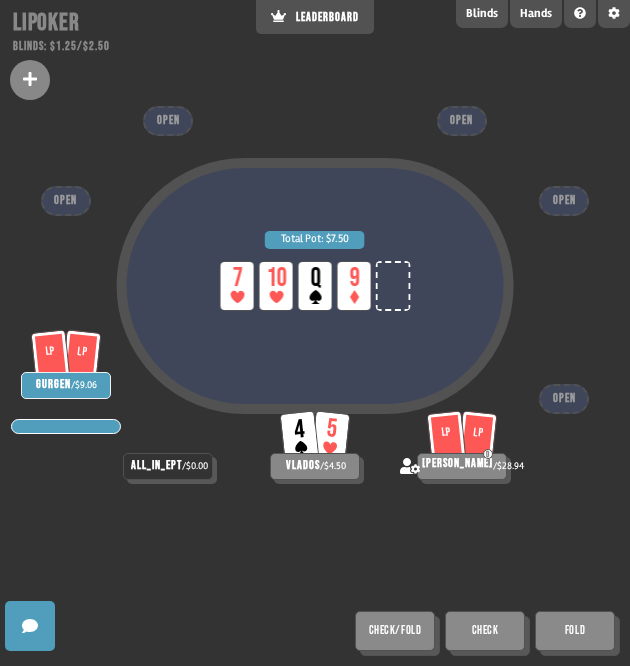 click on "Total Pot: $7.50   LP 7 LP 10 LP Q LP 9 LP LP gurgen / $9.06  all_in_ept / $0.00  4 5 vlados / $4.50  LP [PERSON_NAME] / $28.94  OPEN OPEN OPEN OPEN OPEN Check/Fold Check Fold" at bounding box center [315, 333] 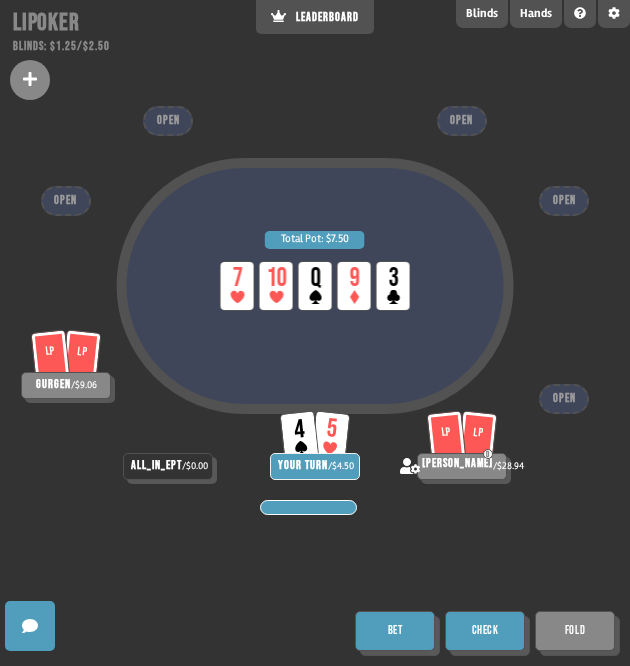 click on "Check" at bounding box center [485, 631] 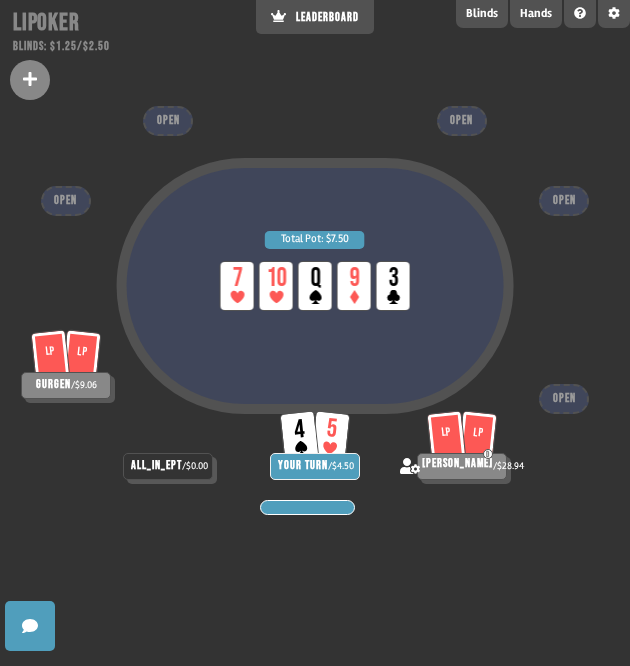 click on "Total Pot: $7.50   LP 7 LP 10 LP Q LP 9 LP 3 LP LP gurgen / $9.06  all_in_ept / $0.00  4 5 YOUR TURN / $4.50  LP [PERSON_NAME] / $28.94  OPEN OPEN OPEN OPEN OPEN" at bounding box center [315, 333] 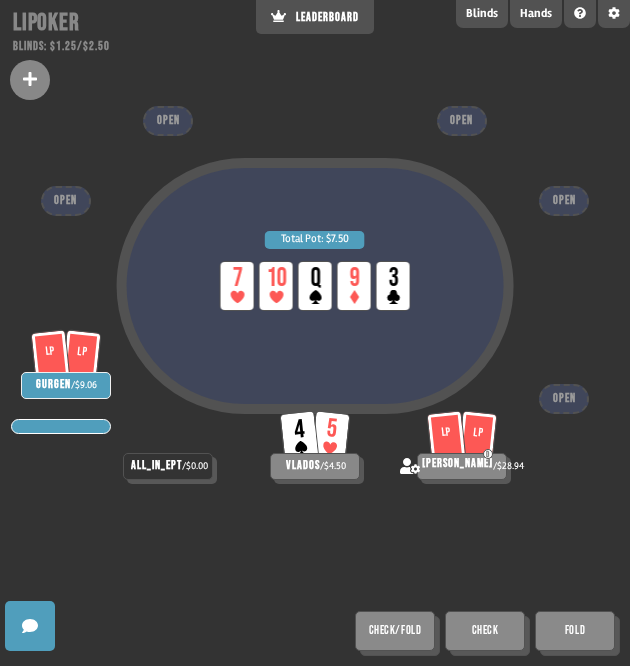 click on "Check/Fold" at bounding box center (395, 631) 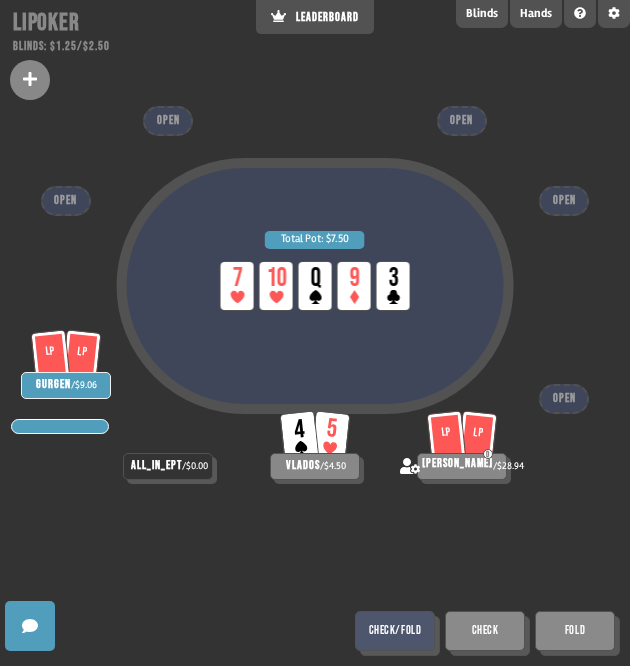click on "Total Pot: $7.50   LP 7 LP 10 LP Q LP 9 LP 3 LP LP gurgen / $9.06  all_in_ept / $0.00  4 5 vlados / $4.50  LP [PERSON_NAME] / $28.94  OPEN OPEN OPEN OPEN OPEN Check/Fold Check Fold" at bounding box center (315, 333) 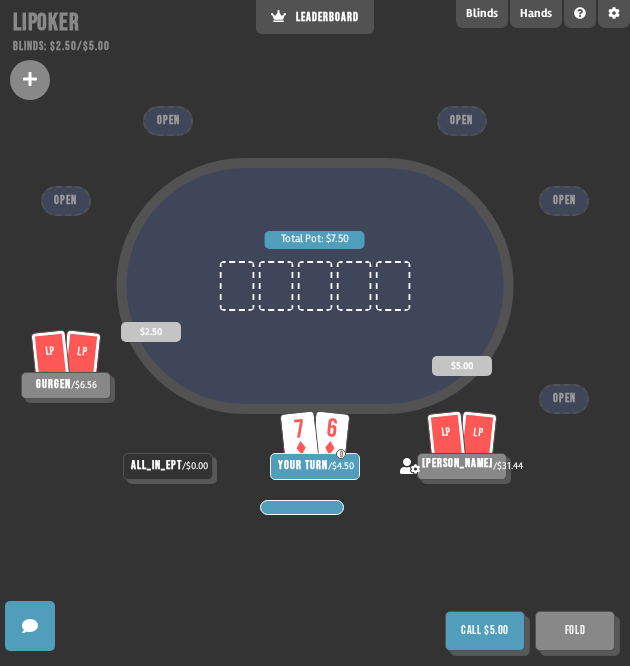 click on "Fold" at bounding box center [575, 631] 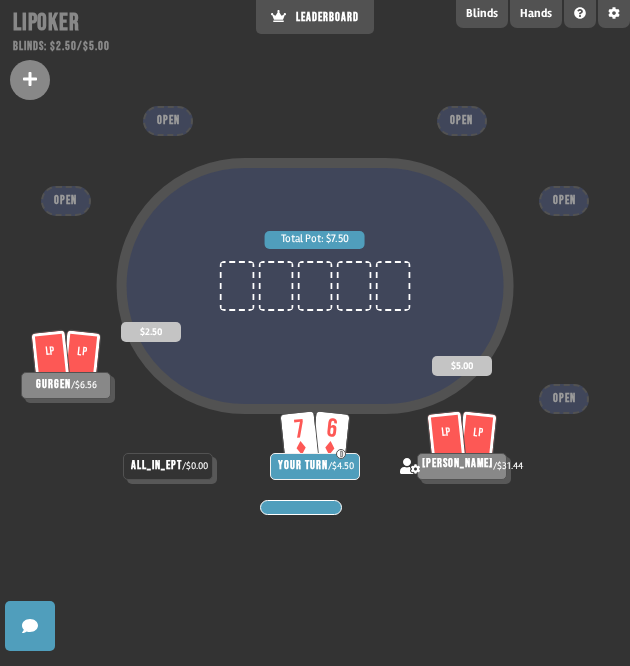 click on "Total Pot: $7.50   LP LP gurgen / $6.56  $2.50  all_in_ept / $0.00  7 6 D YOUR TURN / $4.50  LP [PERSON_NAME] / $31.44  $5.00  OPEN OPEN OPEN OPEN OPEN" at bounding box center (315, 333) 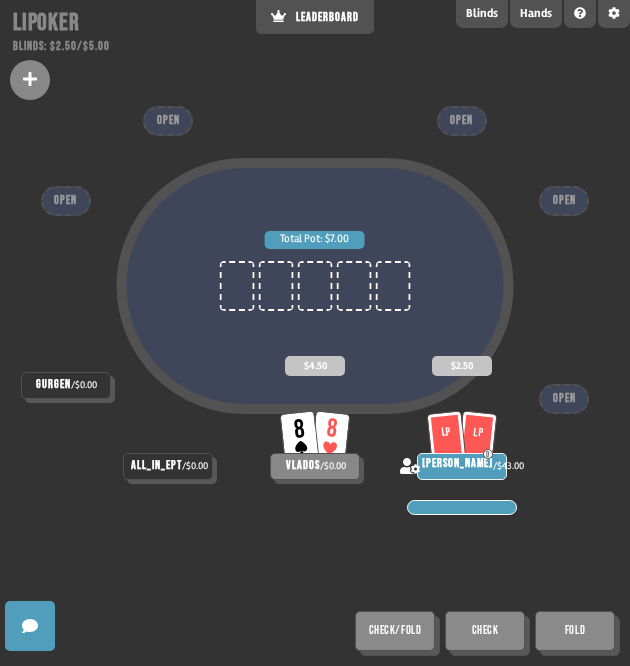 click on "Total Pot: $7.00" at bounding box center (315, 330) 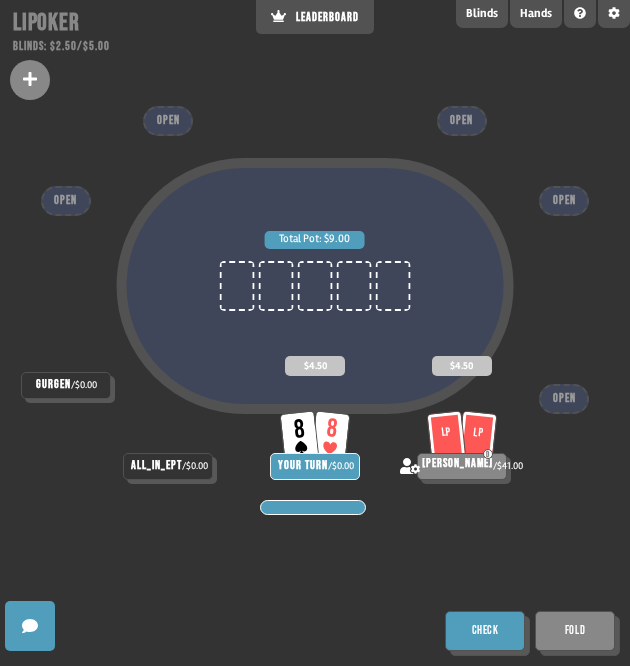 click on "Check" at bounding box center [485, 631] 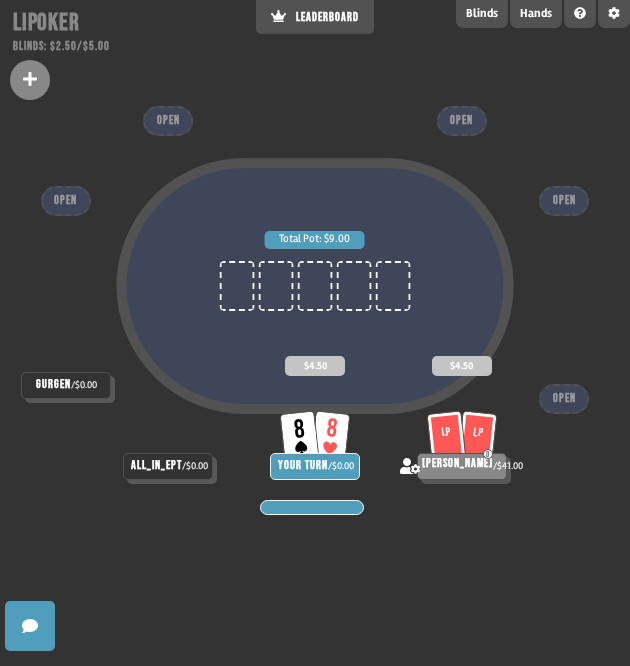 click on "Total Pot: $9.00   gurgen / $0.00  all_in_ept / $0.00  8 8 YOUR TURN / $0.00  $4.50  LP [PERSON_NAME] / $41.00  $4.50  OPEN OPEN OPEN OPEN OPEN" at bounding box center [315, 333] 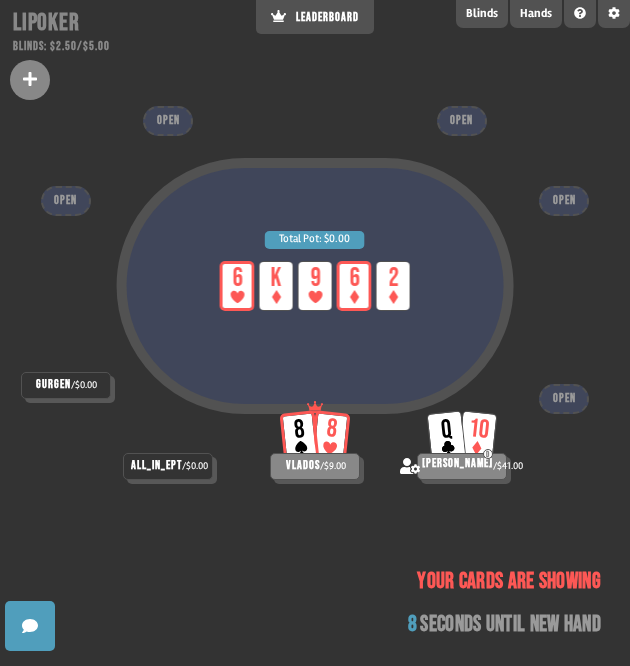 click on "Total Pot: $0.00   LP 6 LP K LP 9 LP 6 LP 2" at bounding box center (315, 330) 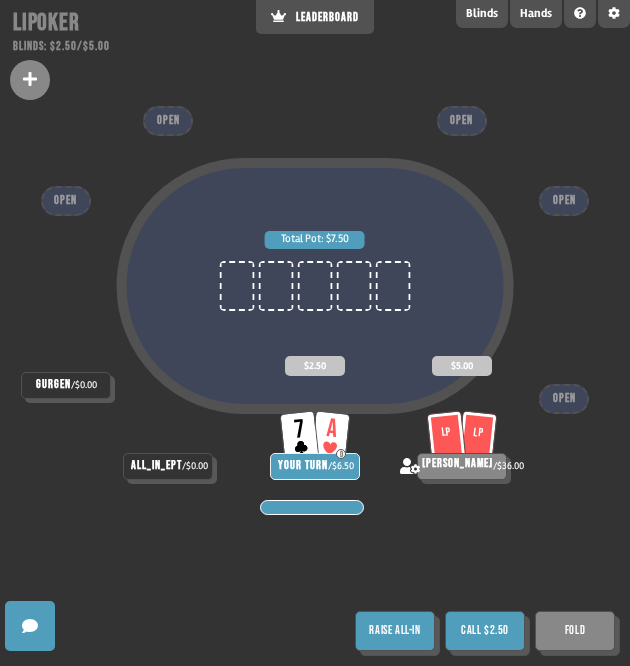 click on "Raise all-in" at bounding box center [395, 631] 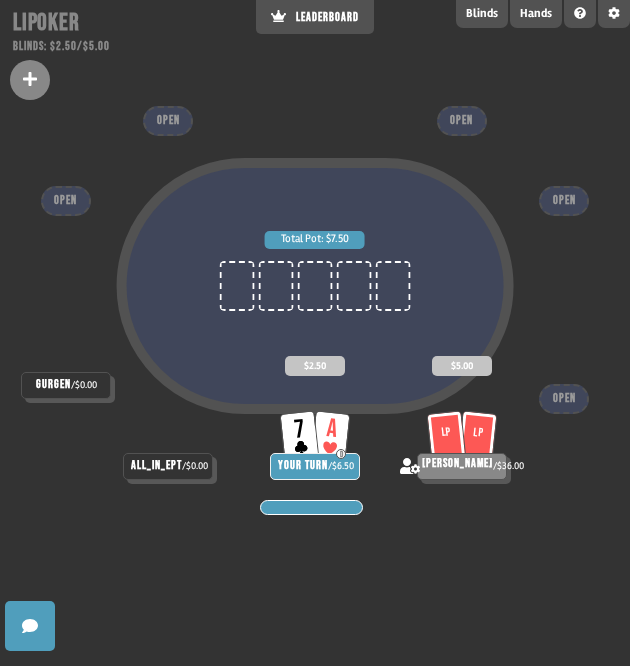 click on "Total Pot: $7.50   gurgen / $0.00  all_in_ept / $0.00  [DATE] YOUR TURN / $6.50  $2.50  LP [PERSON_NAME] / $36.00  $5.00  OPEN OPEN OPEN OPEN OPEN" at bounding box center (315, 333) 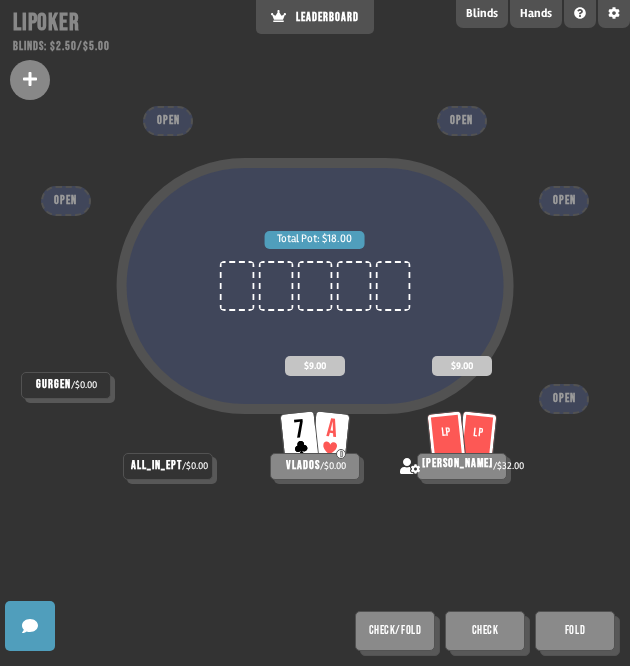 click on "Total Pot: $18.00   gurgen / $0.00  all_in_ept / $0.00  [DATE] [PERSON_NAME] / $0.00  $9.00  LP [PERSON_NAME] / $32.00  $9.00  OPEN OPEN OPEN OPEN OPEN Check/Fold Check Fold" at bounding box center [315, 333] 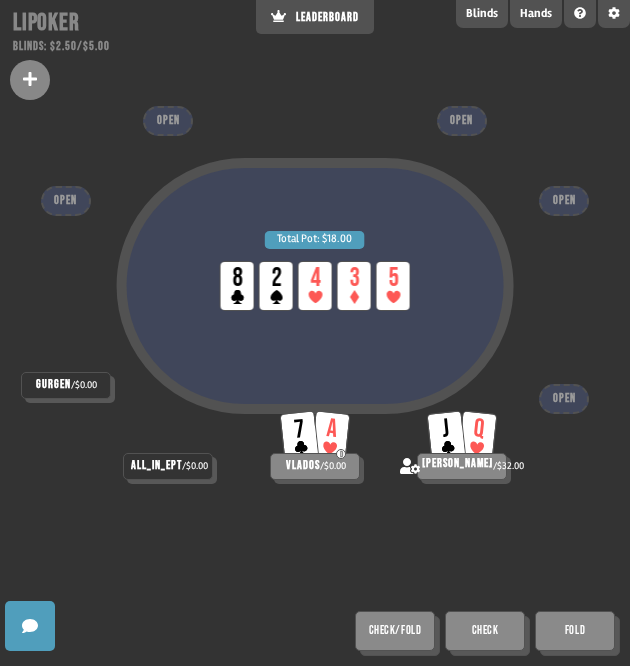 click on "Total Pot: $18.00   LP 8 LP 2 LP 4 LP 3 LP 5 gurgen / $0.00  all_in_ept / $0.00  [DATE] vlados / $0.00  [PERSON_NAME] / $32.00  OPEN OPEN OPEN OPEN OPEN Check/Fold Check Fold" at bounding box center [315, 333] 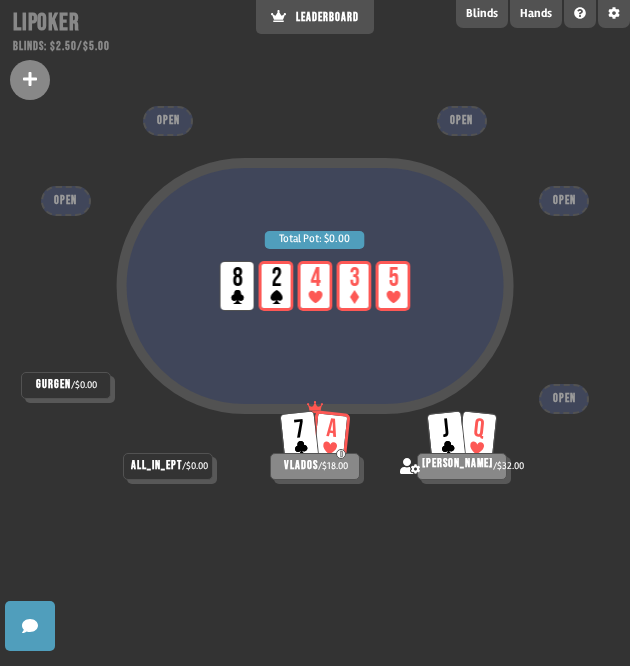drag, startPoint x: 560, startPoint y: 467, endPoint x: 573, endPoint y: 463, distance: 13.601471 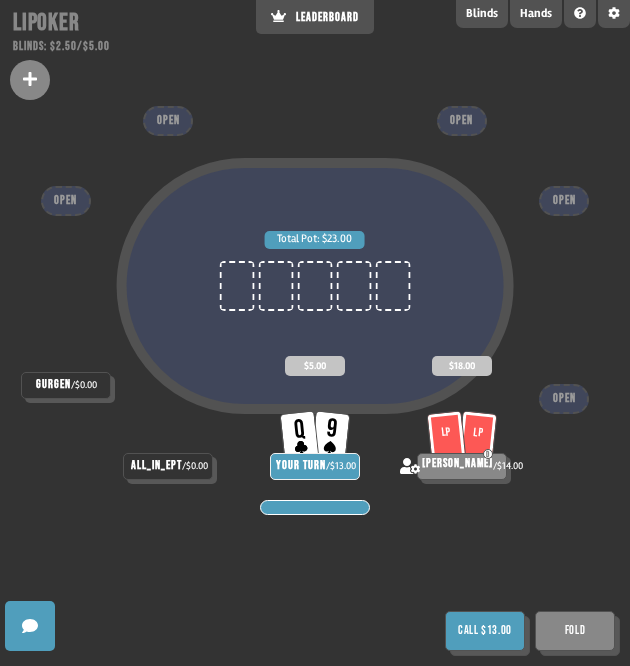 click on "Total Pot: $23.00" at bounding box center (315, 330) 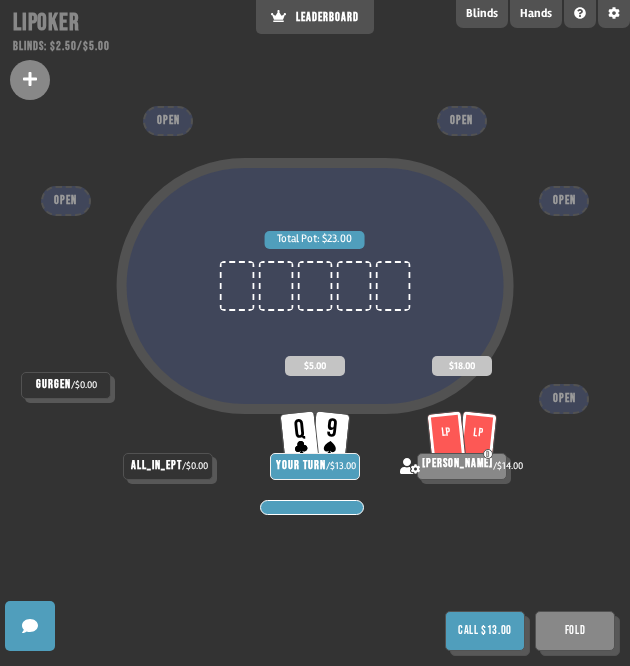 click on "Call $13.00" at bounding box center (485, 631) 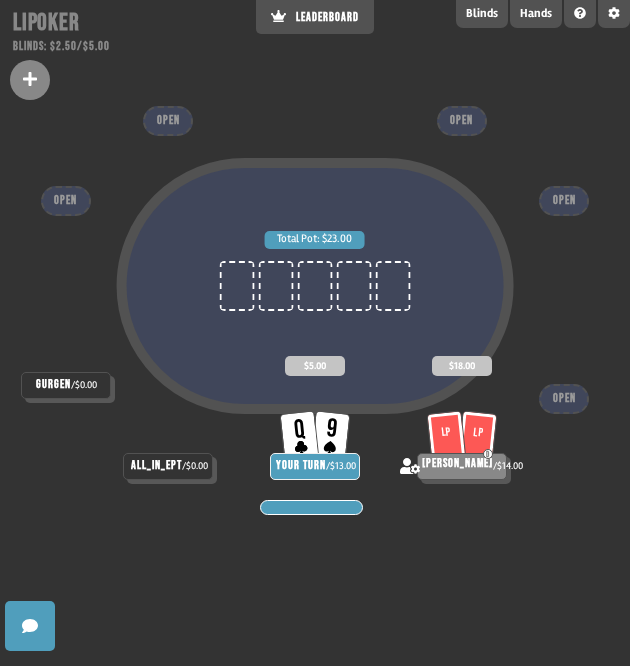 click on "Total Pot: $23.00   gurgen / $0.00  all_in_ept / $0.00  Q 9 YOUR TURN / $13.00  $5.00  LP [PERSON_NAME] / $14.00  $18.00  OPEN OPEN OPEN OPEN OPEN" at bounding box center (315, 333) 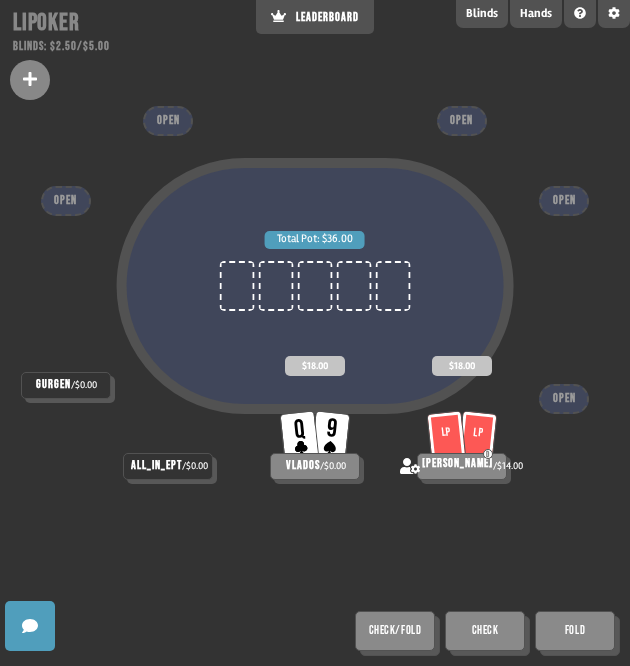 click on "Total Pot: $36.00   gurgen / $0.00  all_in_ept / $0.00  Q 9 vlados / $0.00  $18.00  LP [PERSON_NAME] / $14.00  $18.00  OPEN OPEN OPEN OPEN OPEN Check/Fold Check Fold" at bounding box center [315, 333] 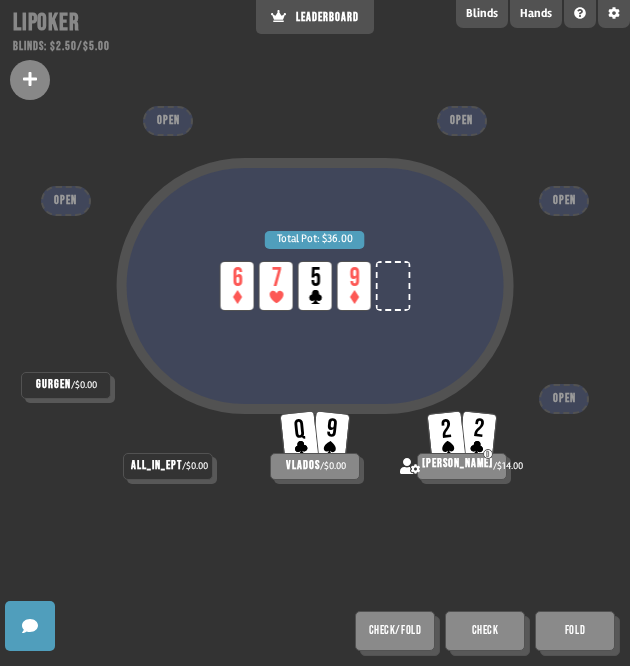 click on "Total Pot: $36.00   LP 6 LP 7 LP 5 LP 9" at bounding box center [315, 330] 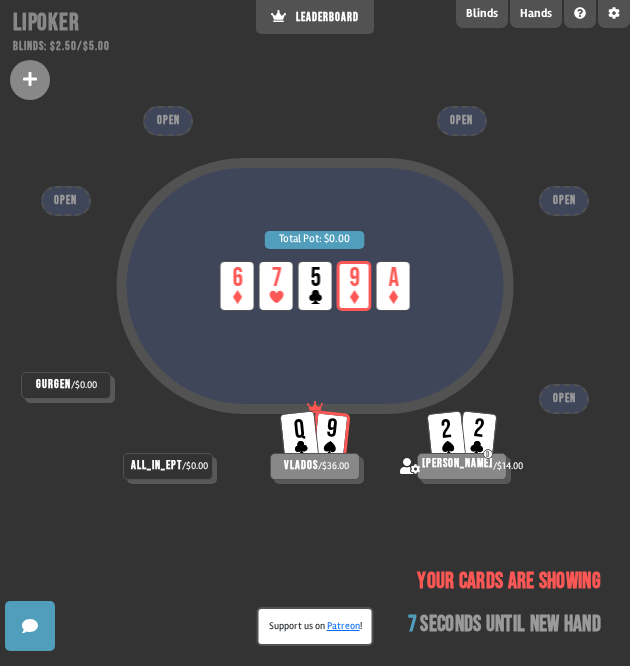 click on "Total Pot: $0.00   LP 6 LP 7 LP 5 LP 9 LP A" at bounding box center (315, 330) 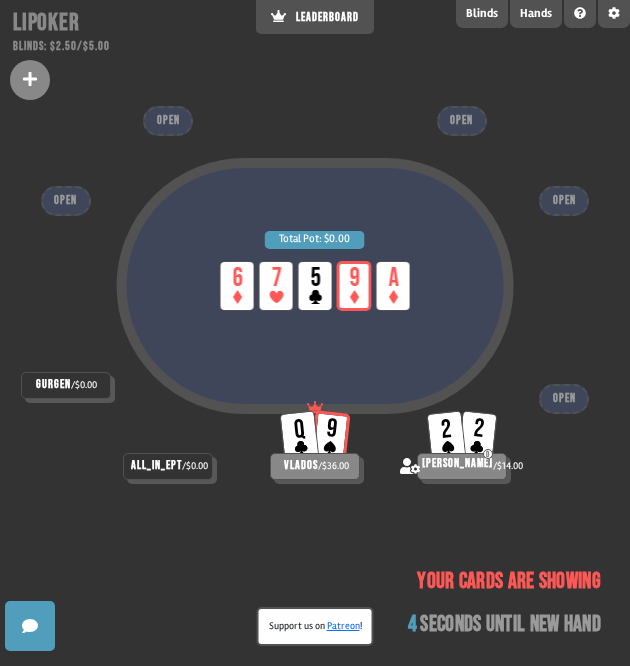 click on "Total Pot: $0.00   LP 6 LP 7 LP 5 LP 9 LP A" at bounding box center [315, 330] 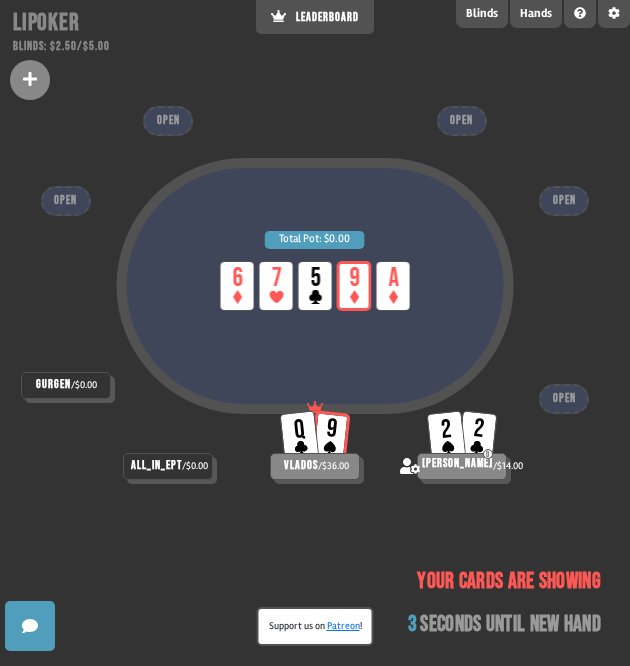 click on "Total Pot: $0.00   LP 6 LP 7 LP 5 LP 9 LP A gurgen / $0.00  all_in_ept / $0.00  Q 9 vlados / $36.00  2 2 D [PERSON_NAME] / $14.00  OPEN OPEN OPEN OPEN OPEN Your cards are showing 3  seconds until new hand" at bounding box center [315, 333] 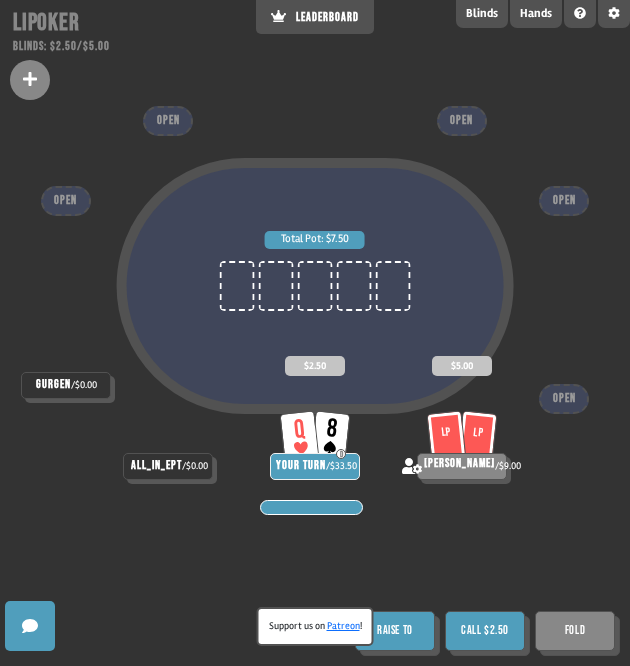click on "Call $2.50" at bounding box center [485, 631] 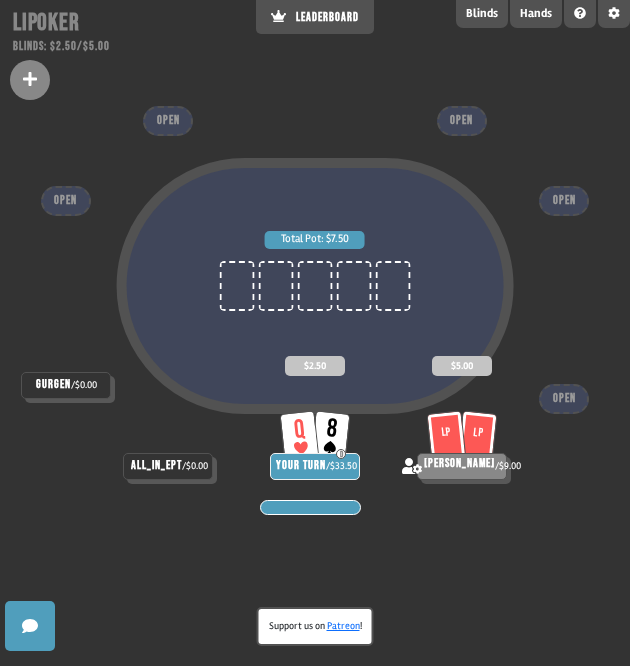 click on "Total Pot: $7.50   gurgen / $0.00  all_in_ept / $0.00  Q 8 D YOUR TURN / $33.50  $2.50  LP [PERSON_NAME] / $9.00  $5.00  OPEN OPEN OPEN OPEN OPEN" at bounding box center (315, 333) 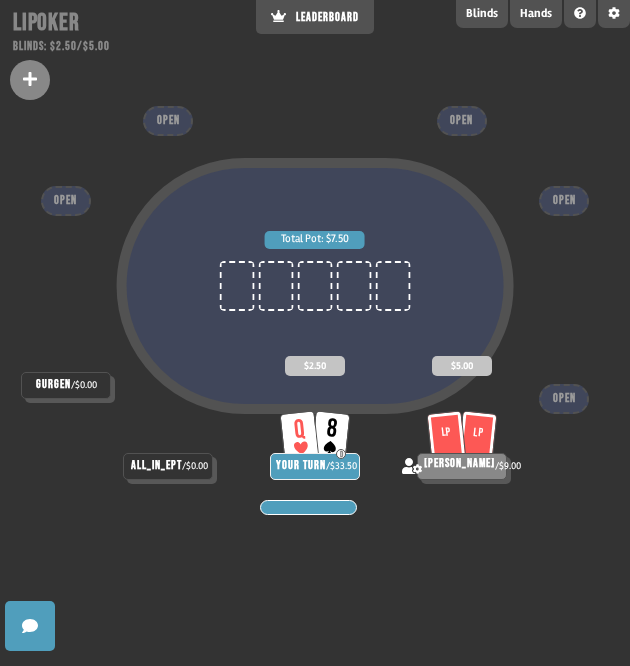 click on "Total Pot: $7.50   gurgen / $0.00  all_in_ept / $0.00  Q 8 D YOUR TURN / $33.50  $2.50  LP [PERSON_NAME] / $9.00  $5.00  OPEN OPEN OPEN OPEN OPEN" at bounding box center (315, 333) 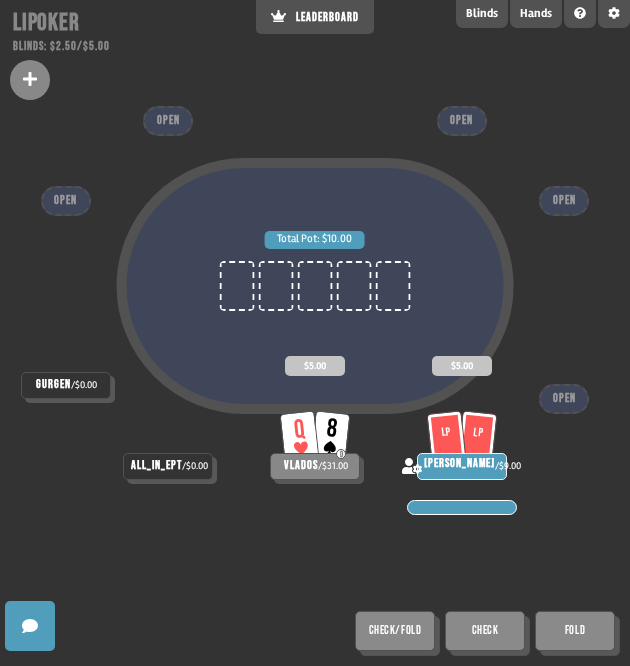 click on "Total Pot: $10.00   gurgen / $0.00  all_in_ept / $0.00  Q 8 D vlados / $31.00  $5.00  LP [PERSON_NAME] / $9.00  $5.00  OPEN OPEN OPEN OPEN OPEN Check/Fold Check Fold" at bounding box center (315, 333) 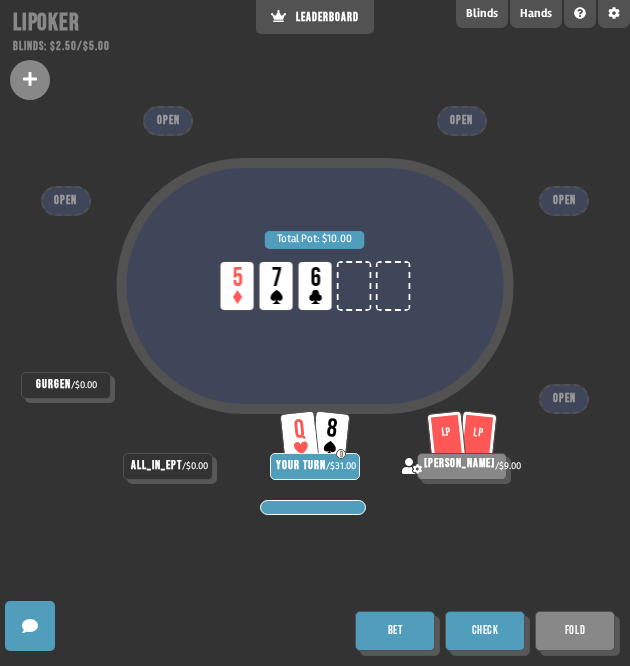 click on "Bet" at bounding box center (395, 631) 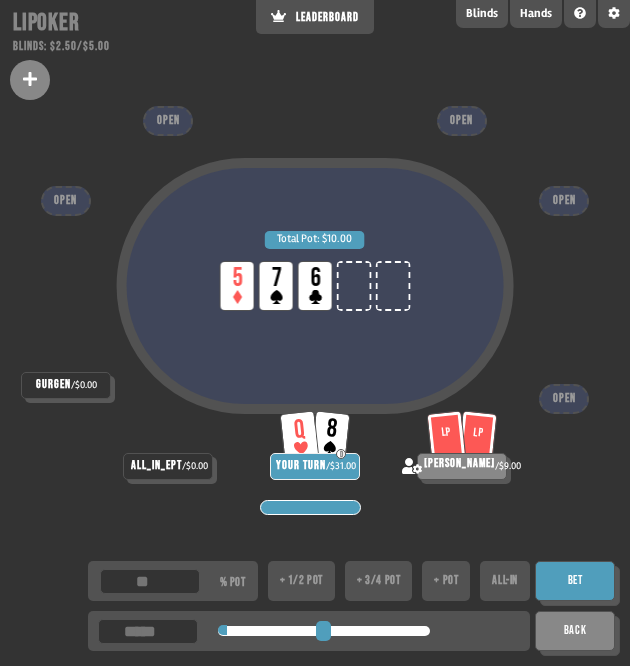 click at bounding box center [324, 631] 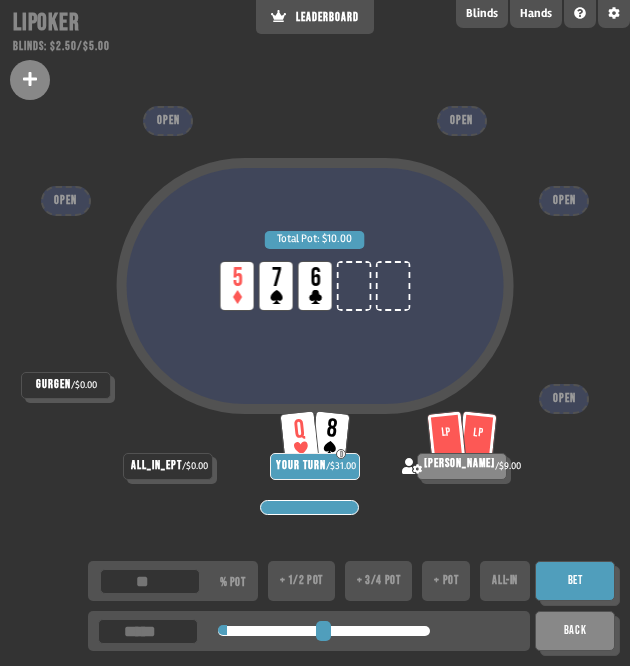 click on "Bet" at bounding box center [575, 581] 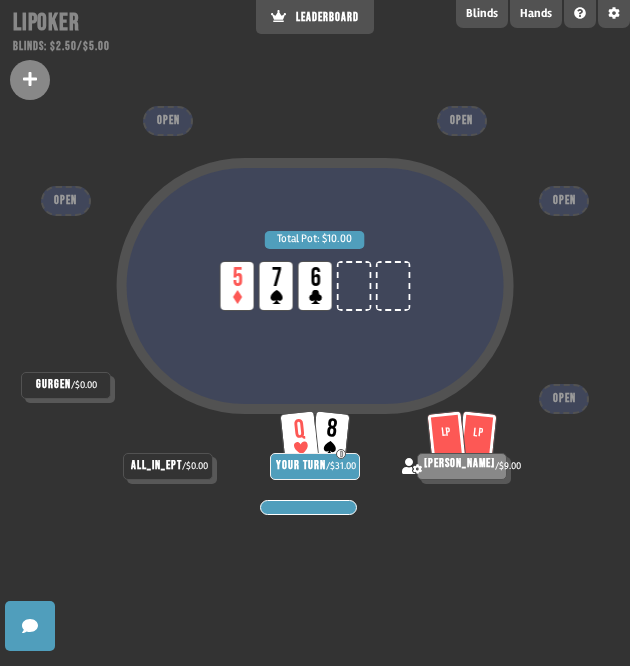 click on "Total Pot: $10.00   LP 5 LP 7 LP 6 gurgen / $0.00  all_in_ept / $0.00  Q 8 D YOUR TURN / $31.00  LP [PERSON_NAME] / $9.00  OPEN OPEN OPEN OPEN OPEN" at bounding box center (315, 333) 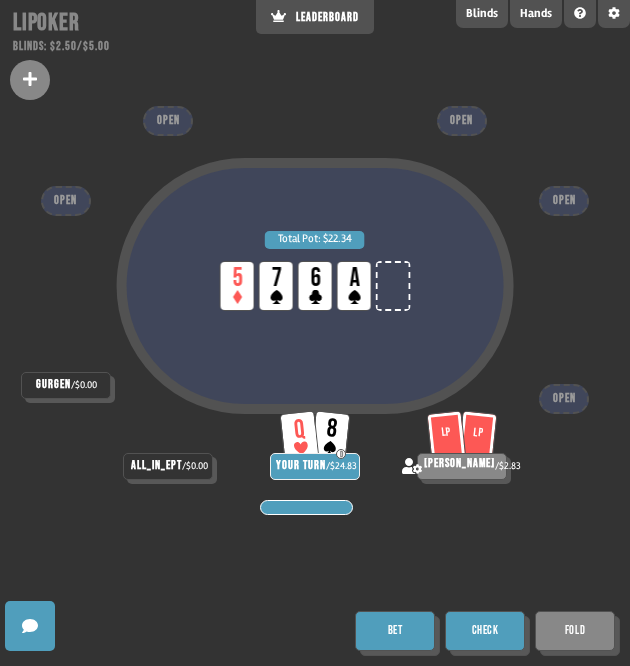 click on "Check" at bounding box center [485, 631] 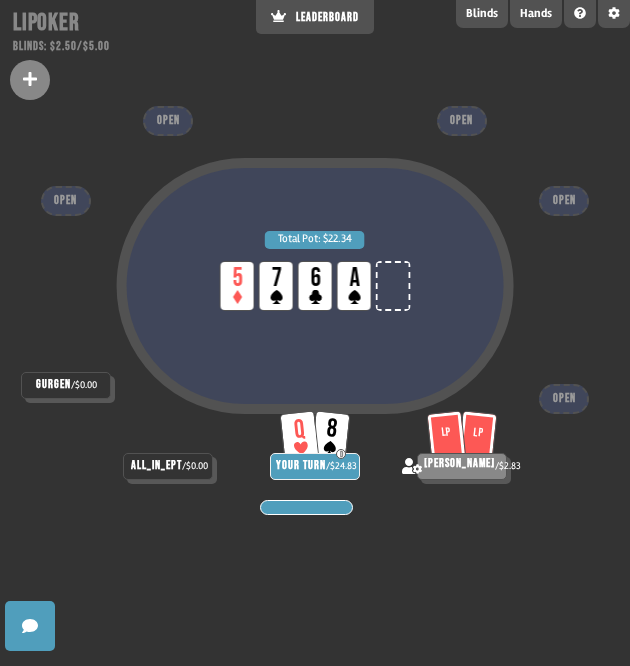 click on "Total Pot: $22.34   LP 5 LP 7 LP 6 LP A gurgen / $0.00  all_in_ept / $0.00  Q 8 D YOUR TURN / $24.83  LP [PERSON_NAME] / $2.83  OPEN OPEN OPEN OPEN OPEN" at bounding box center [315, 333] 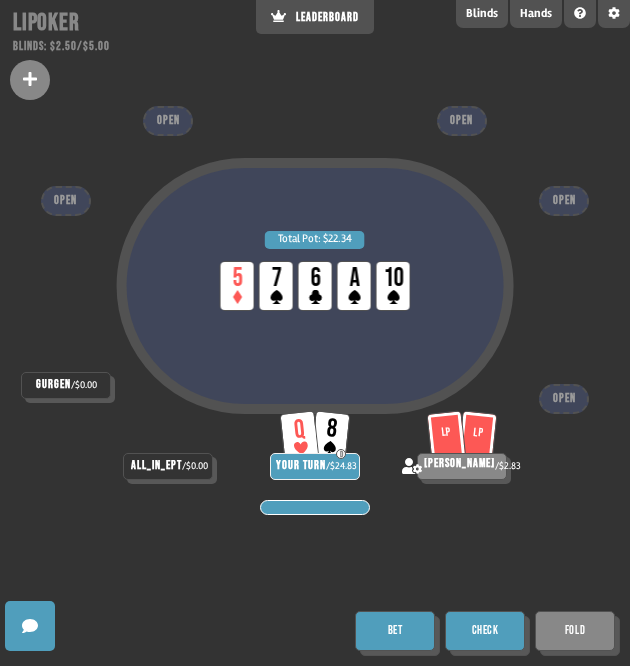 click on "Check" at bounding box center [485, 631] 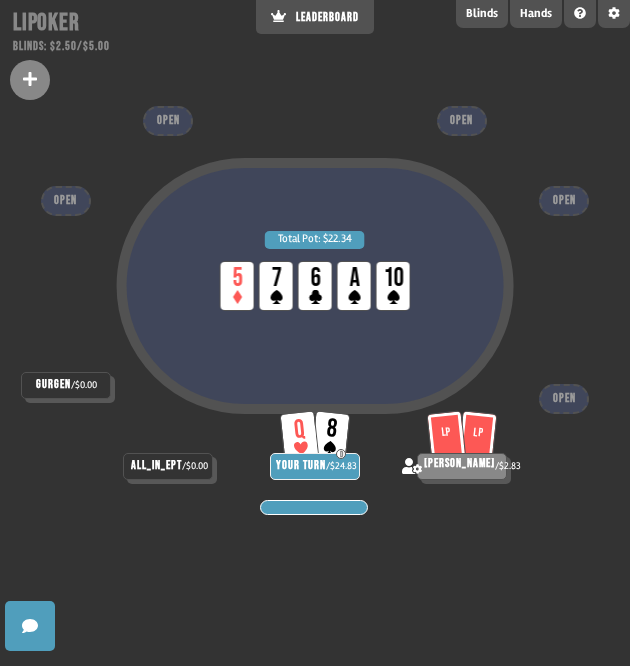 click on "Total Pot: $22.34   LP 5 LP 7 LP 6 LP A LP 10 gurgen / $0.00  all_in_ept / $0.00  Q 8 D YOUR TURN / $24.83  LP [PERSON_NAME] / $2.83  OPEN OPEN OPEN OPEN OPEN" at bounding box center (315, 333) 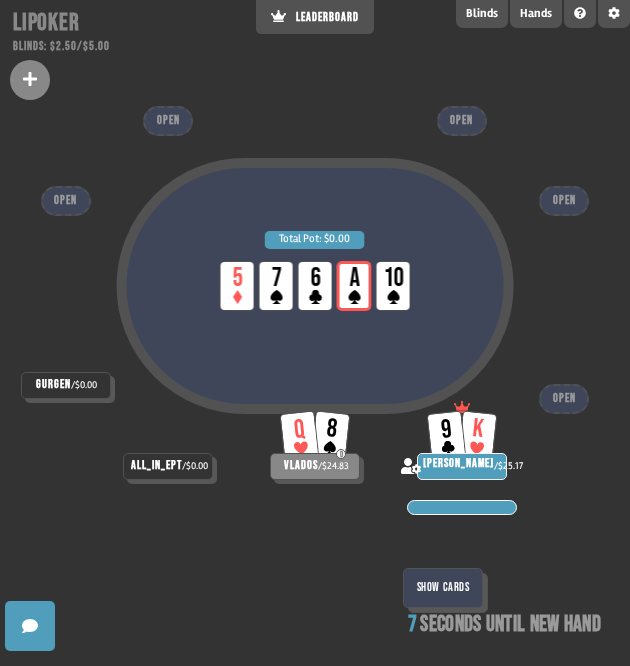 click on "Total Pot: $0.00   LP 5 LP 7 LP 6 LP A LP 10" at bounding box center (315, 330) 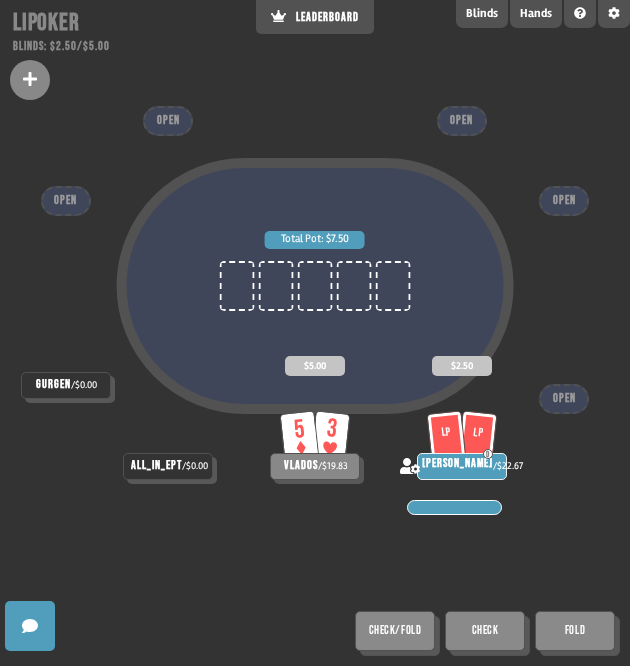 drag, startPoint x: 369, startPoint y: 633, endPoint x: 401, endPoint y: 621, distance: 34.176014 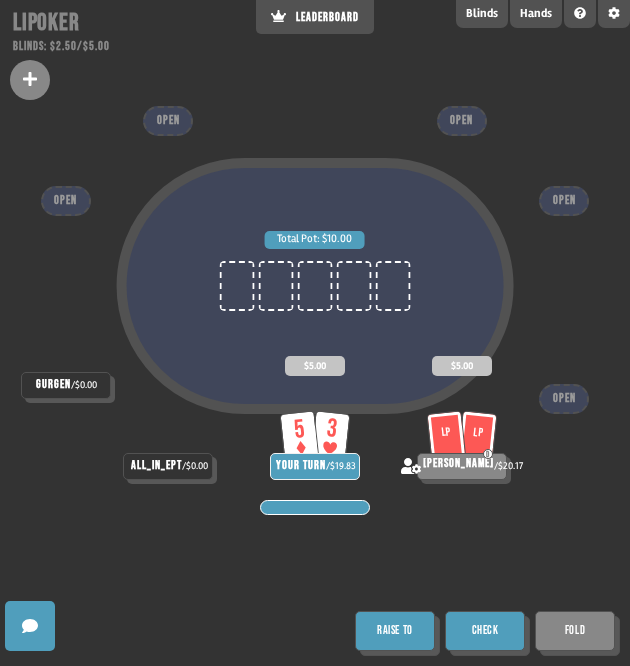 click on "Check" at bounding box center [485, 631] 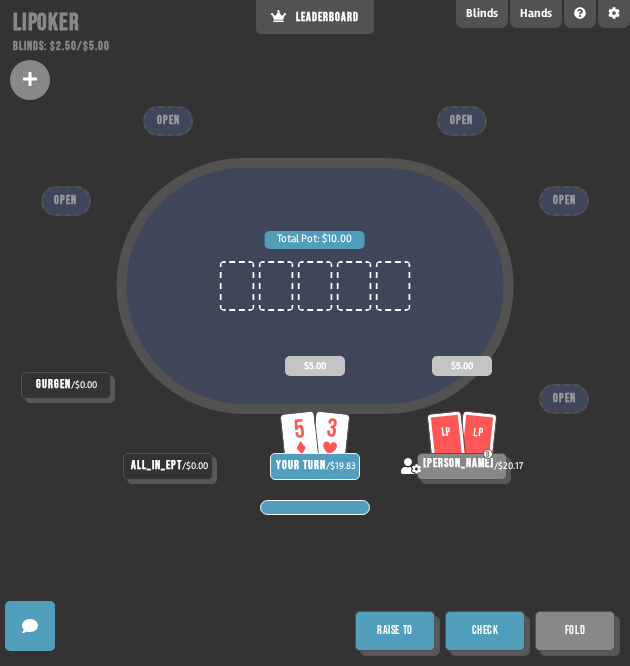 click on "Total Pot: $10.00" at bounding box center (315, 330) 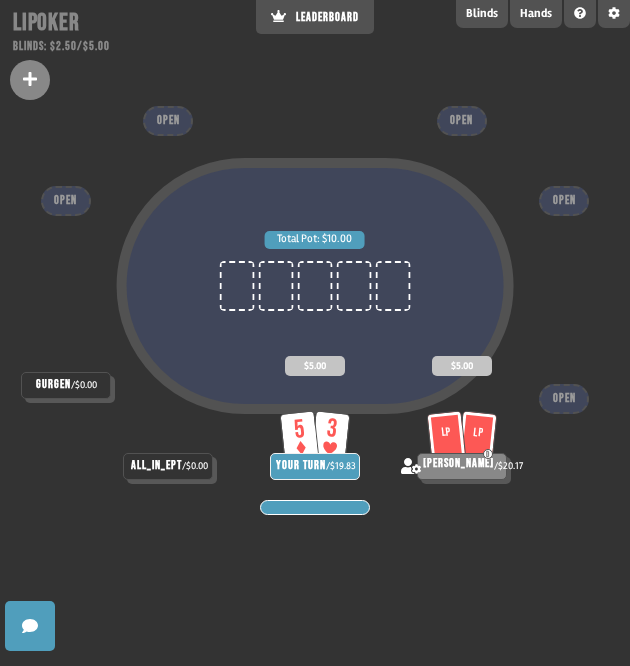 click on "Total Pot: $10.00   gurgen / $0.00  all_in_ept / $0.00  5 3 YOUR TURN / $19.83  $5.00  LP [PERSON_NAME] / $20.17  $5.00  OPEN OPEN OPEN OPEN OPEN" at bounding box center (315, 333) 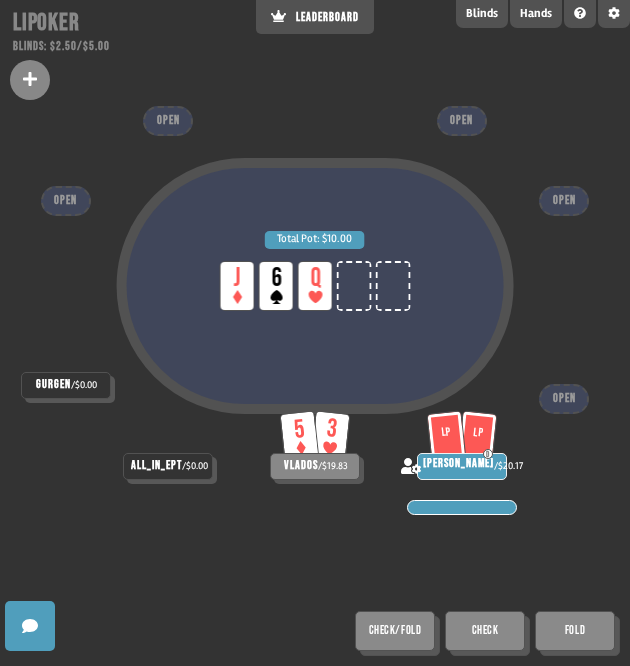 click on "Total Pot: $10.00   LP J LP 6 LP Q gurgen / $0.00  all_in_ept / $0.00  5 3 vlados / $19.83  LP [PERSON_NAME] / $20.17  OPEN OPEN OPEN OPEN OPEN Check/Fold Check Fold" at bounding box center [315, 333] 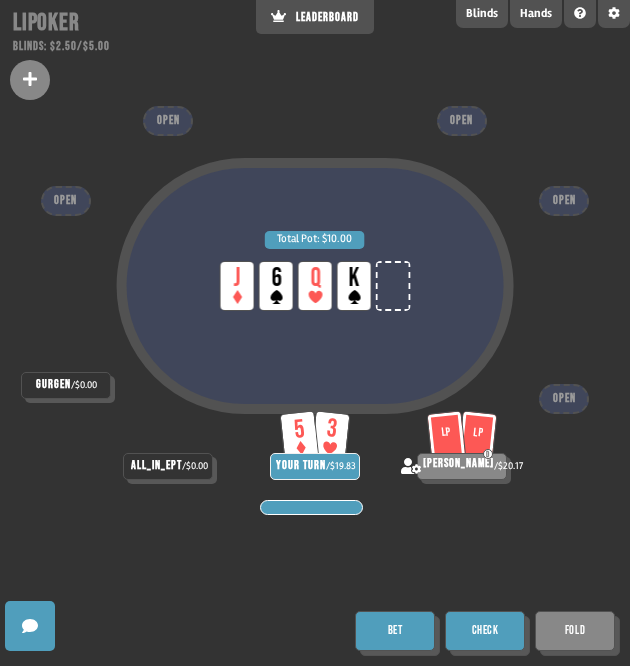 click on "Check" at bounding box center [485, 631] 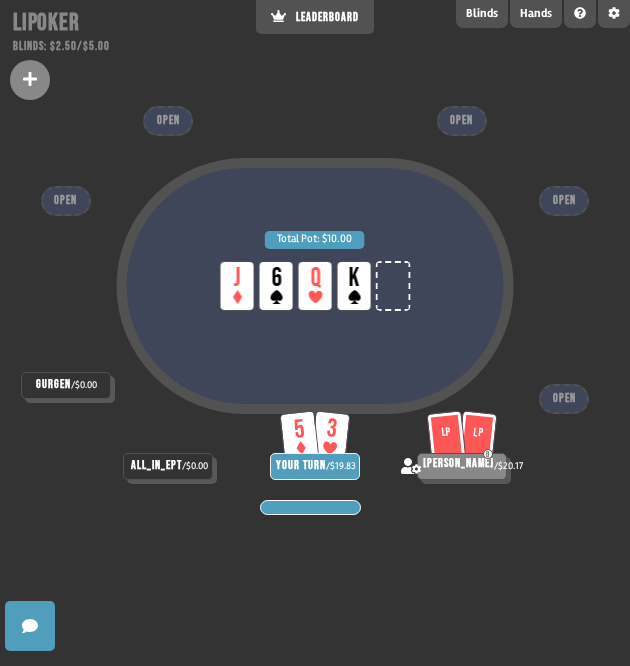 click on "Total Pot: $10.00   LP J LP 6 LP Q LP K gurgen / $0.00  all_in_ept / $0.00  5 3 YOUR TURN / $19.83  LP [PERSON_NAME] / $20.17  OPEN OPEN OPEN OPEN OPEN" at bounding box center [315, 333] 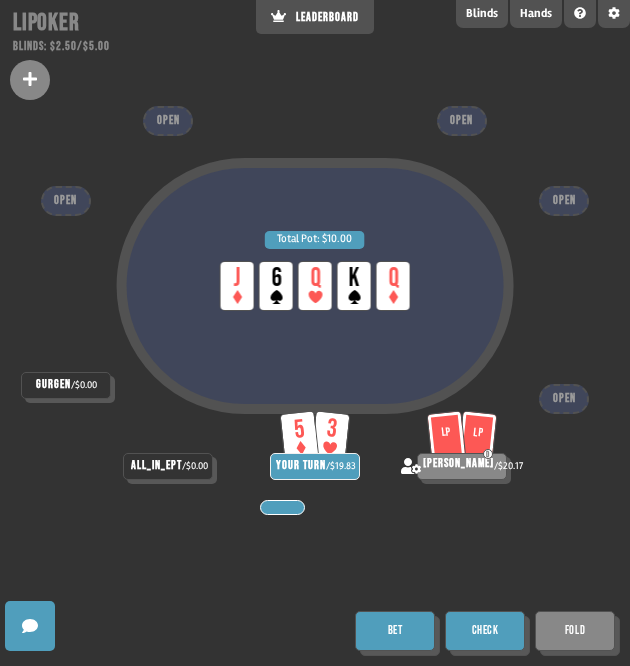click on "Check" at bounding box center (485, 631) 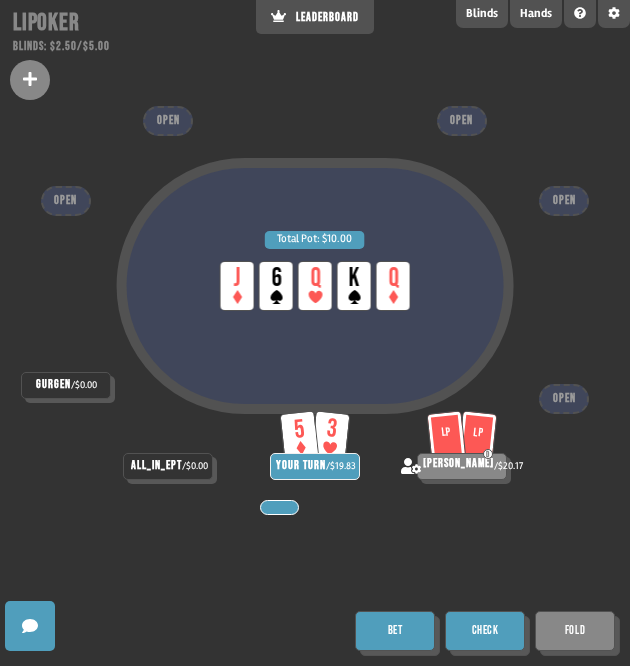 click on "Check" at bounding box center [485, 631] 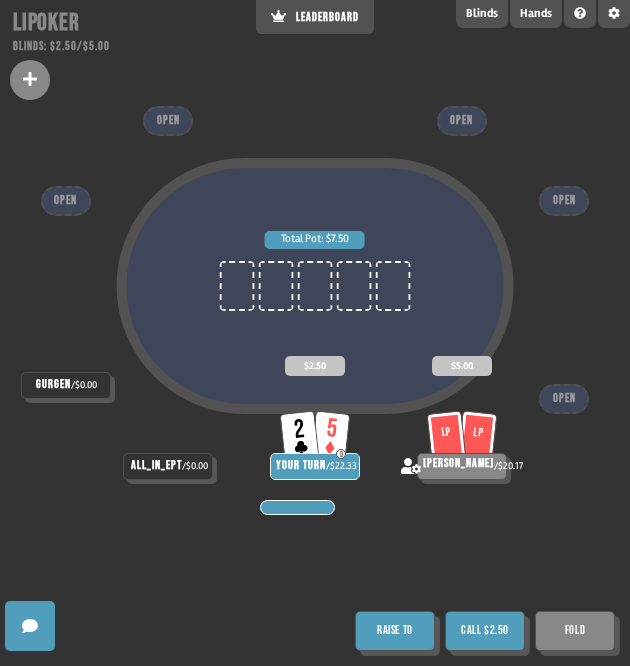 click on "Fold" at bounding box center (575, 631) 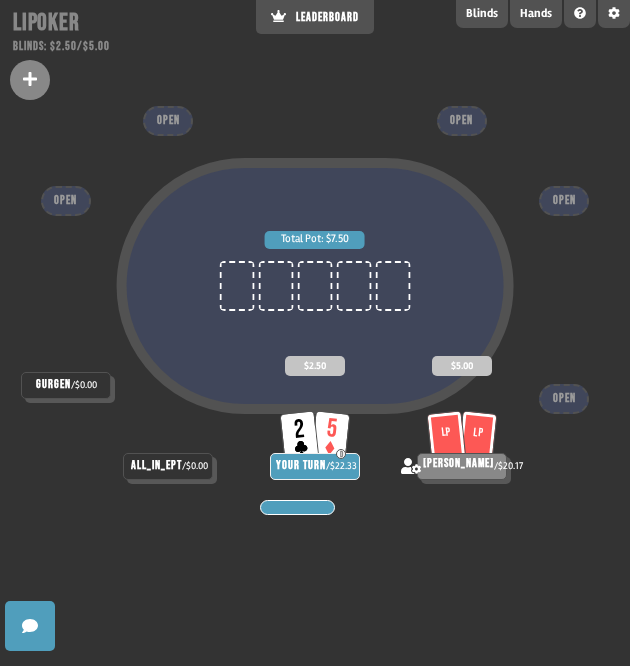 click on "Total Pot: $7.50   gurgen / $0.00  all_in_ept / $0.00  2 5 D YOUR TURN / $22.33  $2.50  LP [PERSON_NAME] / $20.17  $5.00  OPEN OPEN OPEN OPEN OPEN" at bounding box center [315, 333] 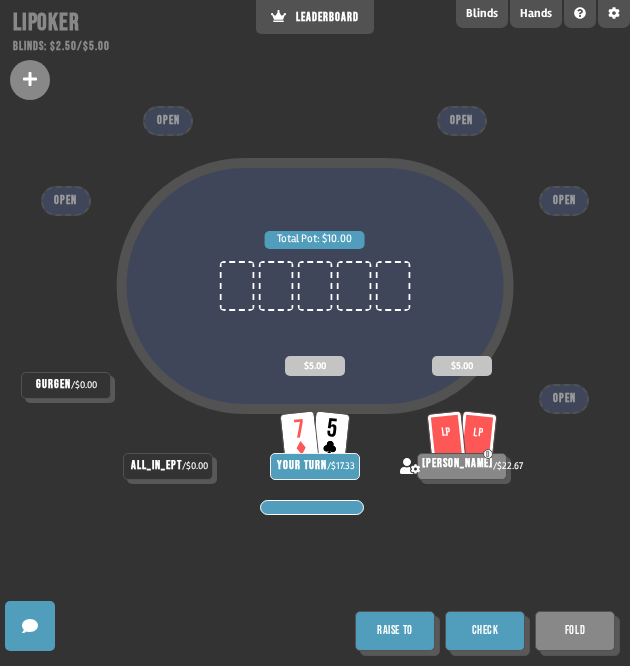 drag, startPoint x: 501, startPoint y: 637, endPoint x: 562, endPoint y: 527, distance: 125.781555 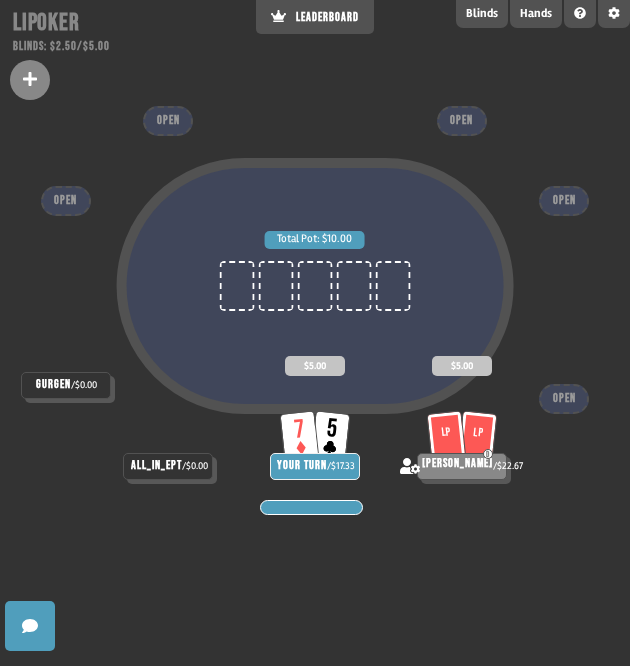 click on "Total Pot: $10.00   gurgen / $0.00  all_in_ept / $0.00  7 5 YOUR TURN / $17.33  $5.00  LP [PERSON_NAME] / $22.67  $5.00  OPEN OPEN OPEN OPEN OPEN" at bounding box center (315, 333) 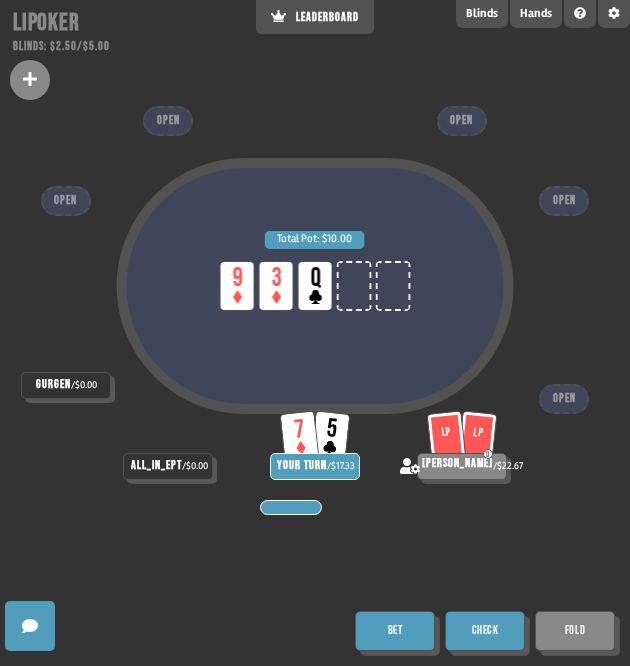 click on "Check" at bounding box center (485, 631) 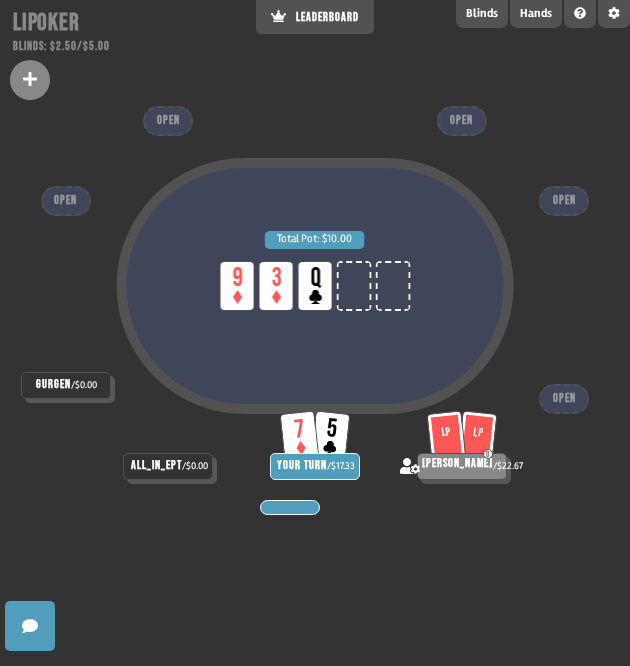 click on "Total Pot: $10.00   LP 9 LP 3 LP Q gurgen / $0.00  all_in_ept / $0.00  7 5 YOUR TURN / $17.33  LP [PERSON_NAME] / $22.67  OPEN OPEN OPEN OPEN OPEN" at bounding box center [315, 333] 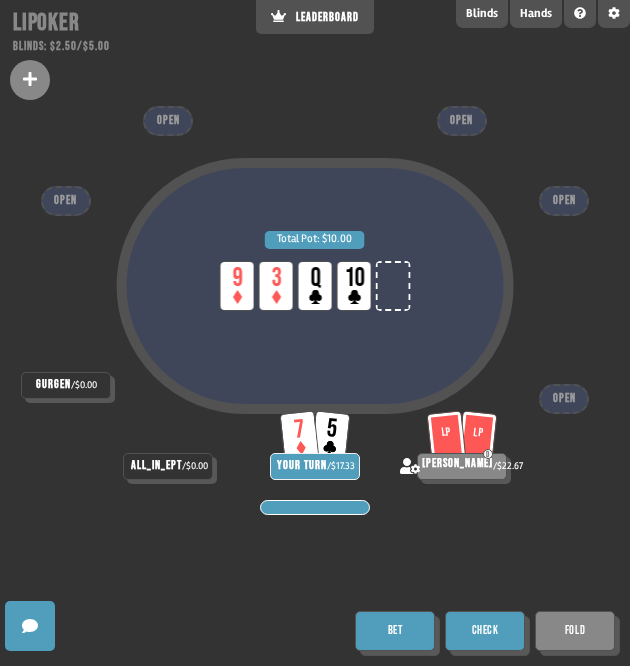 click on "Check" at bounding box center (485, 631) 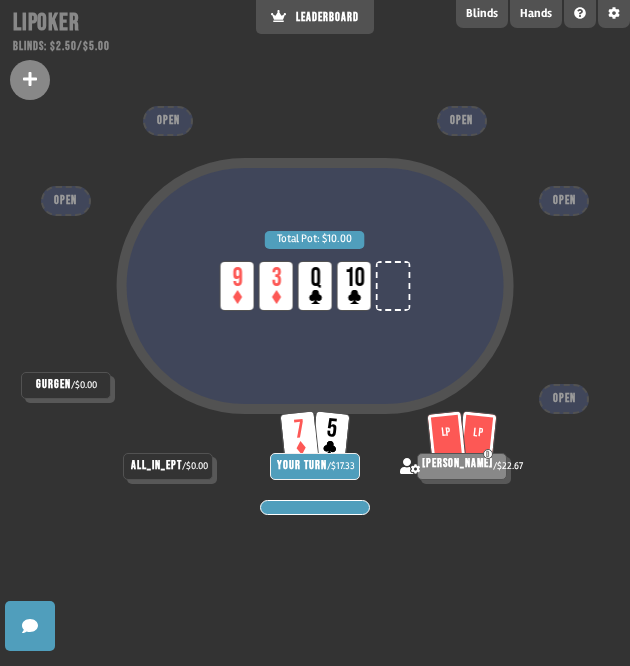 click on "Total Pot: $10.00   LP 9 LP 3 LP Q LP 10 gurgen / $0.00  all_in_ept / $0.00  7 5 YOUR TURN / $17.33  LP [PERSON_NAME] / $22.67  OPEN OPEN OPEN OPEN OPEN" at bounding box center (315, 333) 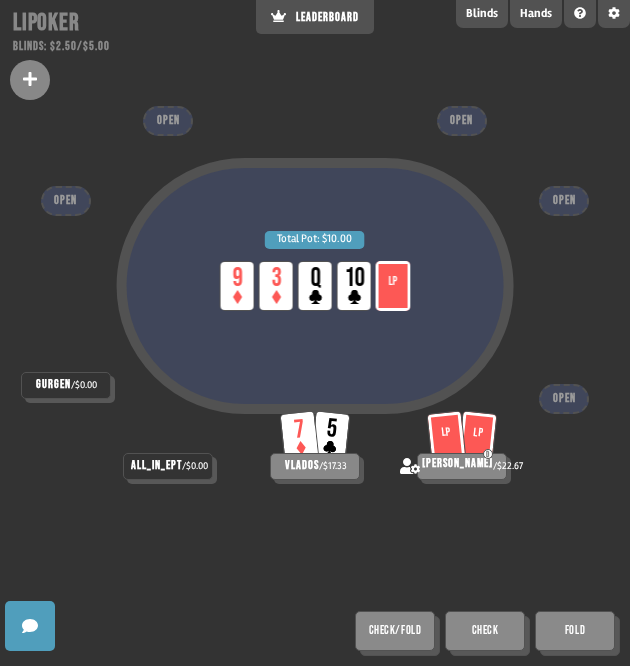 click on "Total Pot: $10.00   LP 9 LP 3 LP Q LP 10 LP J" at bounding box center [315, 330] 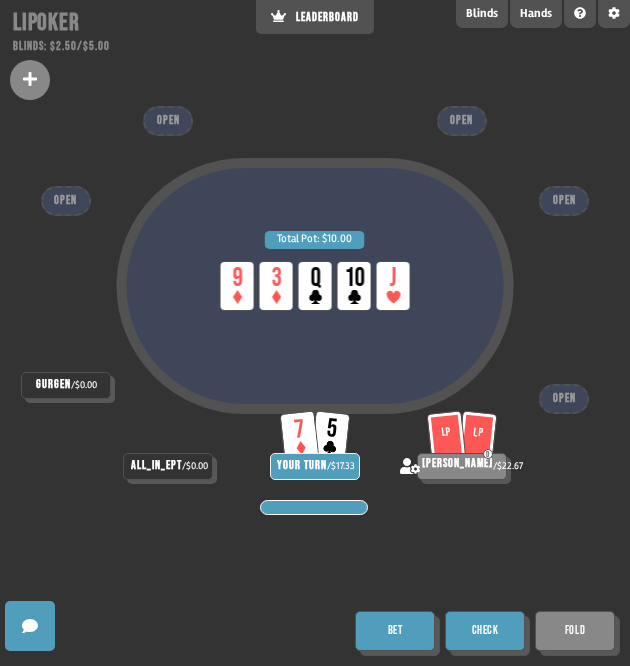 drag, startPoint x: 502, startPoint y: 633, endPoint x: 548, endPoint y: 526, distance: 116.46888 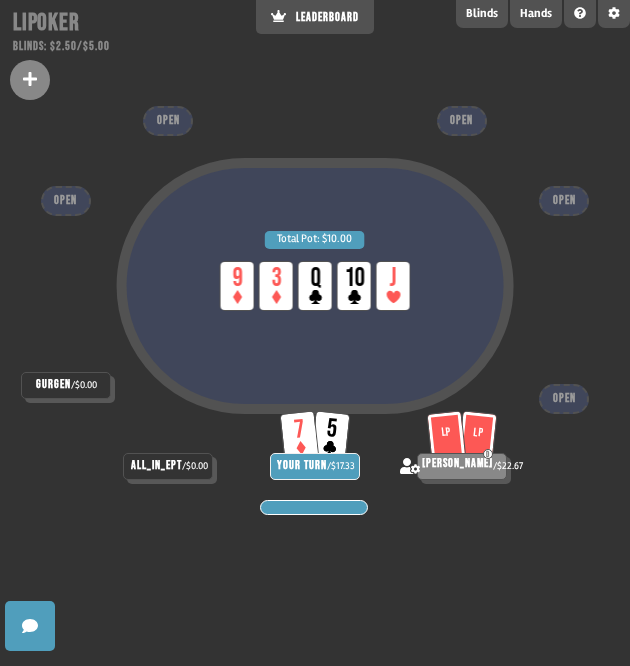 click on "Total Pot: $10.00   LP 9 LP 3 LP Q LP 10 LP J" at bounding box center [315, 330] 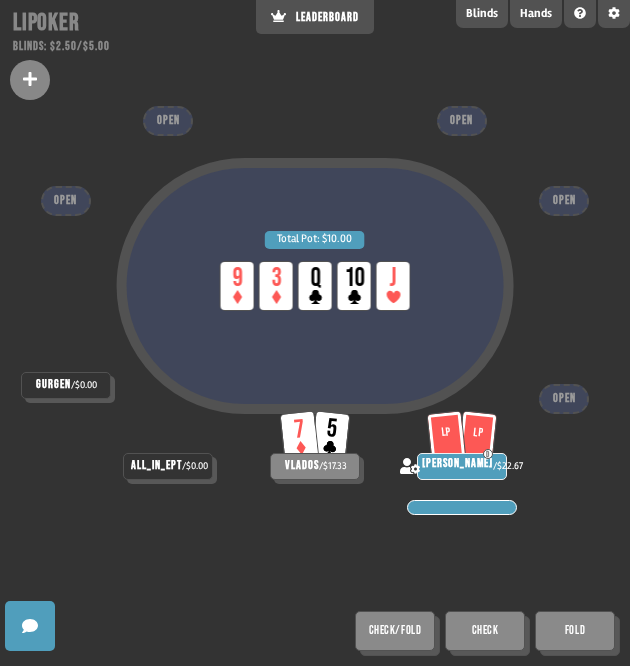 click on "Total Pot: $10.00   LP 9 LP 3 LP Q LP 10 LP J gurgen / $0.00  all_in_ept / $0.00  7 5 vlados / $17.33  LP [PERSON_NAME] / $22.67  OPEN OPEN OPEN OPEN OPEN Check/Fold Check Fold" at bounding box center [315, 333] 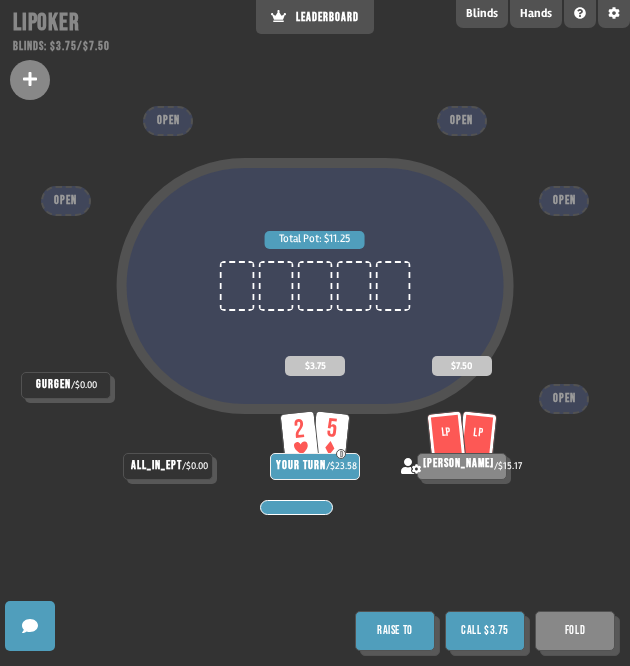 click on "Fold" at bounding box center (575, 631) 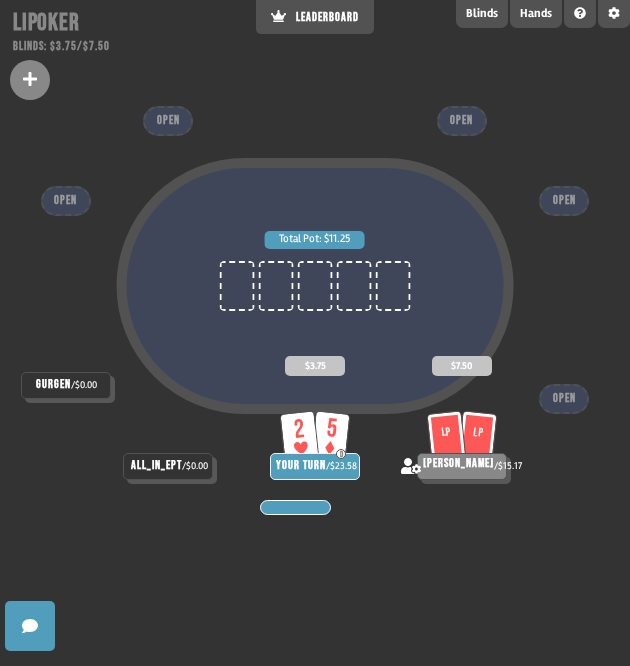 click on "Total Pot: $11.25   gurgen / $0.00  all_in_ept / $0.00  2 5 D YOUR TURN / $23.58  $3.75  LP [PERSON_NAME] / $15.17  $7.50  OPEN OPEN OPEN OPEN OPEN" at bounding box center (315, 333) 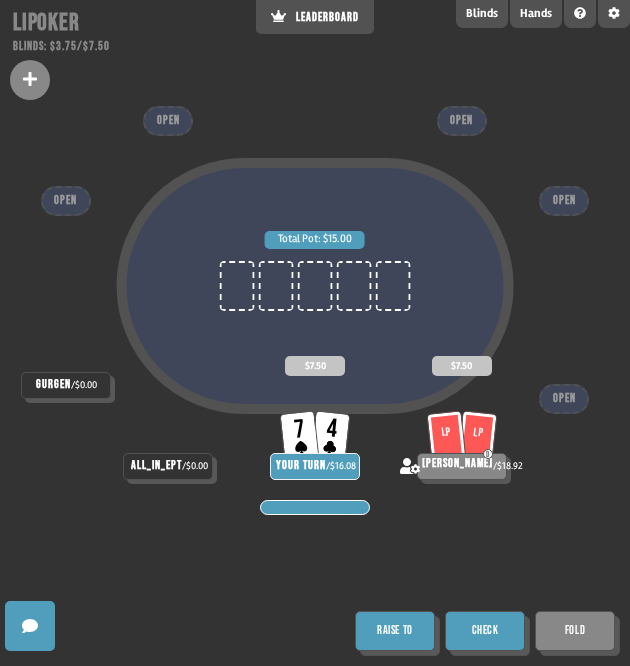 click on "Check" at bounding box center [485, 631] 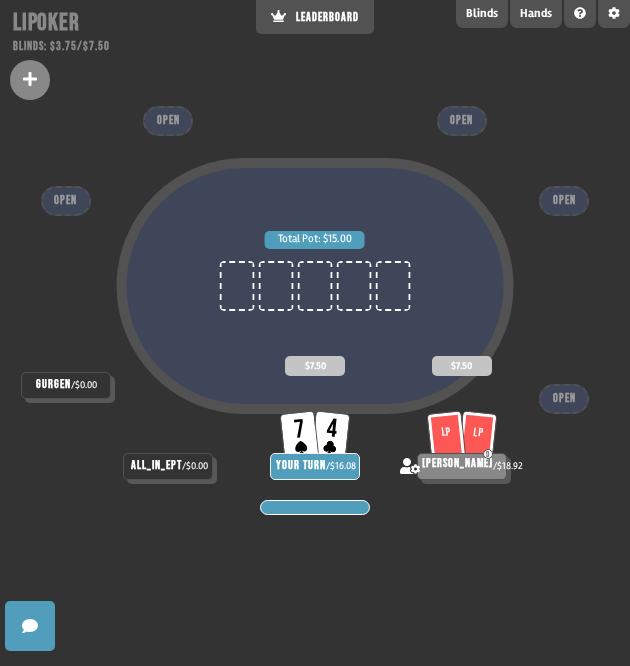 click on "Total Pot: $15.00" at bounding box center [315, 330] 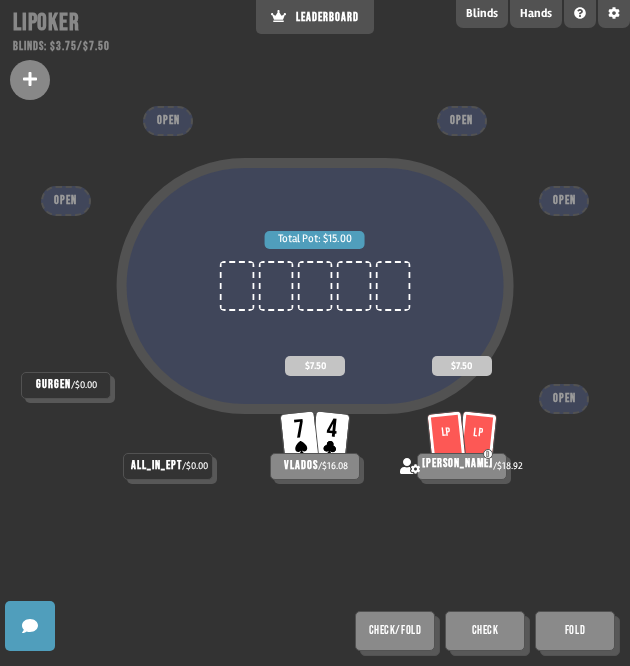 drag, startPoint x: 554, startPoint y: 499, endPoint x: 560, endPoint y: 483, distance: 17.088007 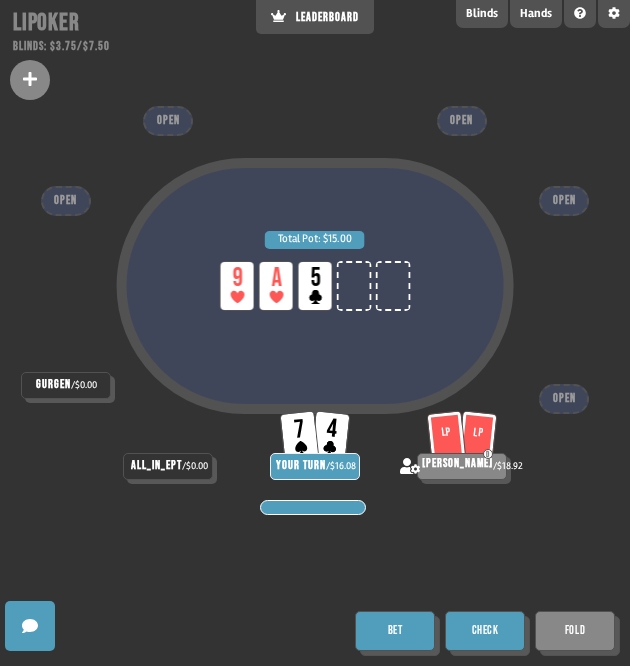 drag, startPoint x: 506, startPoint y: 637, endPoint x: 533, endPoint y: 525, distance: 115.2085 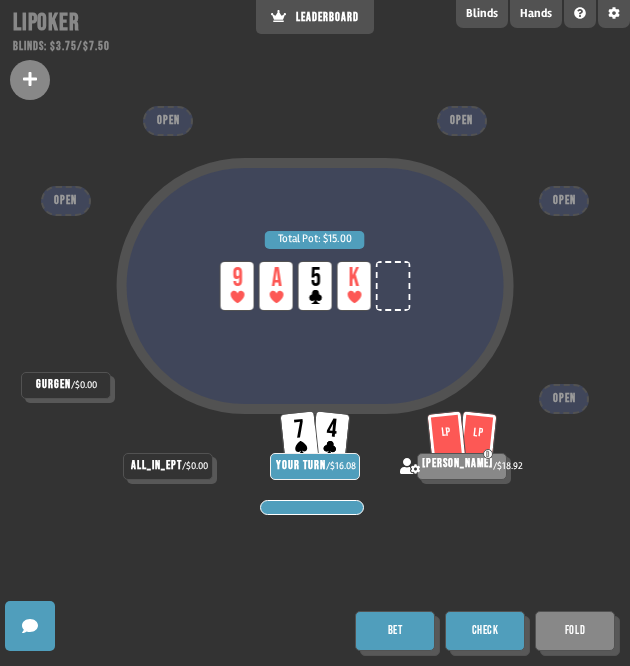 drag, startPoint x: 486, startPoint y: 644, endPoint x: 506, endPoint y: 594, distance: 53.851646 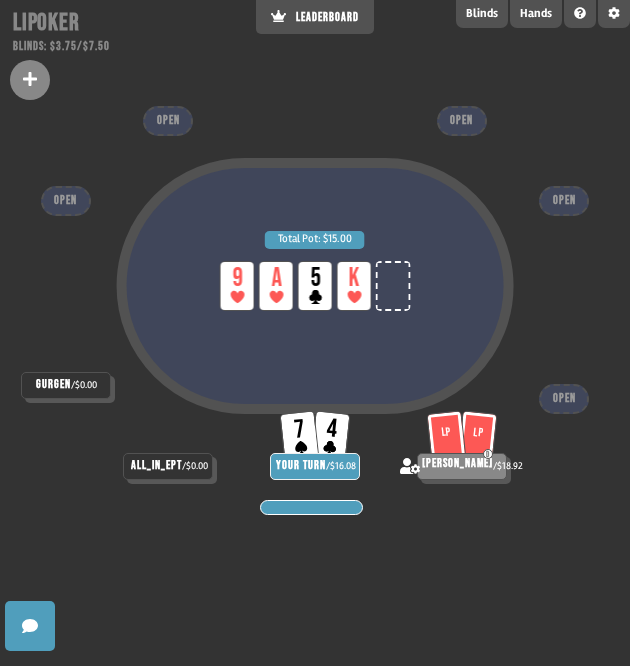 click on "Total Pot: $15.00   LP 9 LP A LP 5 LP K gurgen / $0.00  all_in_ept / $0.00  7 4 YOUR TURN / $16.08  LP [PERSON_NAME] / $18.92  OPEN OPEN OPEN OPEN OPEN" at bounding box center [315, 333] 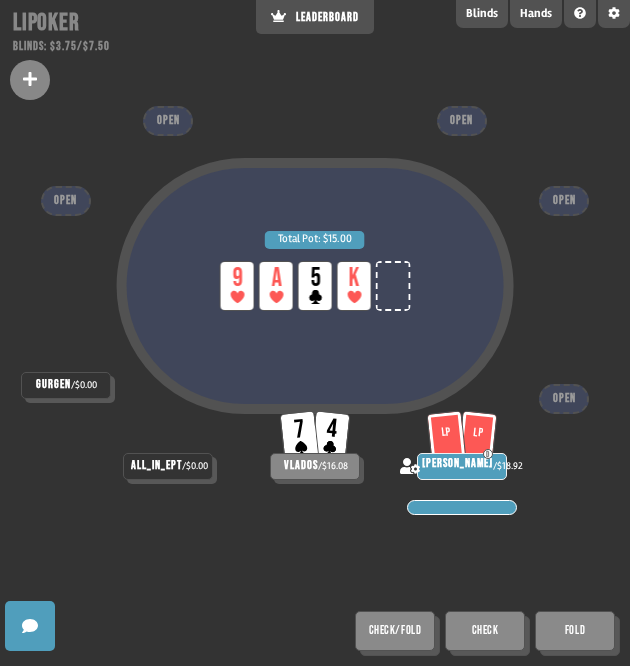 click on "Total Pot: $15.00   LP 9 LP A LP 5 LP K gurgen / $0.00  all_in_ept / $0.00  7 4 vlados / $16.08  LP [PERSON_NAME] / $18.92  OPEN OPEN OPEN OPEN OPEN Check/Fold Check Fold" at bounding box center [315, 333] 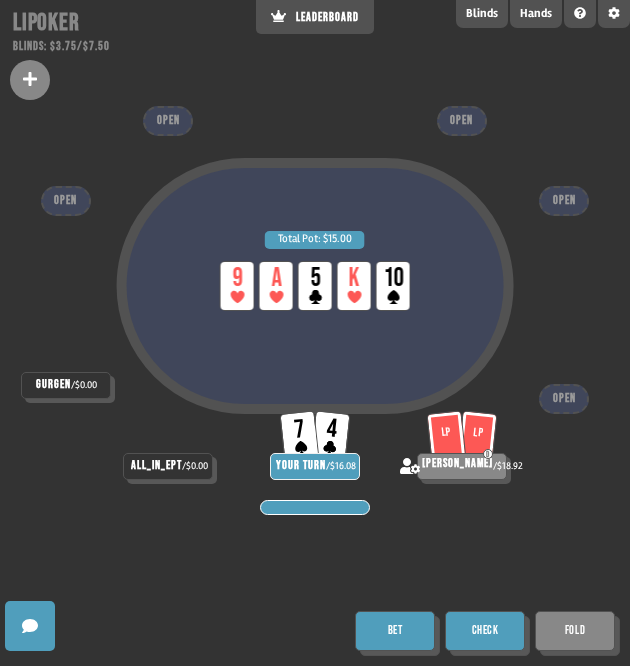 click on "Check" at bounding box center (485, 631) 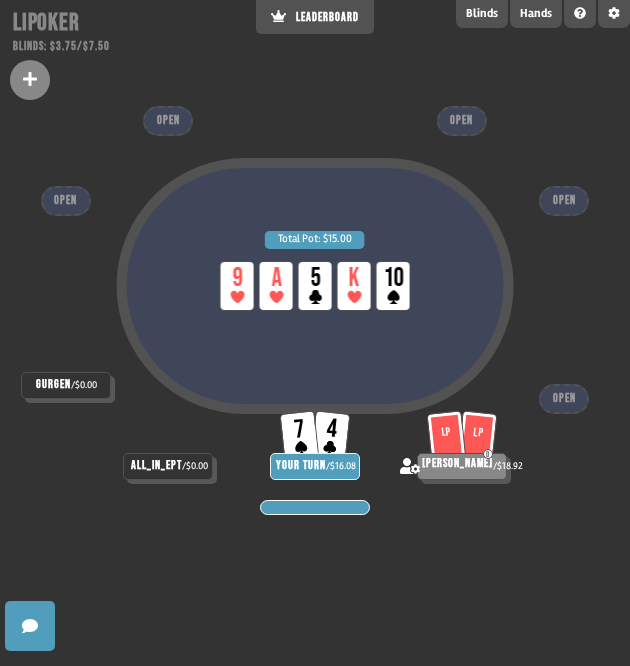 click on "Total Pot: $15.00   LP 9 LP A LP 5 LP K LP 10 gurgen / $0.00  all_in_ept / $0.00  7 4 YOUR TURN / $16.08  LP [PERSON_NAME] / $18.92  OPEN OPEN OPEN OPEN OPEN" at bounding box center [315, 333] 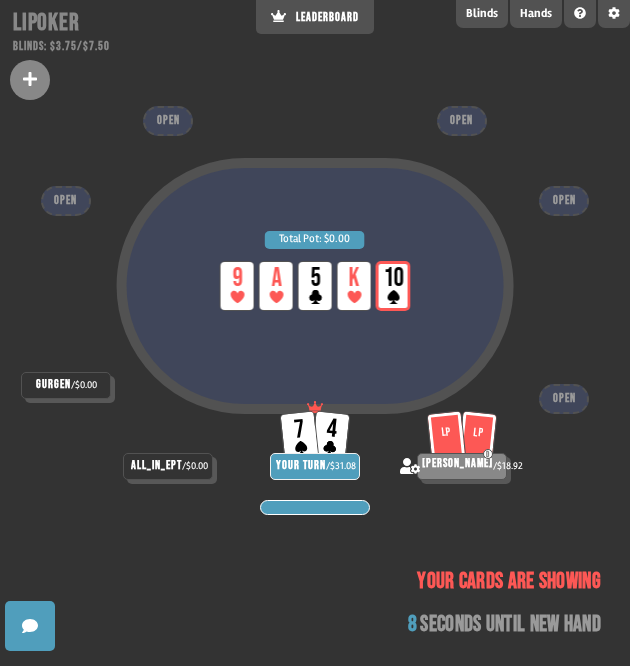 click on "Total Pot: $0.00   LP 9 LP A LP 5 LP K LP 10 gurgen / $0.00  all_in_ept / $0.00  7 4 YOUR TURN / $31.08  LP [PERSON_NAME] / $18.92  OPEN OPEN OPEN OPEN OPEN Your cards are showing 8  seconds until new hand" at bounding box center [315, 333] 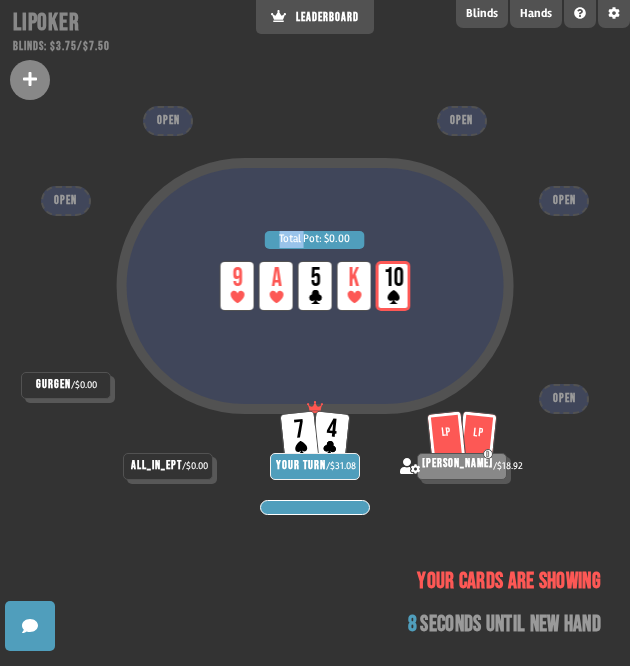 click on "Total Pot: $0.00   LP 9 LP A LP 5 LP K LP 10 gurgen / $0.00  all_in_ept / $0.00  7 4 YOUR TURN / $31.08  LP [PERSON_NAME] / $18.92  OPEN OPEN OPEN OPEN OPEN Your cards are showing 8  seconds until new hand" at bounding box center (315, 333) 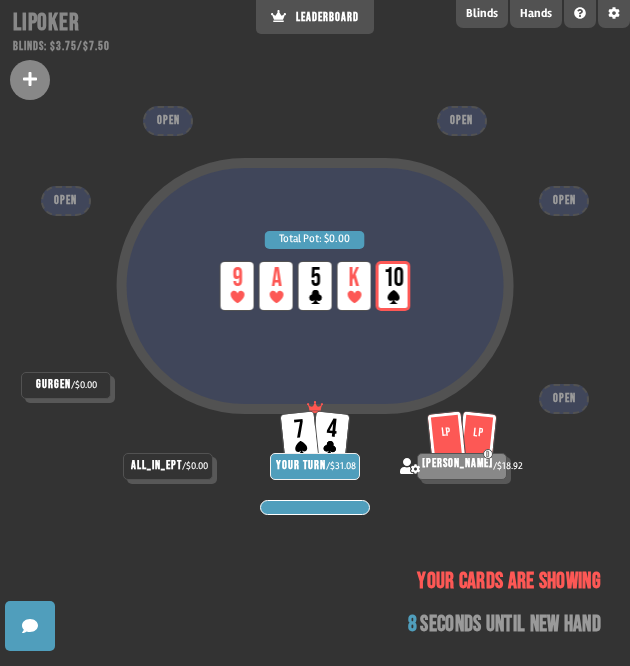 drag, startPoint x: 552, startPoint y: 555, endPoint x: 532, endPoint y: 529, distance: 32.80244 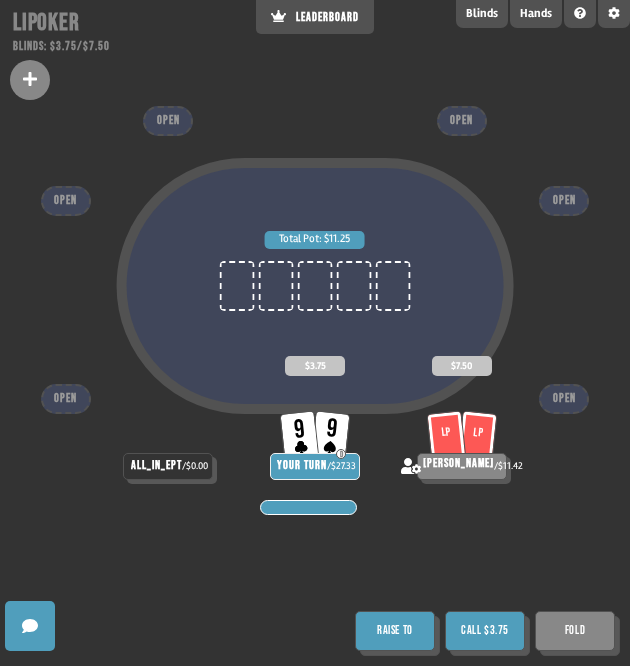 click on "Raise to" at bounding box center (395, 631) 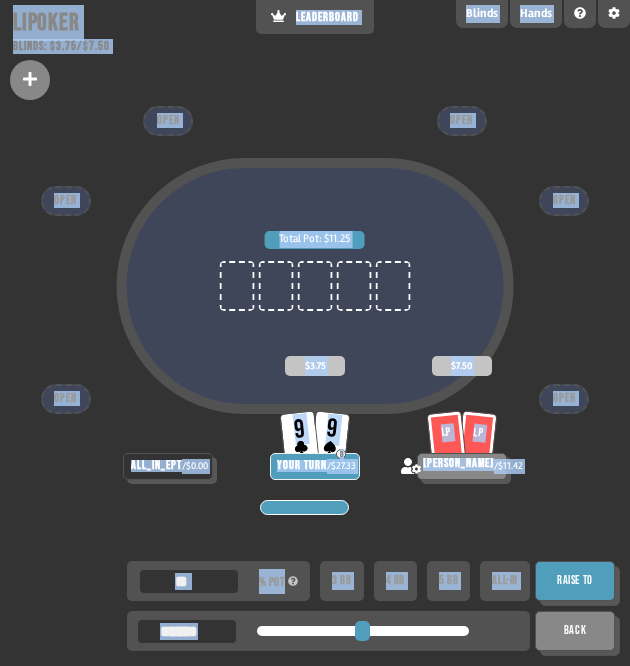 drag, startPoint x: 266, startPoint y: 633, endPoint x: 487, endPoint y: 639, distance: 221.08144 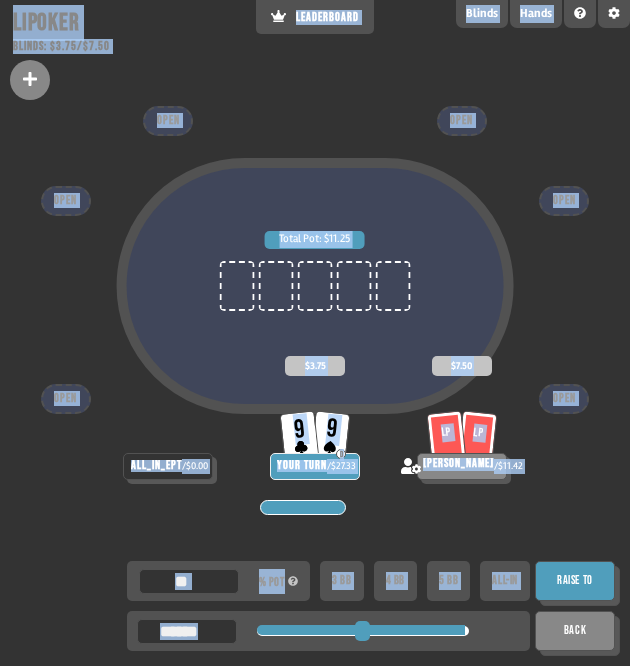 click on "ALL-IN" at bounding box center (505, 581) 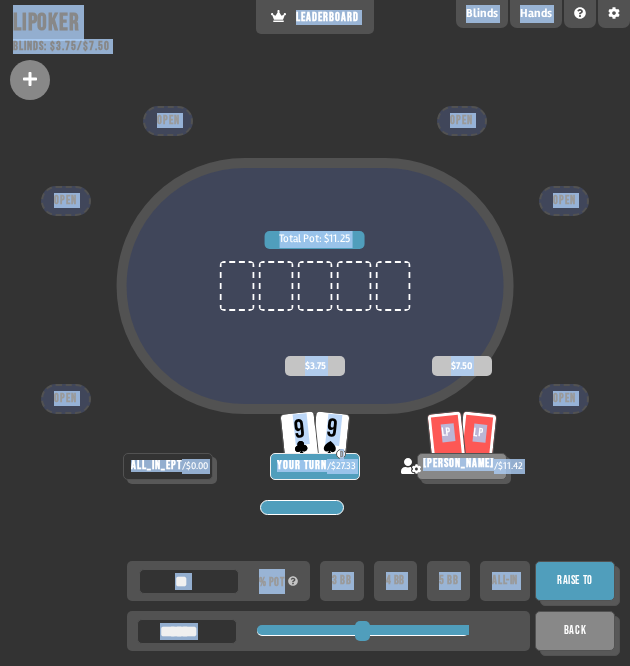click on "Raise to" at bounding box center (575, 581) 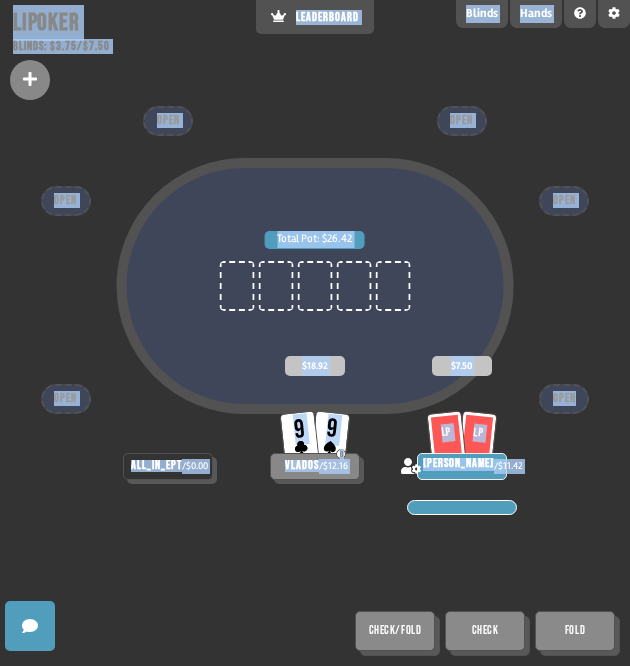 click on "Total Pot: $26.42   all_in_ept / $0.00  9 9 D [PERSON_NAME] / $12.16  $18.92  LP [PERSON_NAME] / $11.42  $7.50  OPEN OPEN OPEN OPEN OPEN OPEN Check/Fold Check Fold" at bounding box center [315, 333] 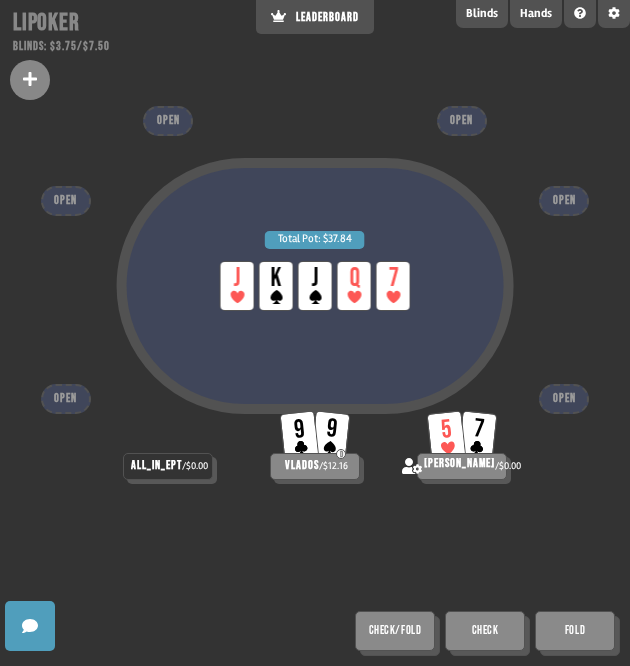 click on "Total Pot: $37.84   LP J LP K LP J LP Q LP 7 all_in_ept / $0.00  9 9 D vlados / $12.16  5 7 anton / $0.00  OPEN OPEN OPEN OPEN OPEN OPEN Check/Fold Check Fold" at bounding box center [315, 333] 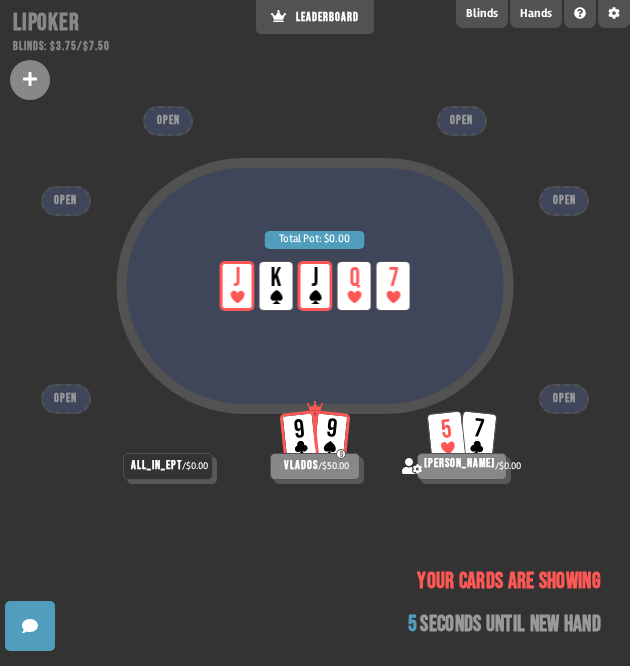 click on "Total Pot: $0.00   LP J LP K LP J LP Q LP 7" at bounding box center [315, 330] 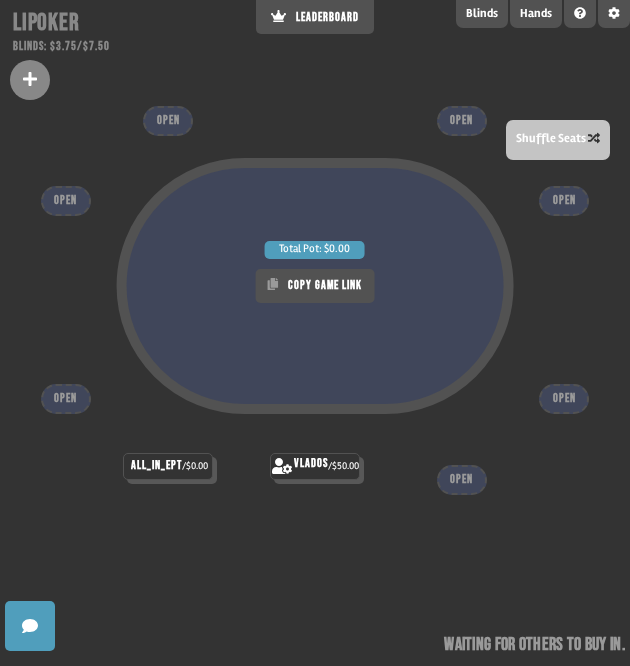 drag, startPoint x: 536, startPoint y: 541, endPoint x: 586, endPoint y: 431, distance: 120.83046 